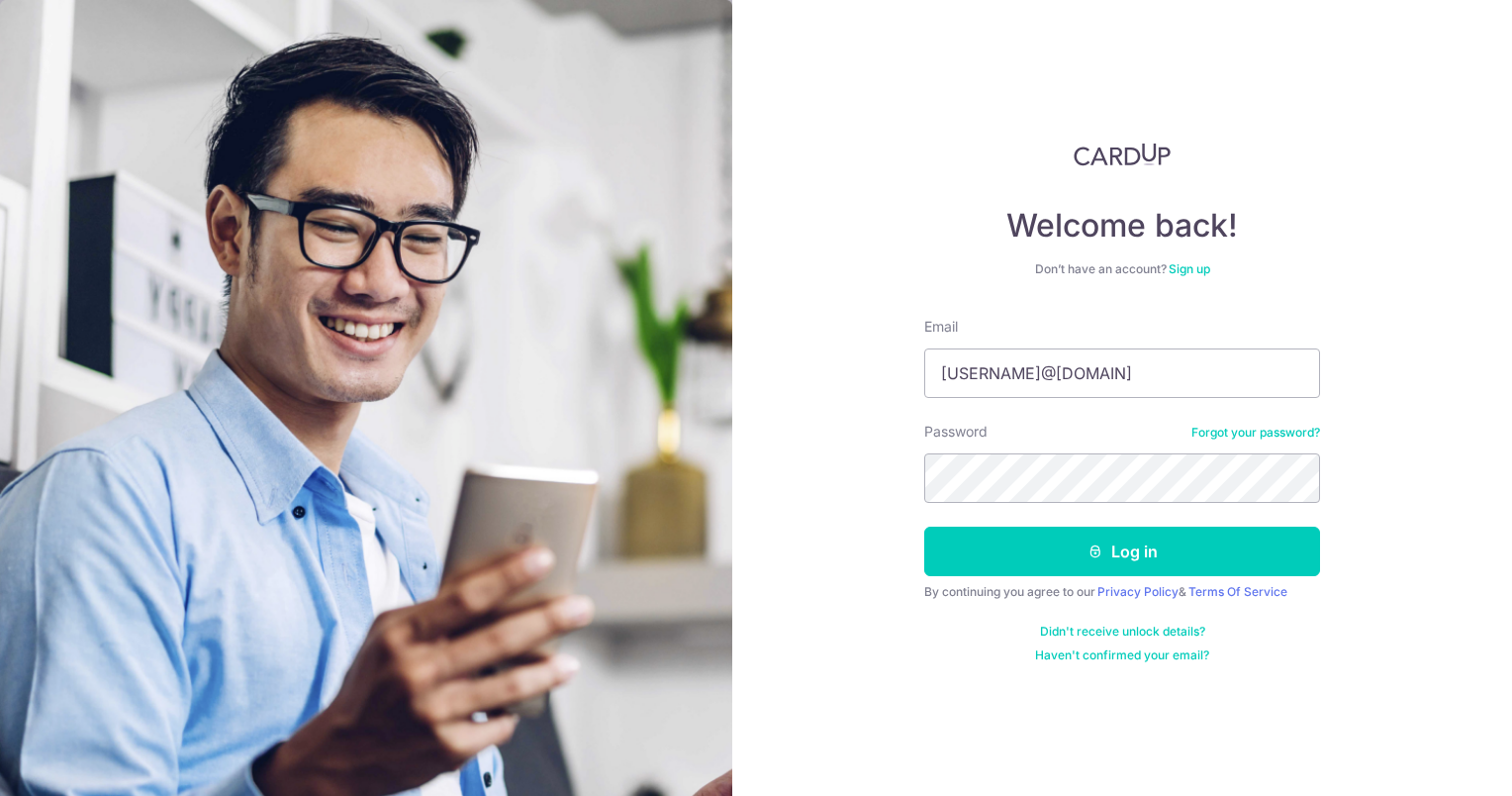 click on "Log in" at bounding box center [1122, 551] 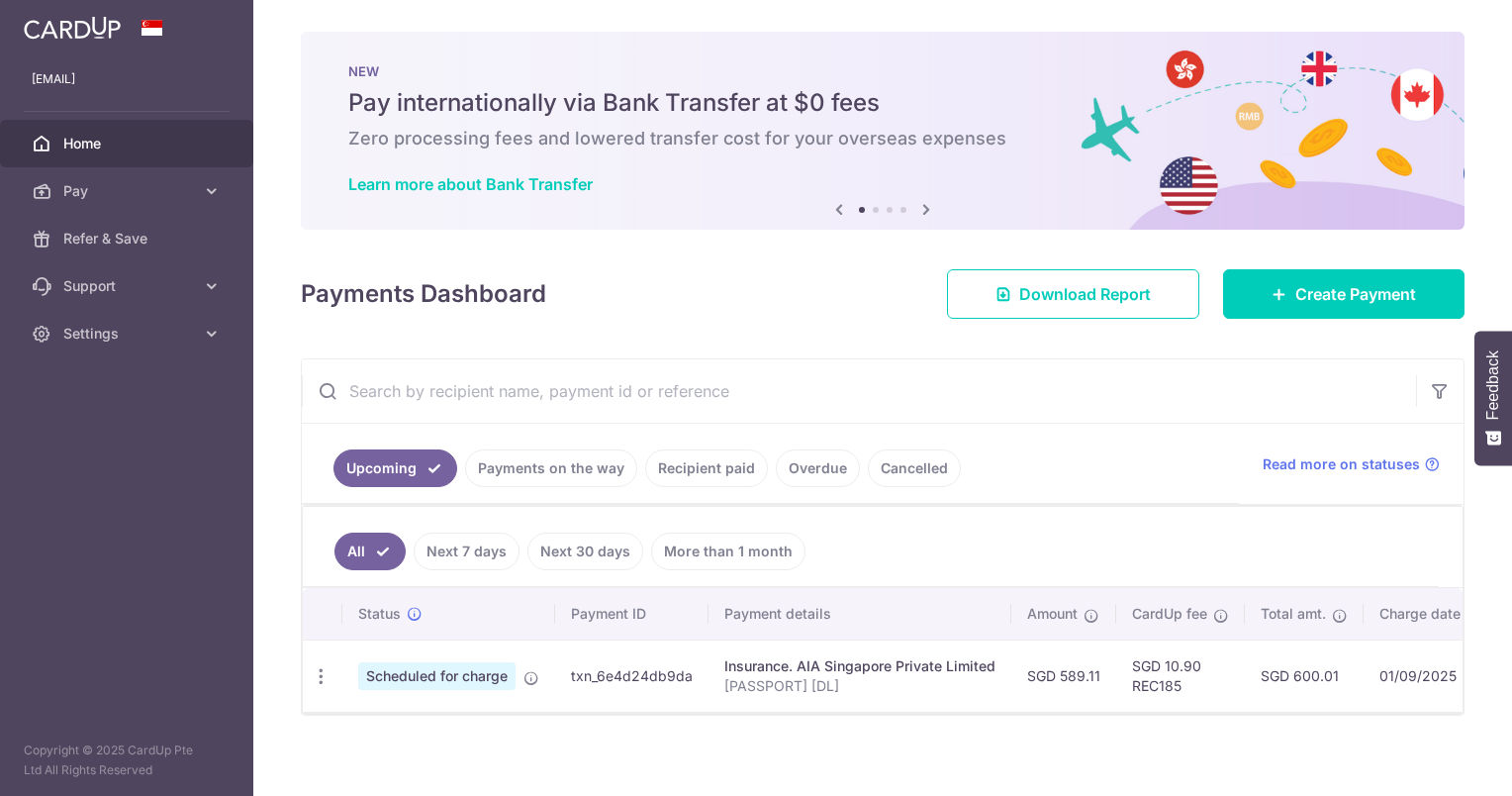 scroll, scrollTop: 0, scrollLeft: 0, axis: both 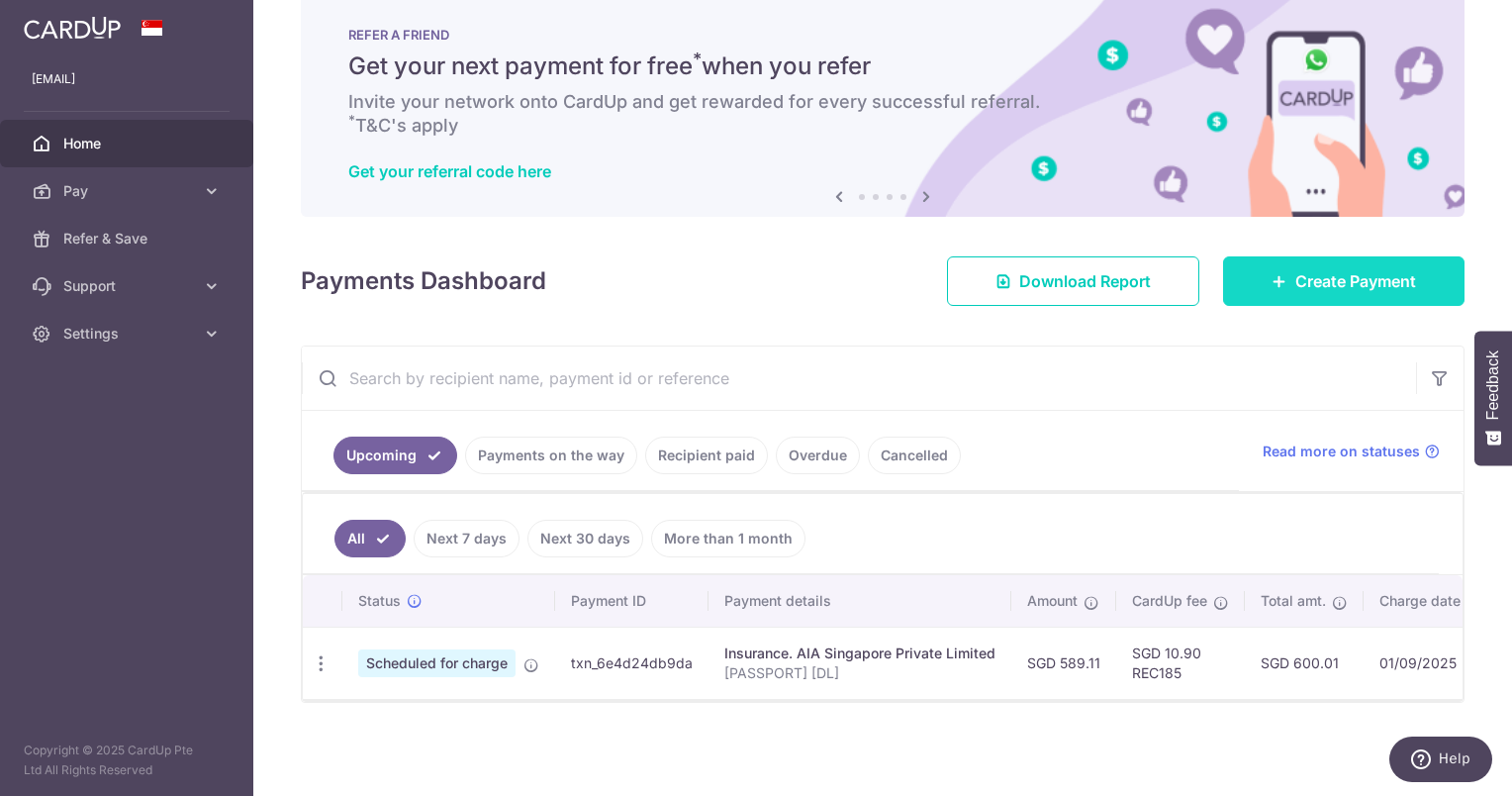 click on "Create Payment" at bounding box center [1344, 281] 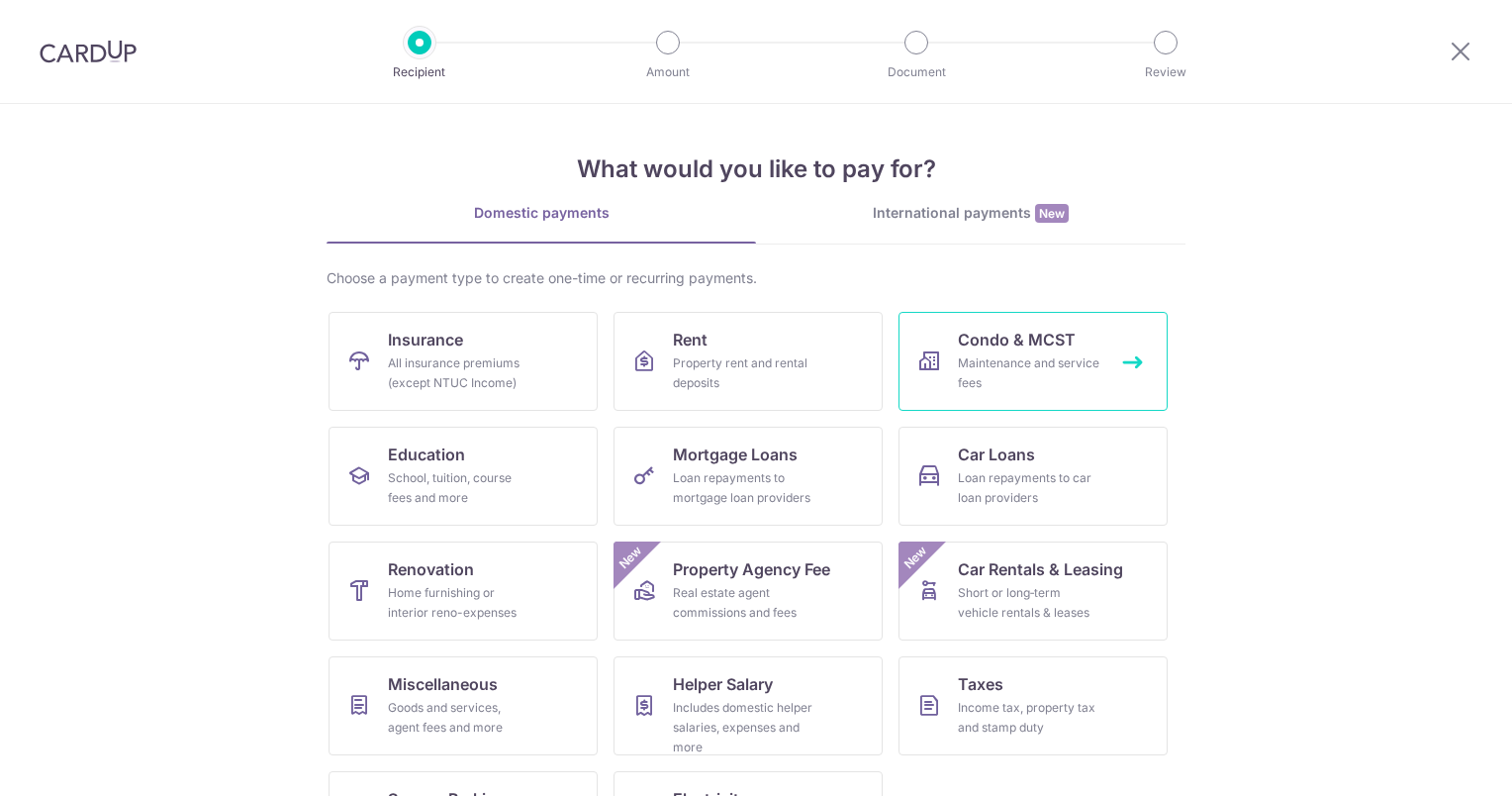 scroll, scrollTop: 0, scrollLeft: 0, axis: both 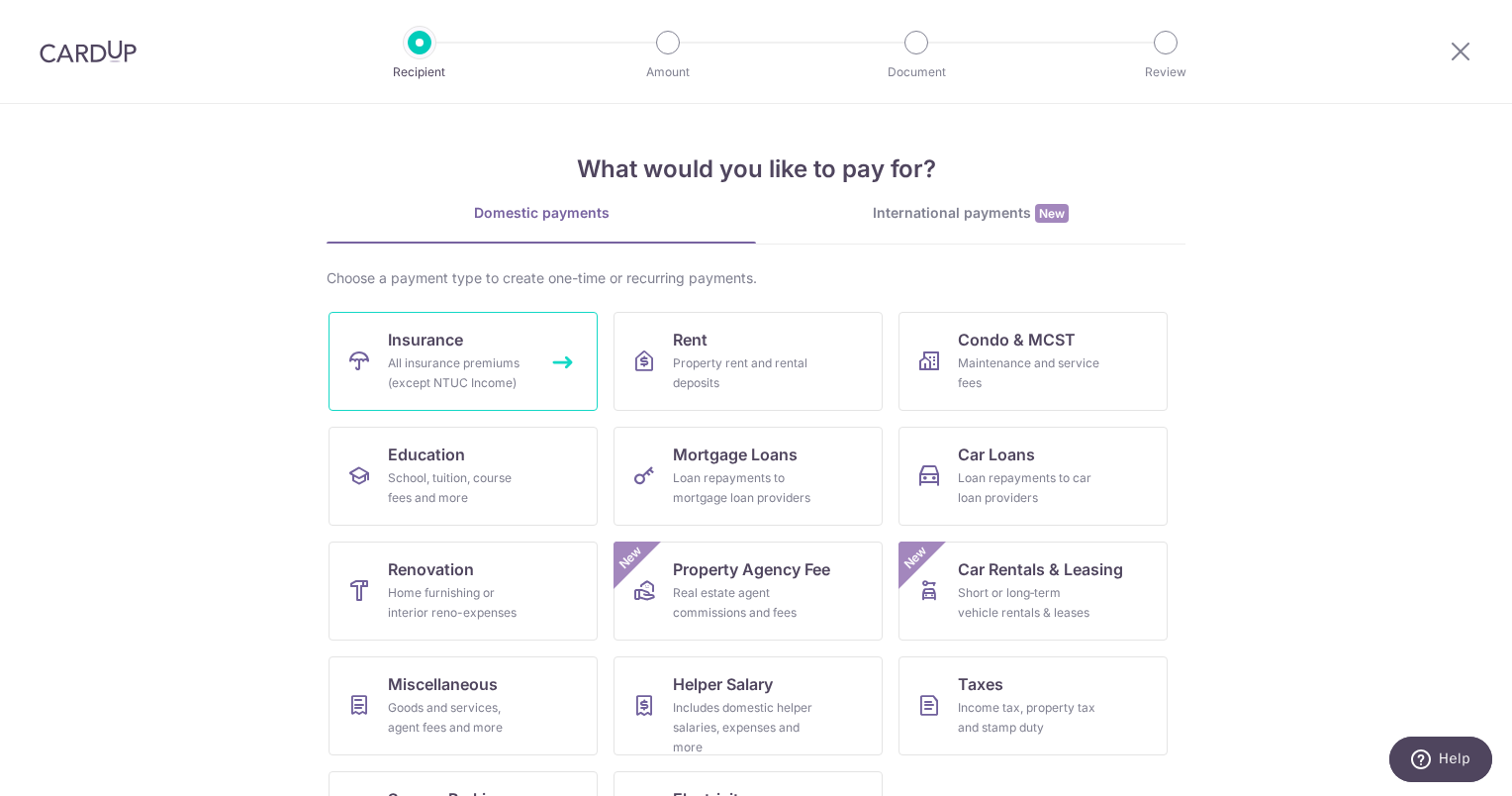 click on "All insurance premiums (except NTUC Income)" at bounding box center [459, 373] 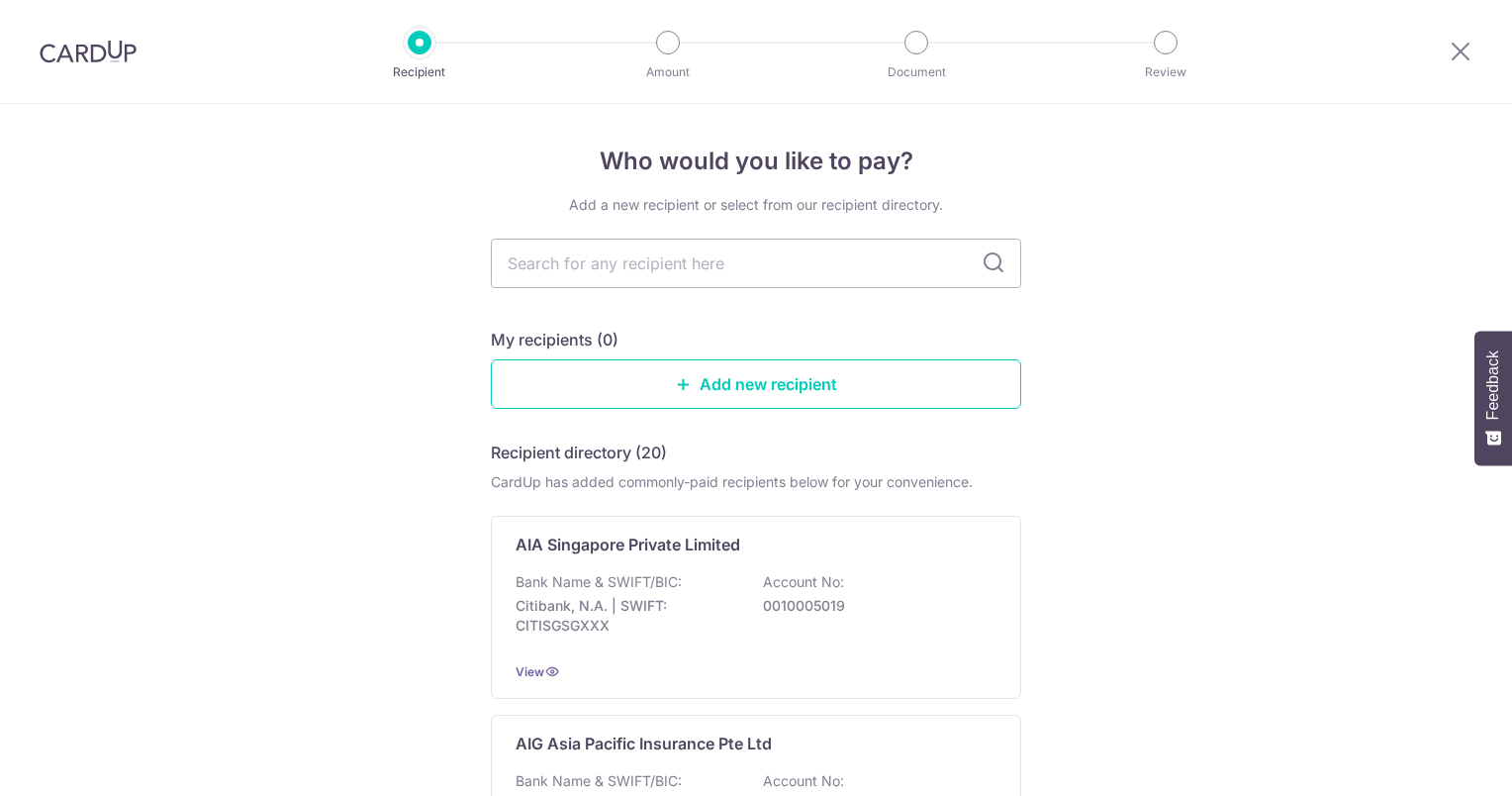 scroll, scrollTop: 0, scrollLeft: 0, axis: both 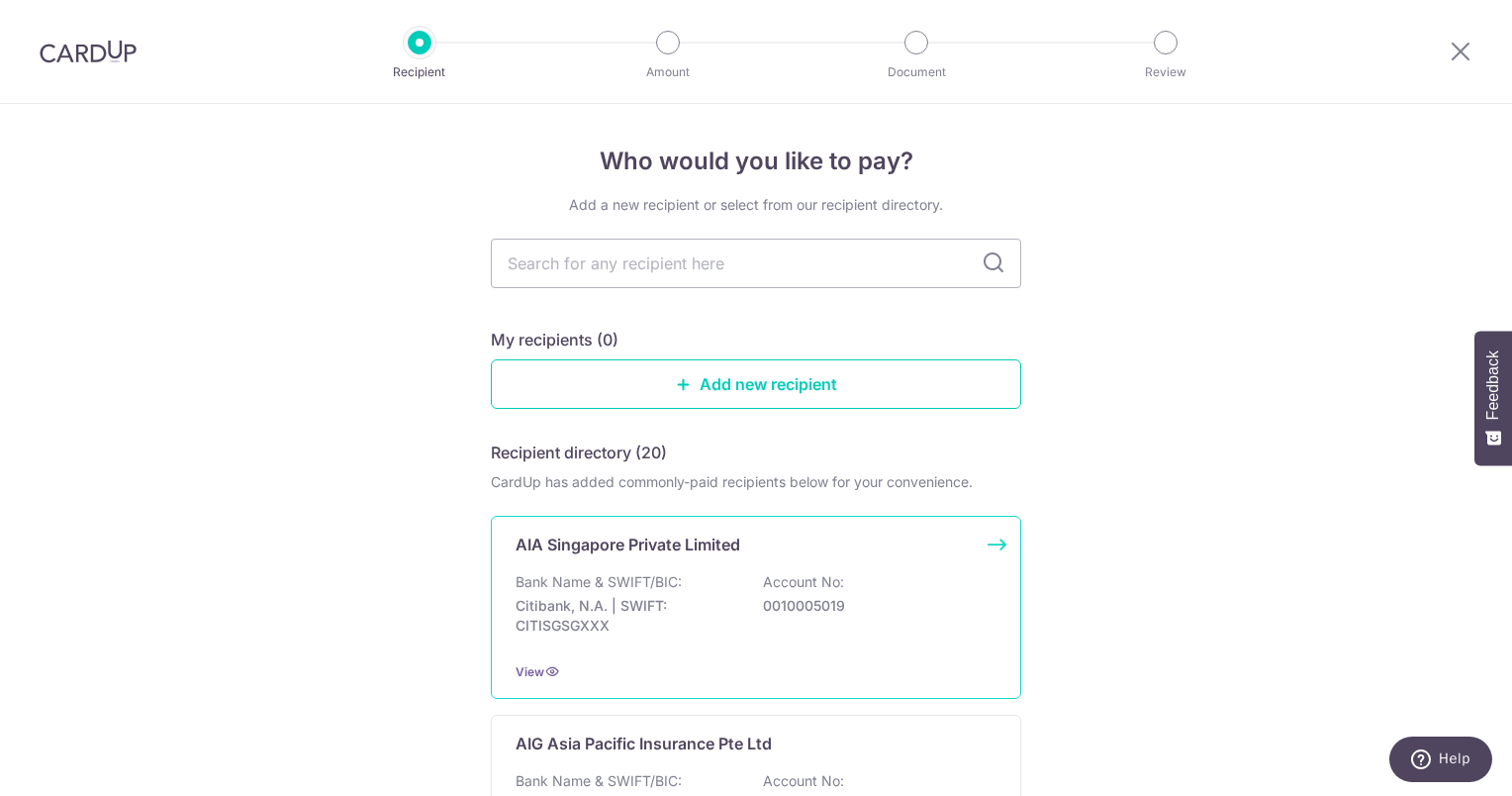click on "Citibank, N.A. | SWIFT: CITISGSGXXX" at bounding box center (626, 616) 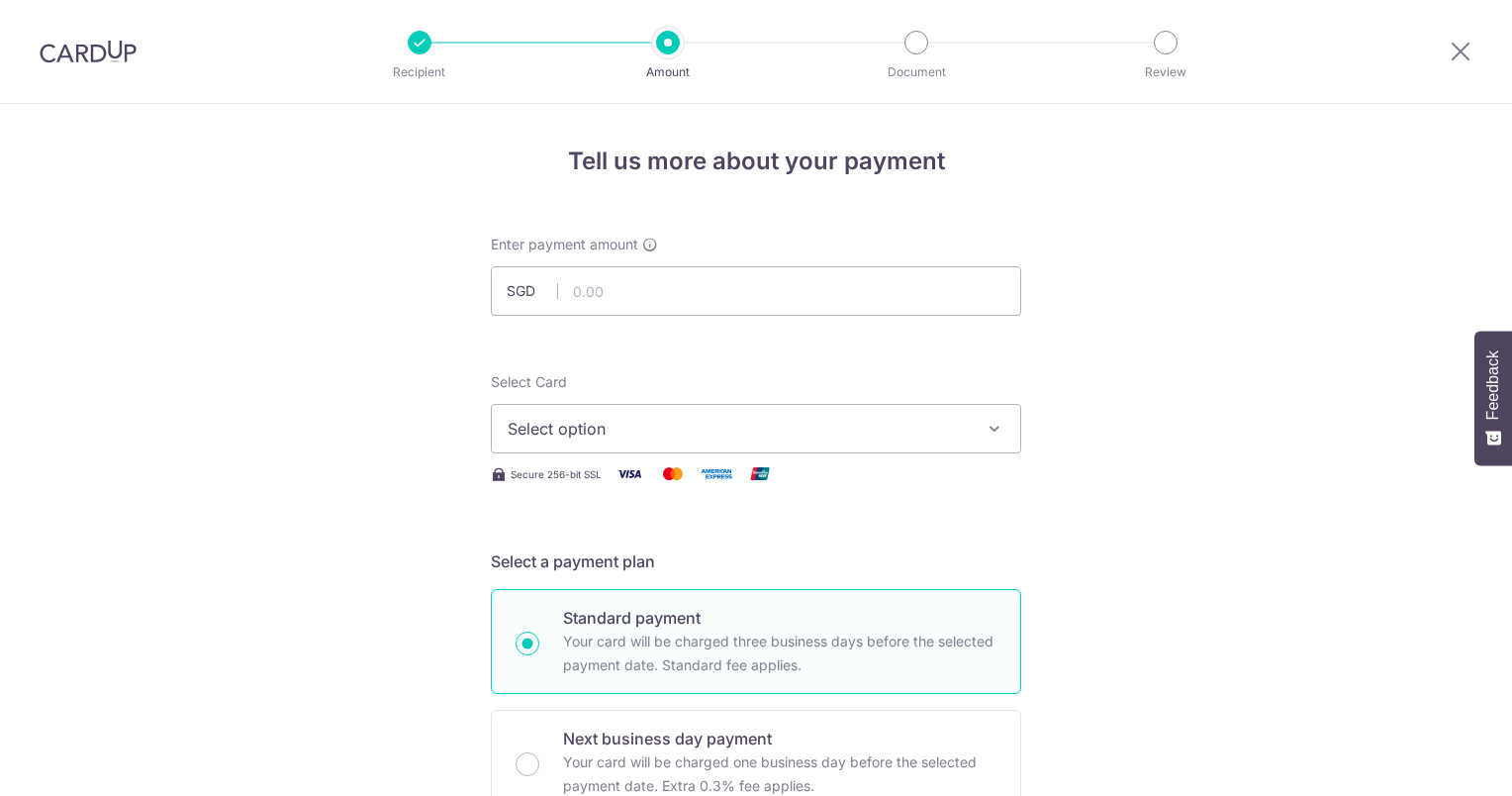 scroll, scrollTop: 0, scrollLeft: 0, axis: both 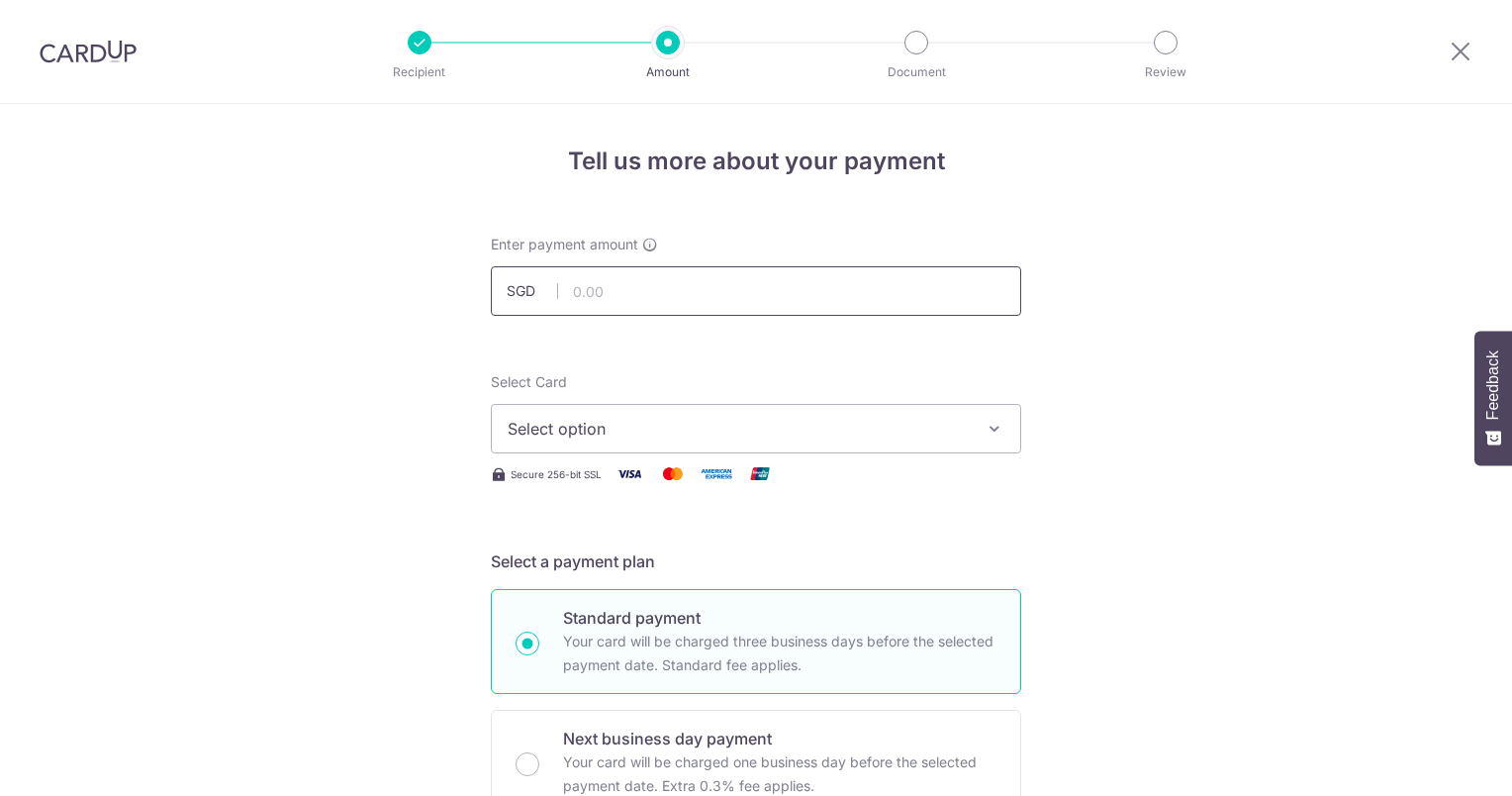 click at bounding box center (756, 291) 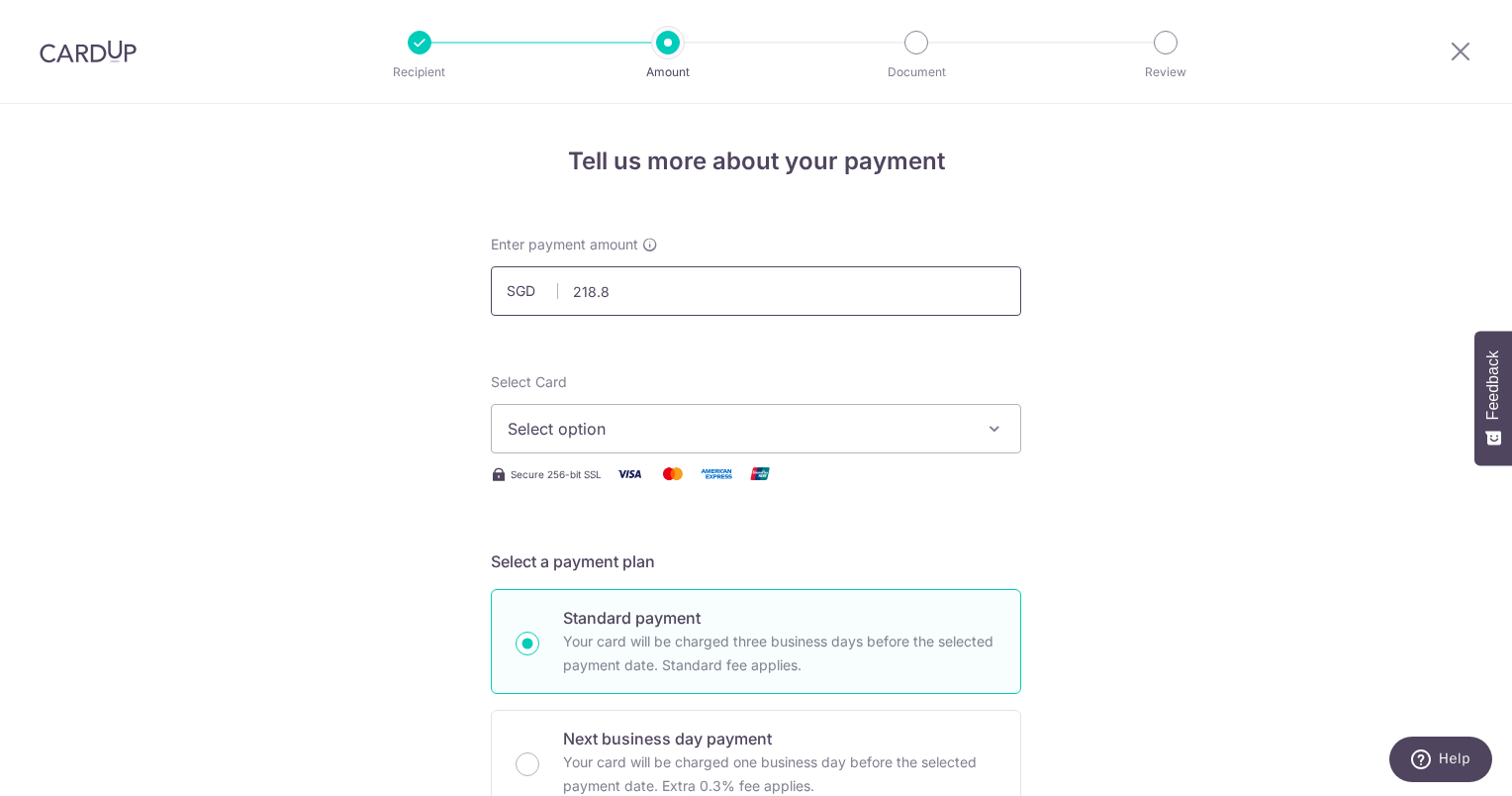 type on "218.86" 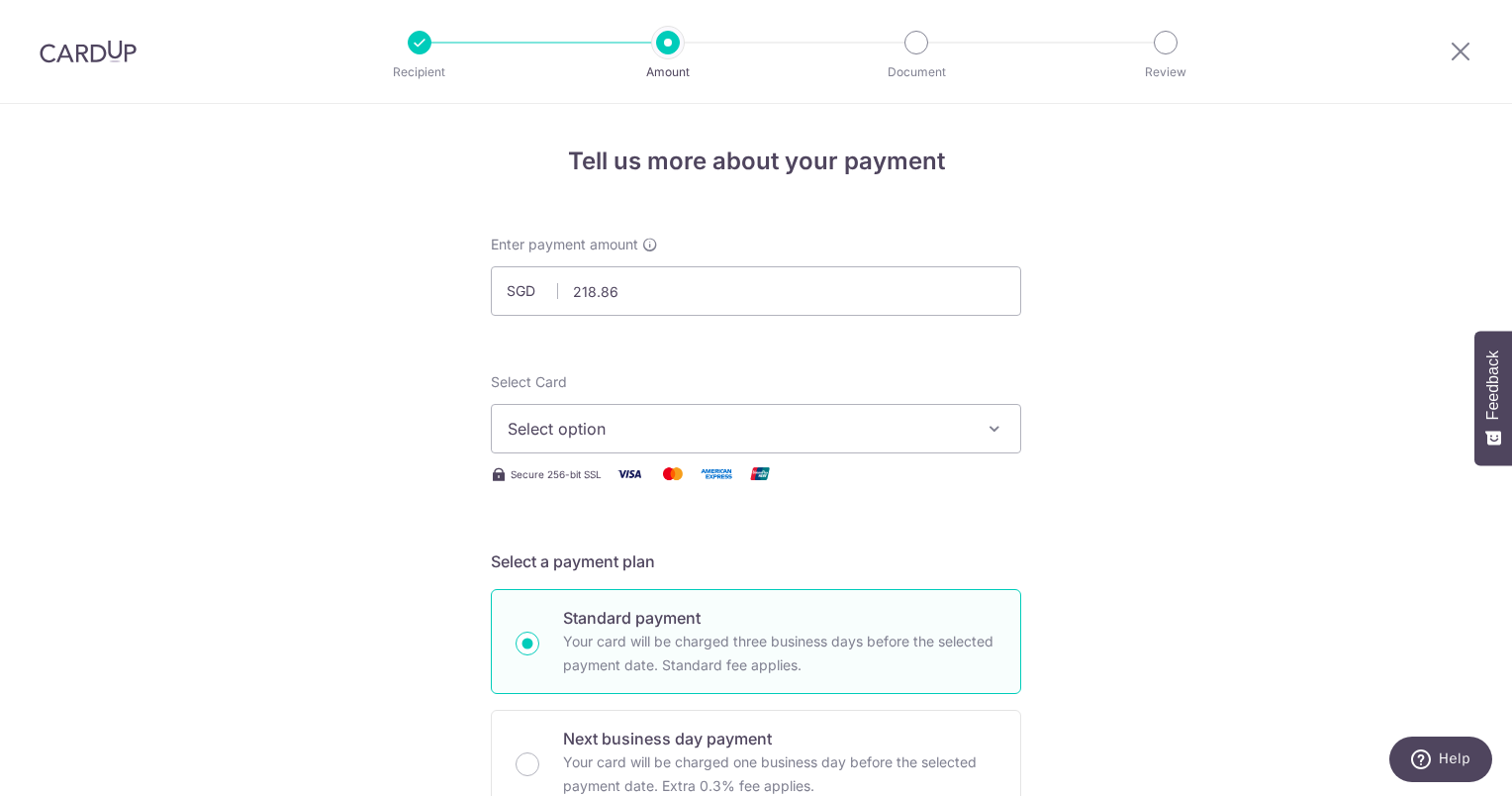 click on "Select option" at bounding box center (738, 429) 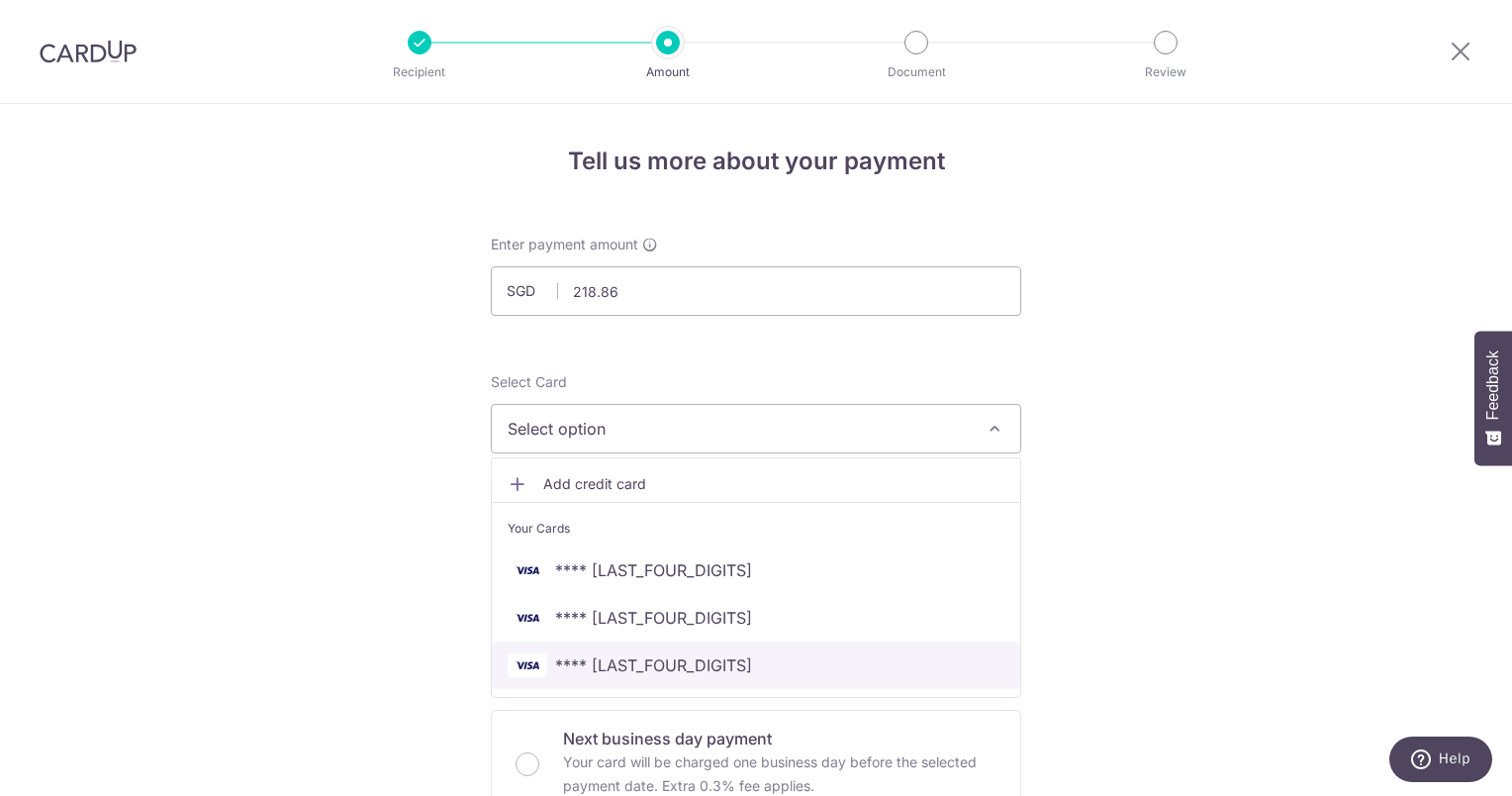 click on "**** 0002" at bounding box center (756, 665) 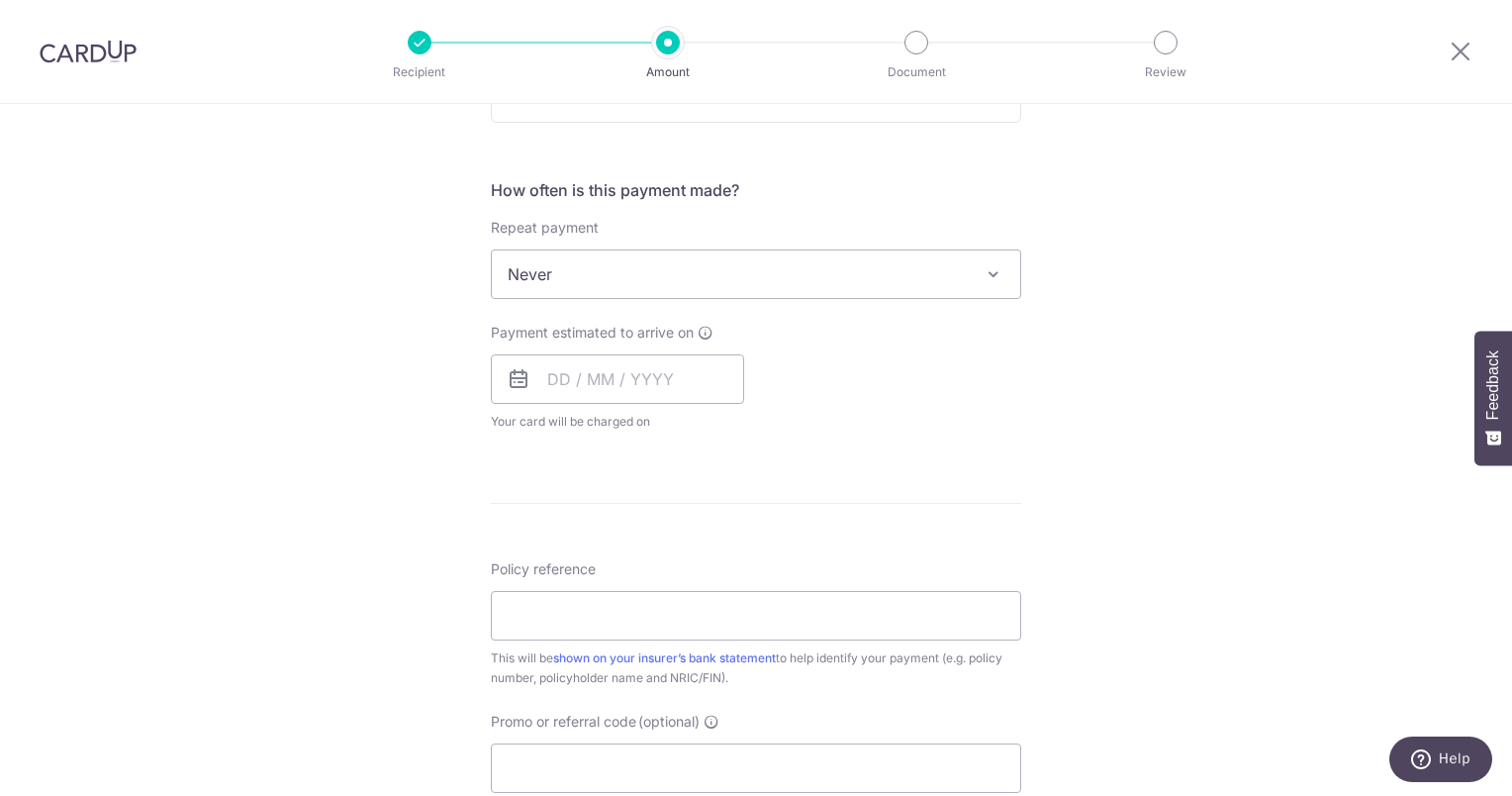 scroll, scrollTop: 693, scrollLeft: 0, axis: vertical 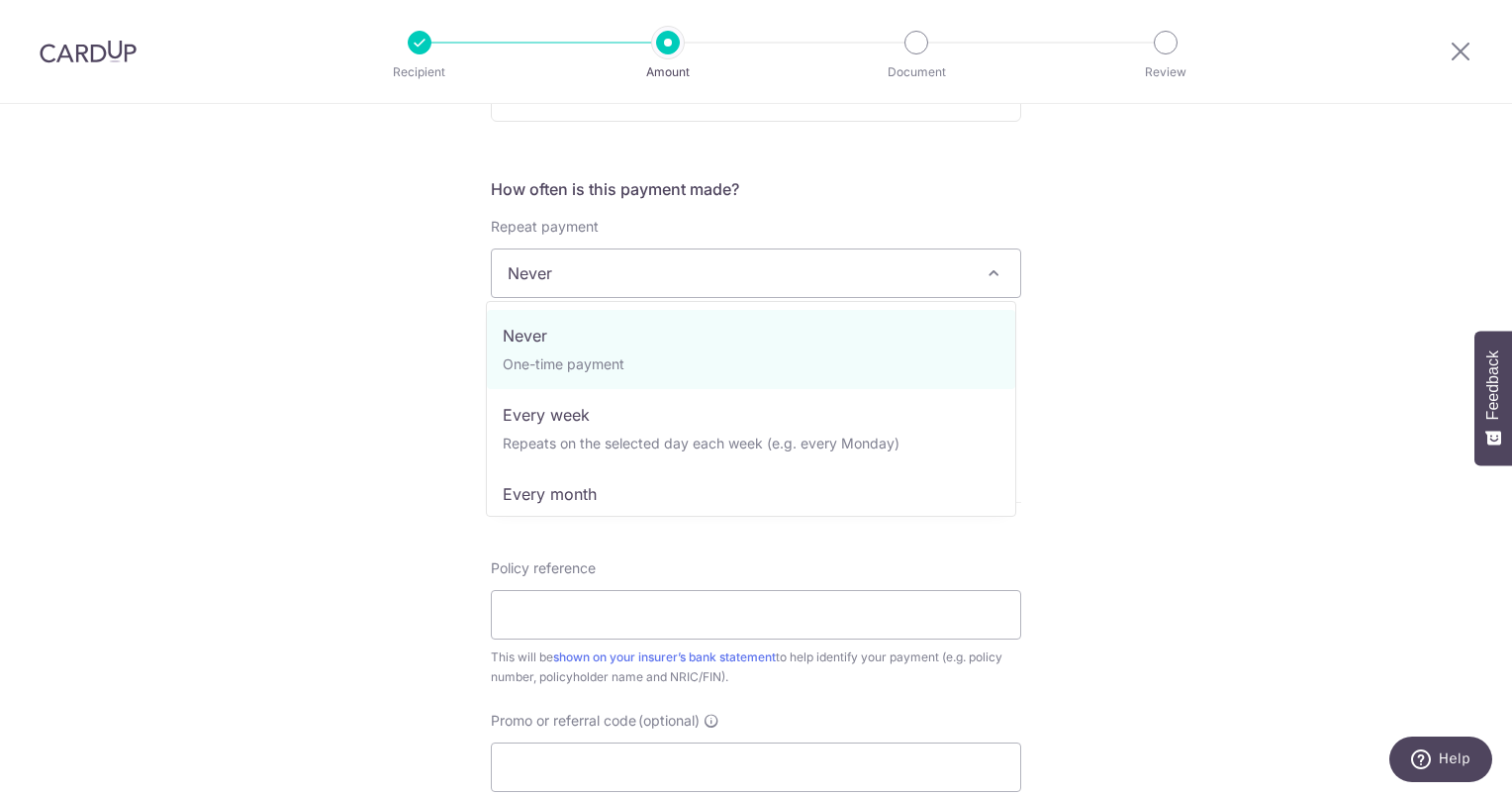 click on "Never" at bounding box center [756, 273] 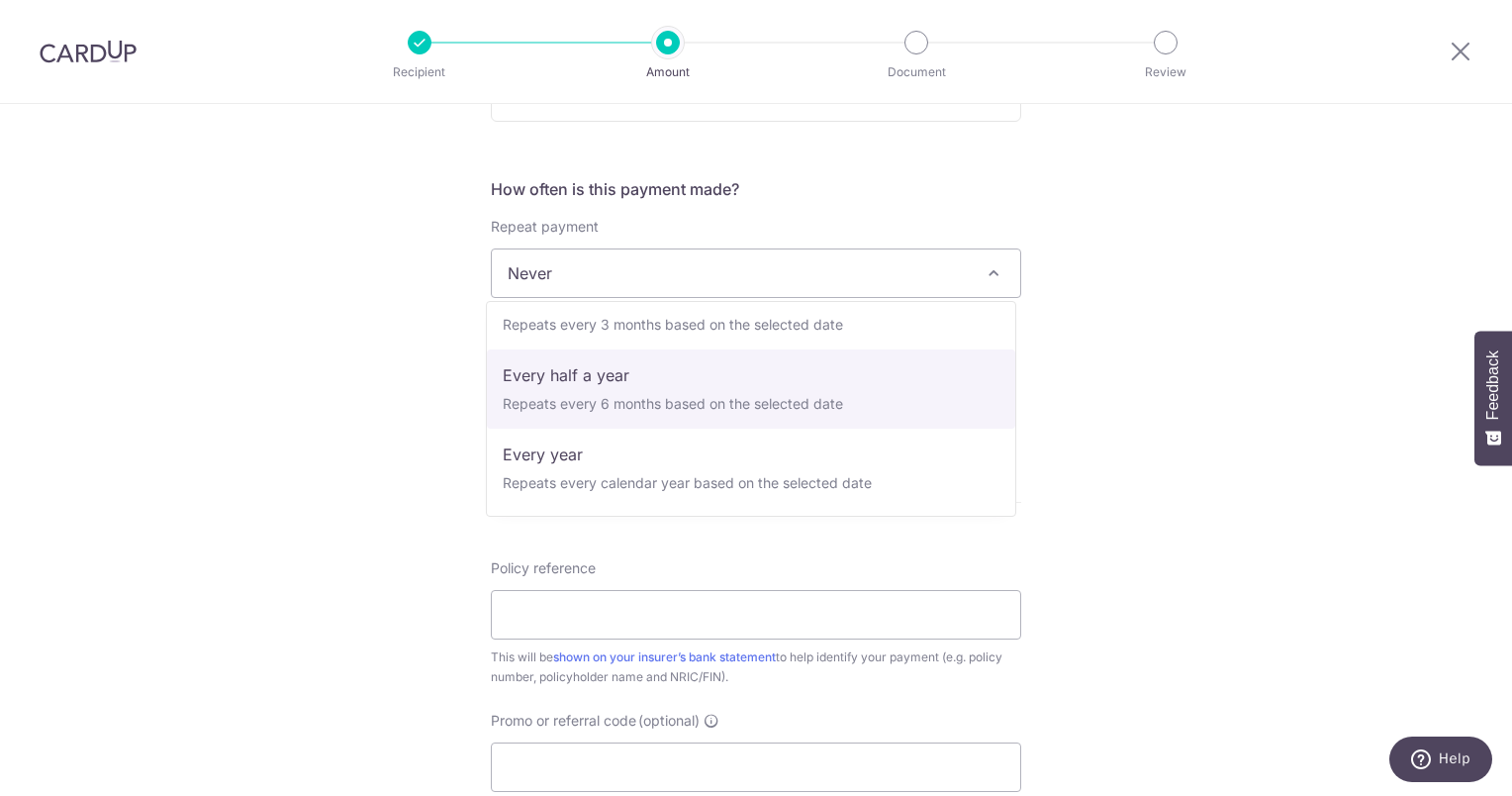 scroll, scrollTop: 79, scrollLeft: 0, axis: vertical 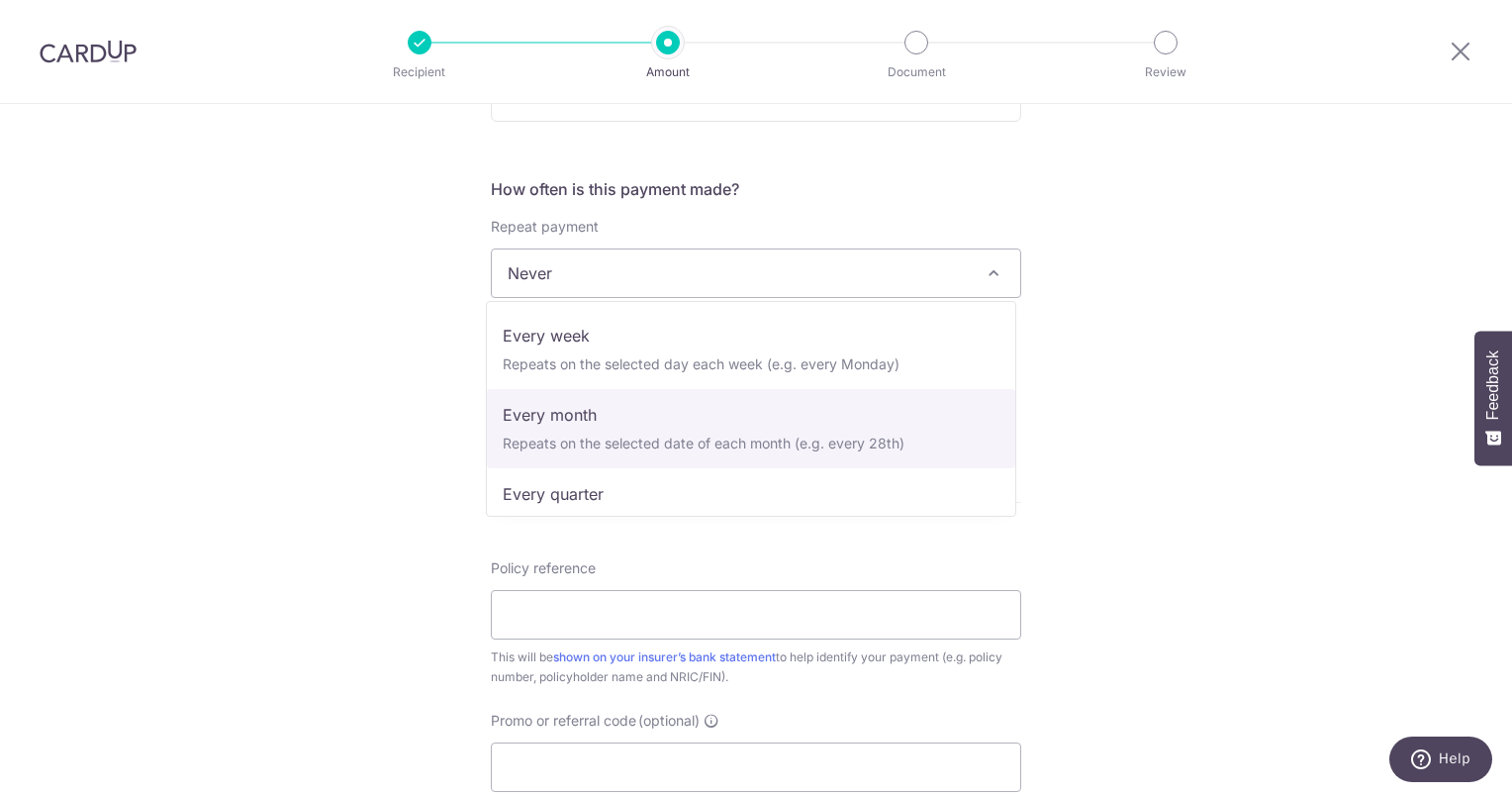 select on "3" 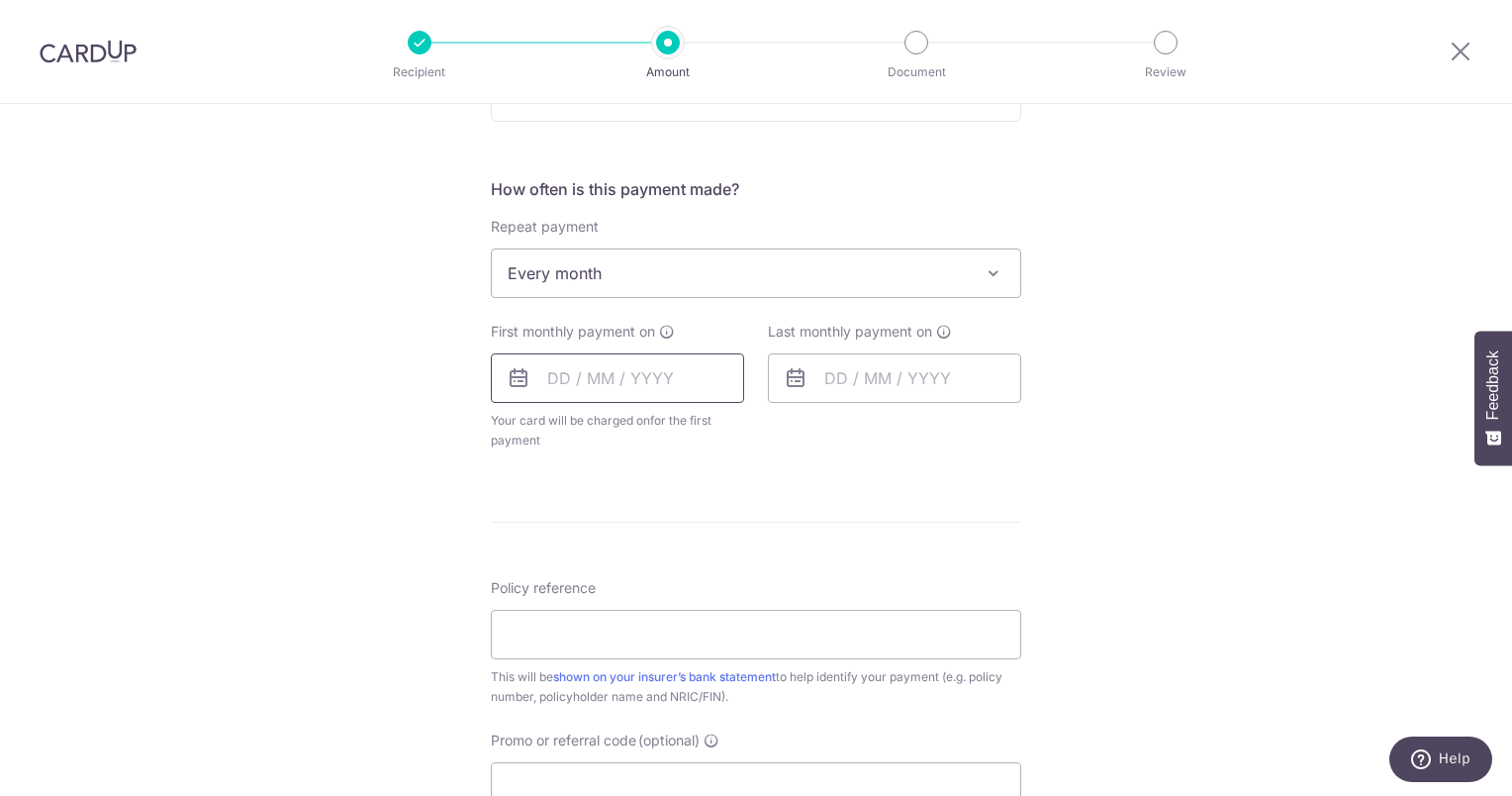 click at bounding box center (617, 378) 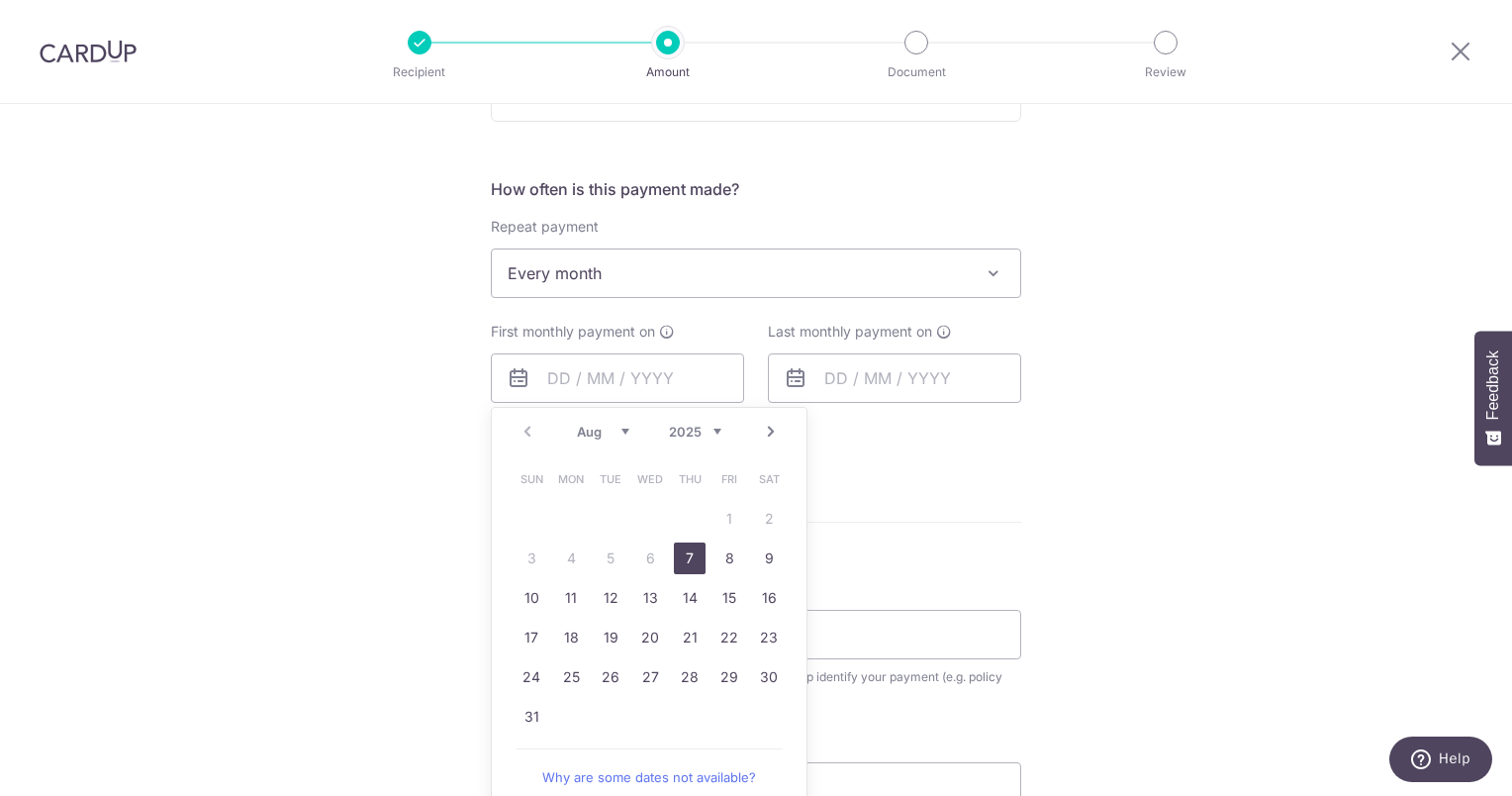click on "Next" at bounding box center (771, 432) 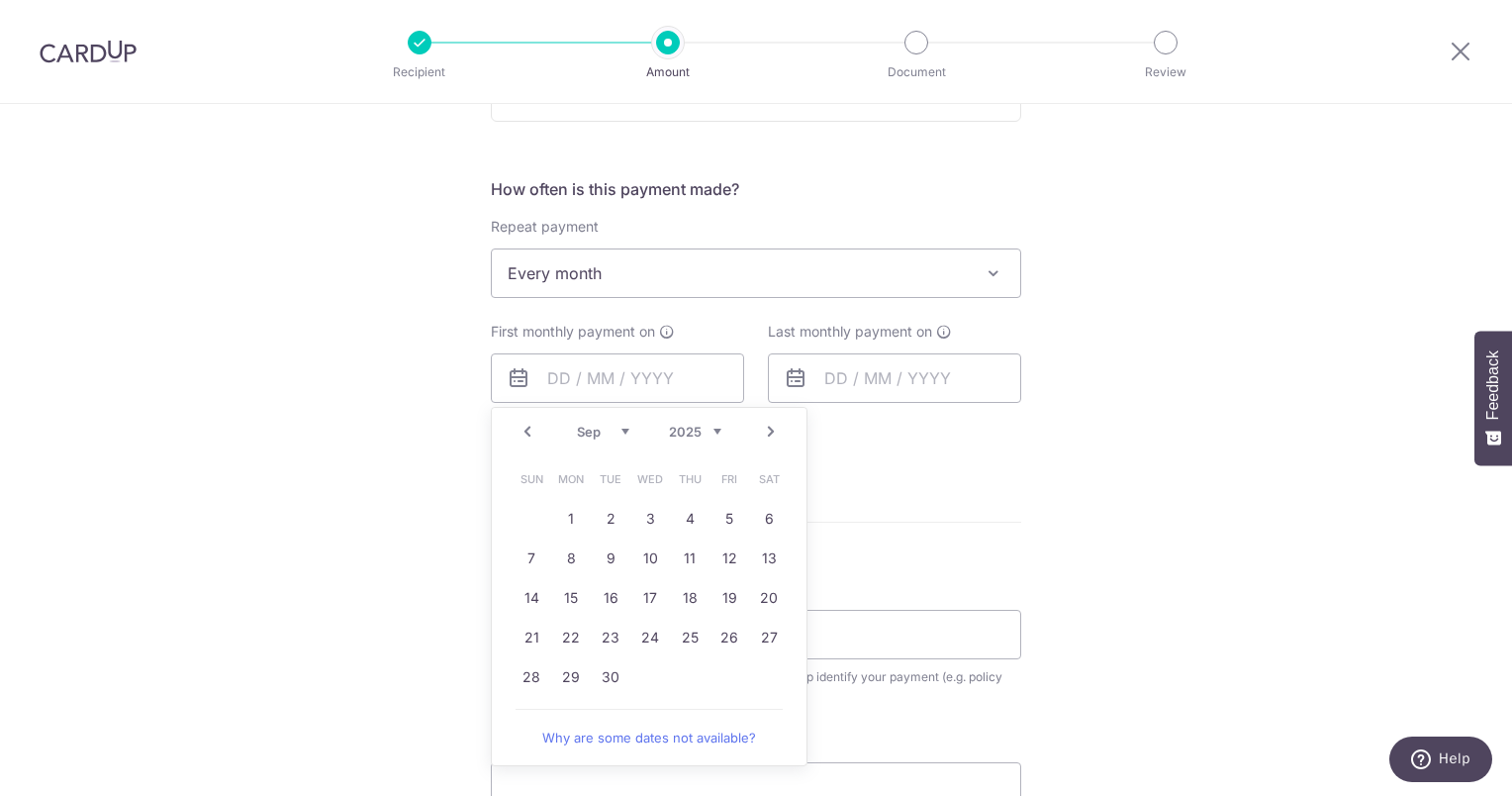 click on "Next" at bounding box center [771, 432] 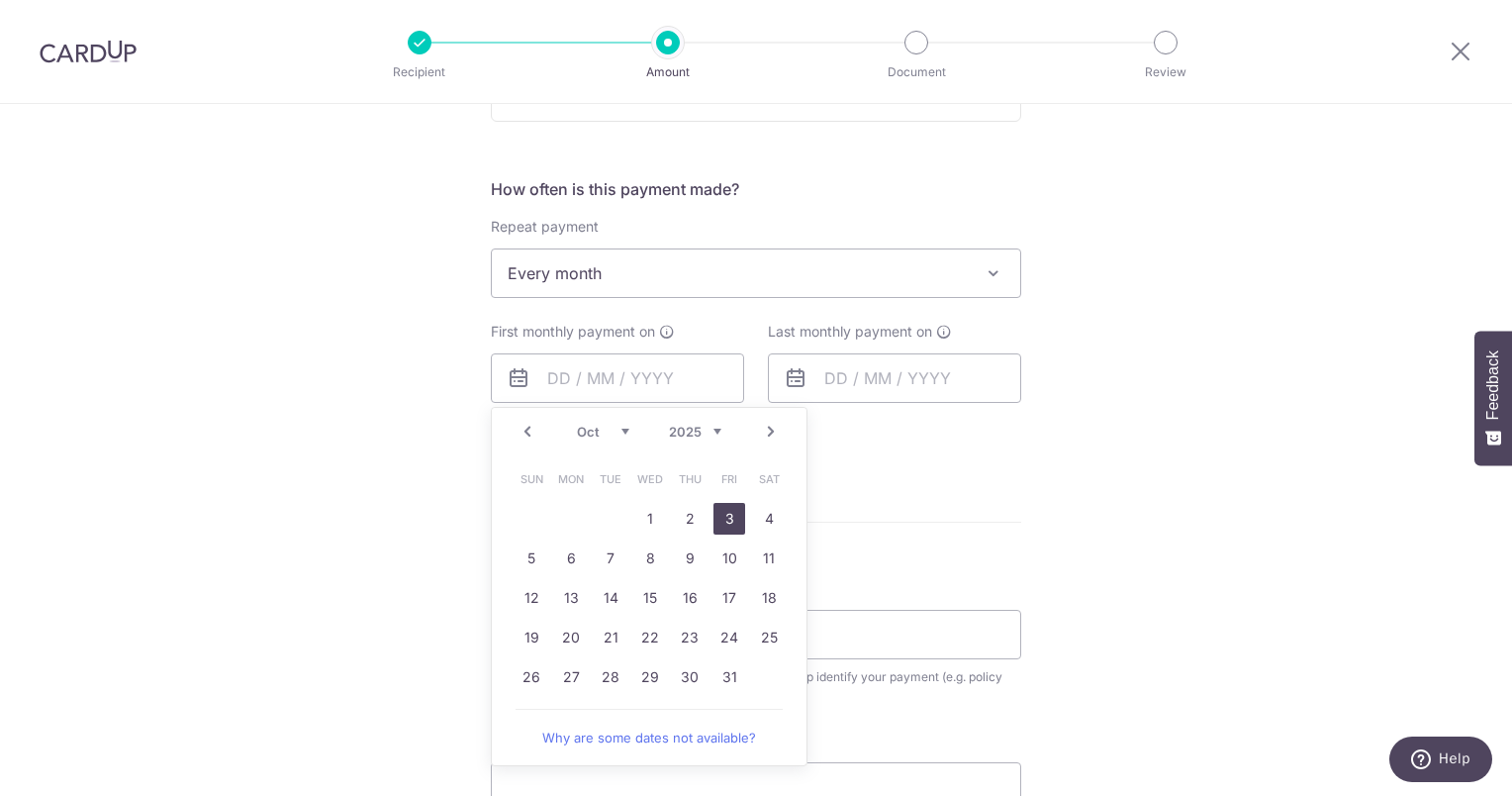 click on "3" at bounding box center (729, 519) 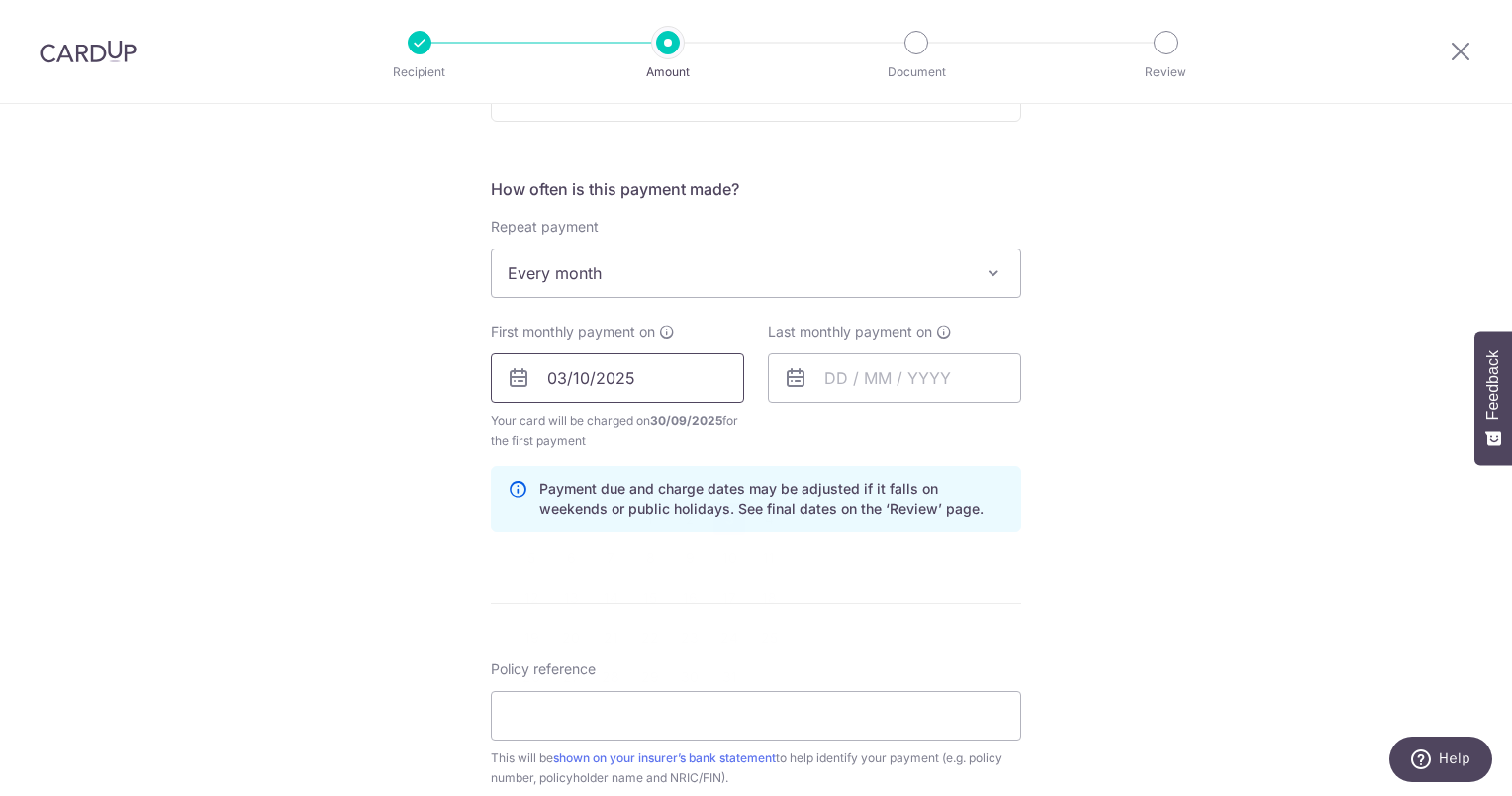 click on "03/10/2025" at bounding box center (617, 378) 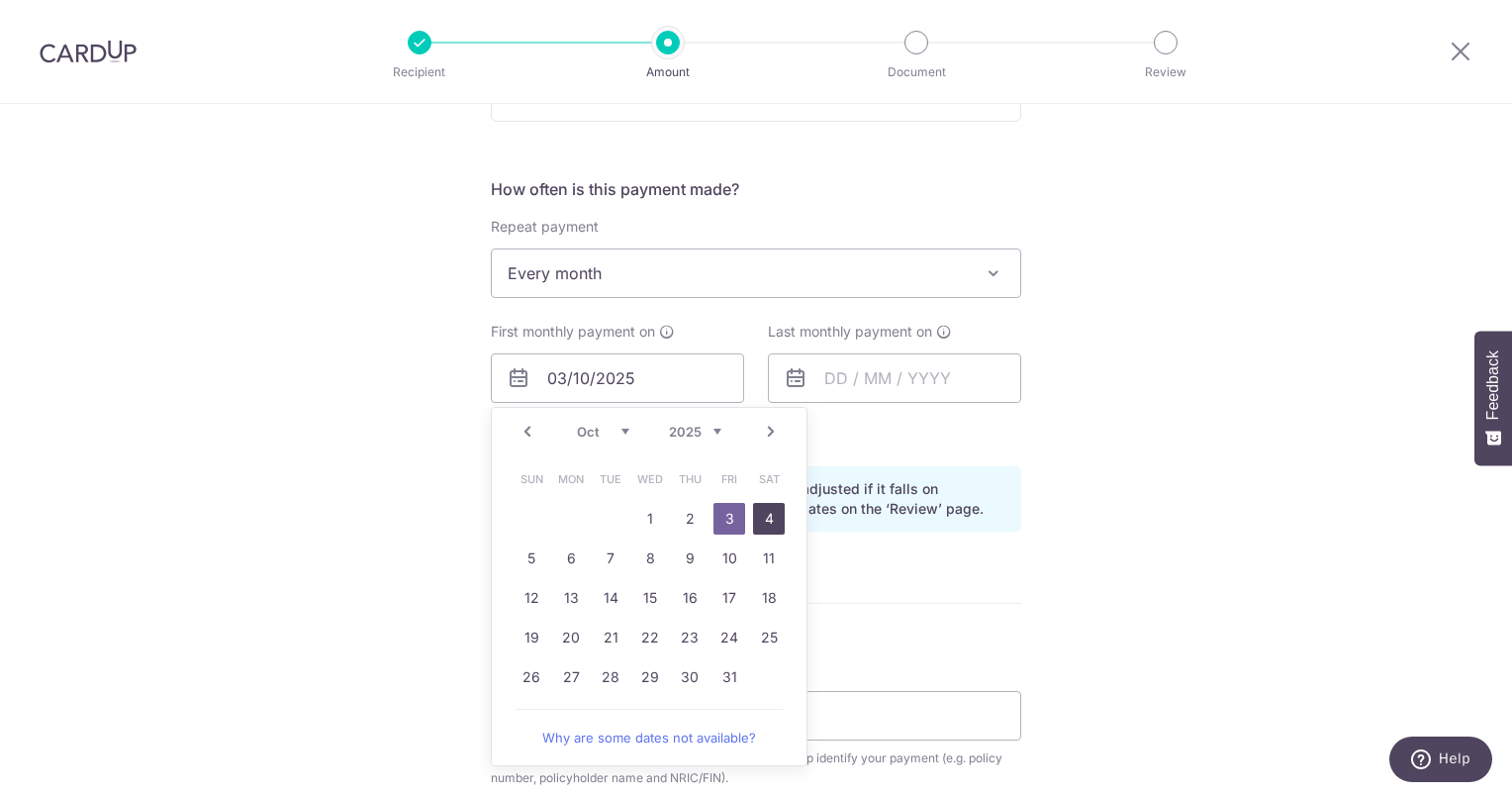 click on "4" at bounding box center [769, 519] 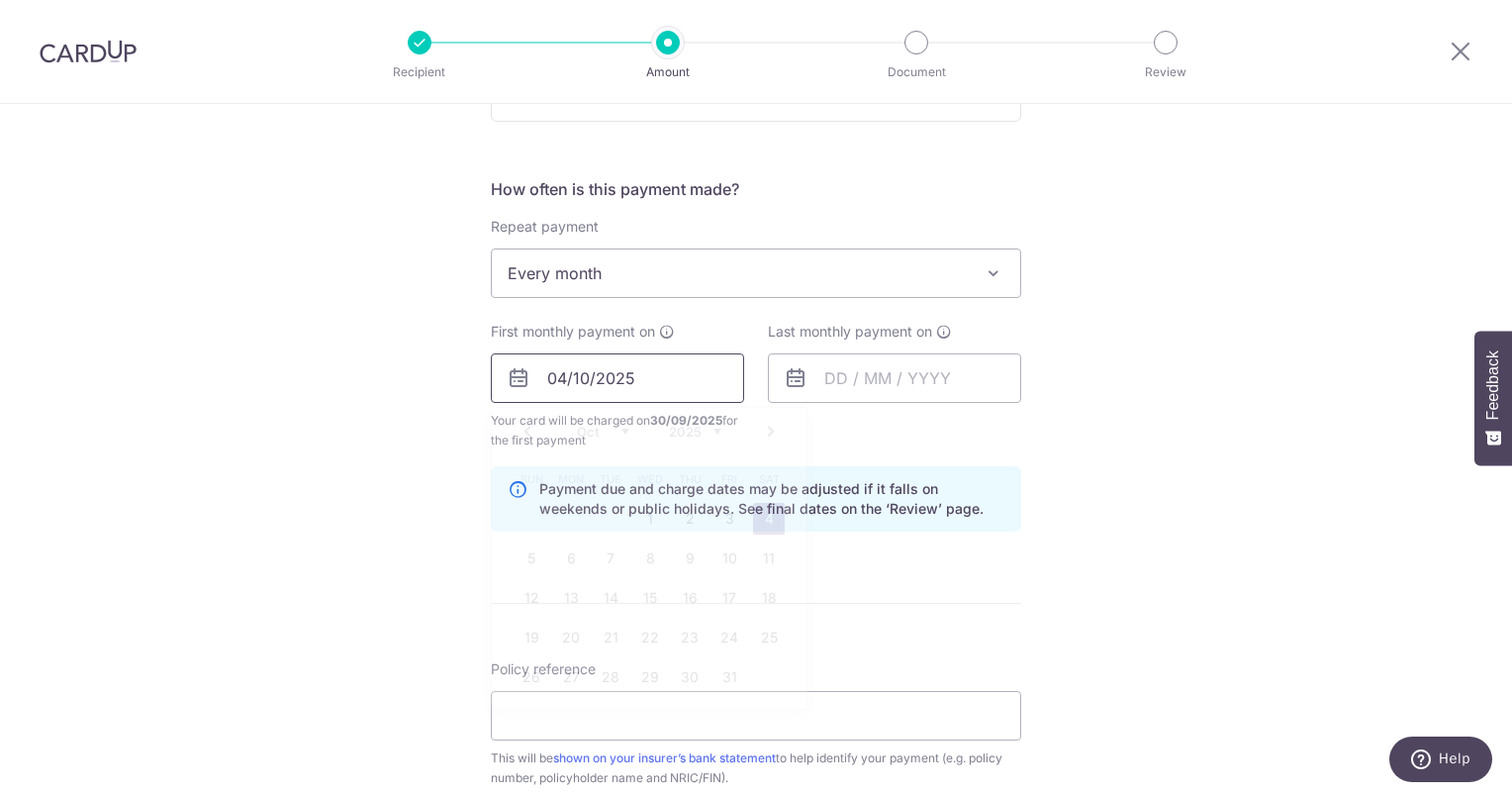 click on "04/10/2025" at bounding box center [617, 378] 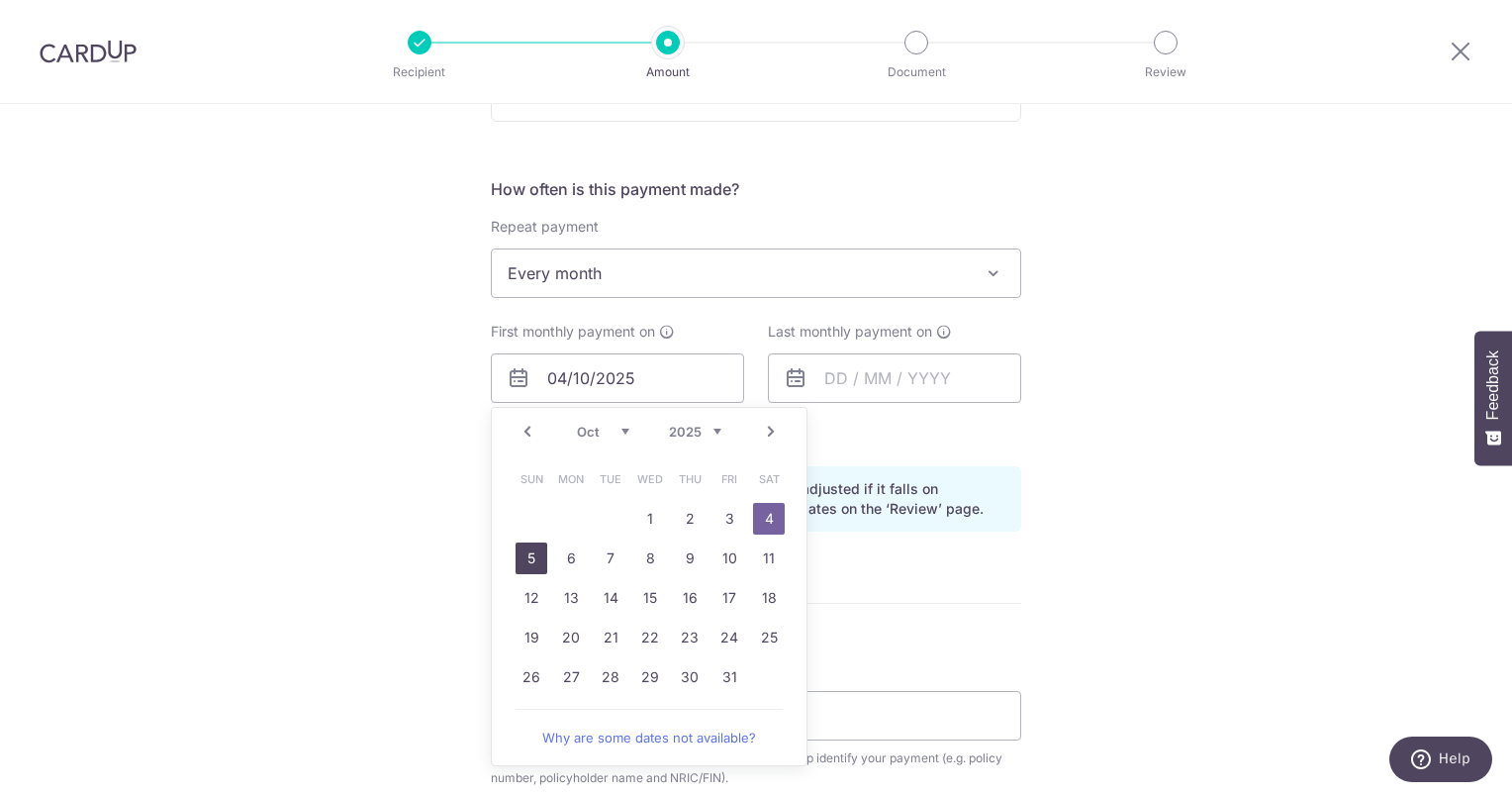 click on "5" at bounding box center (531, 558) 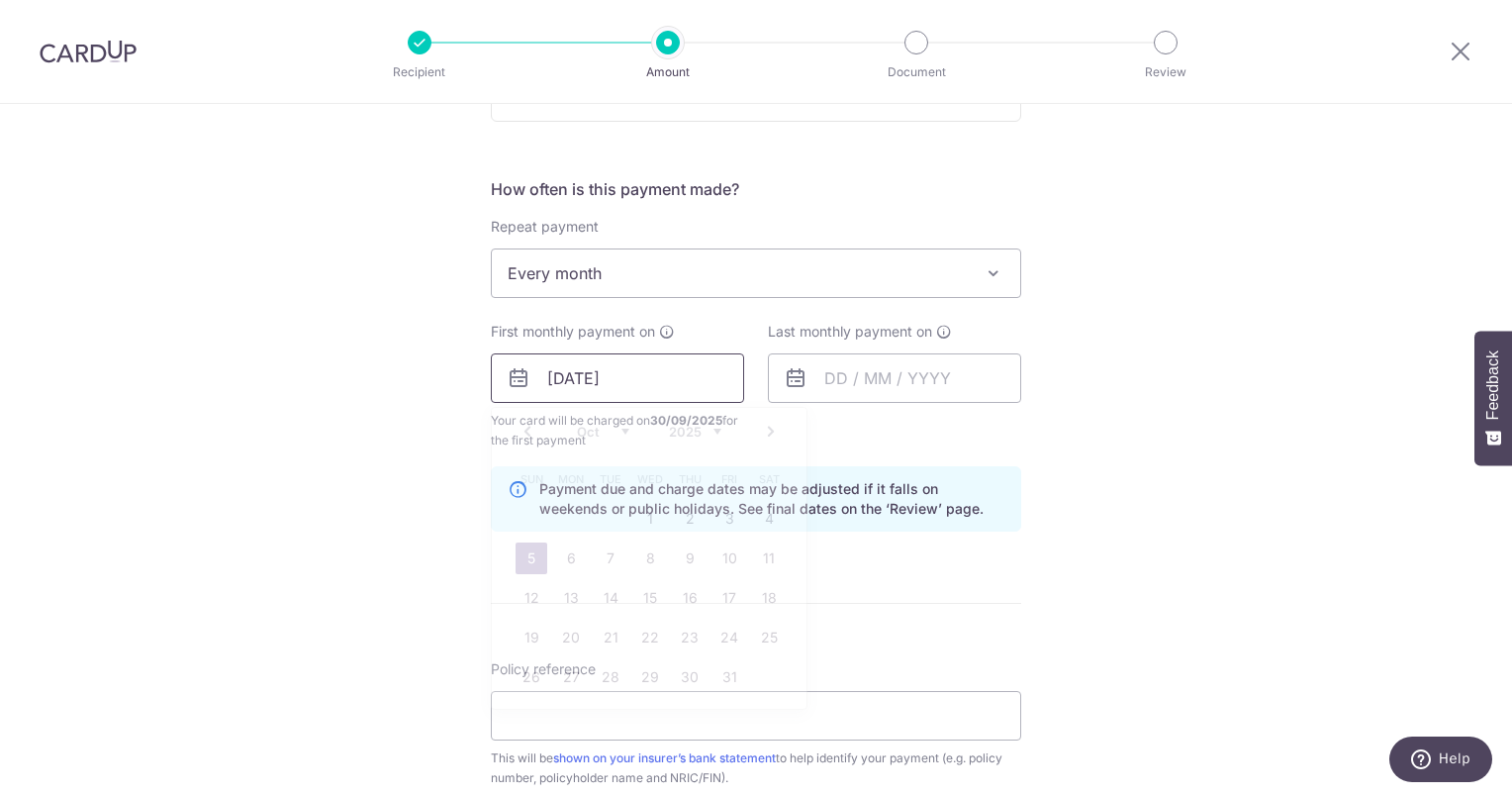 click on "05/10/2025" at bounding box center [617, 378] 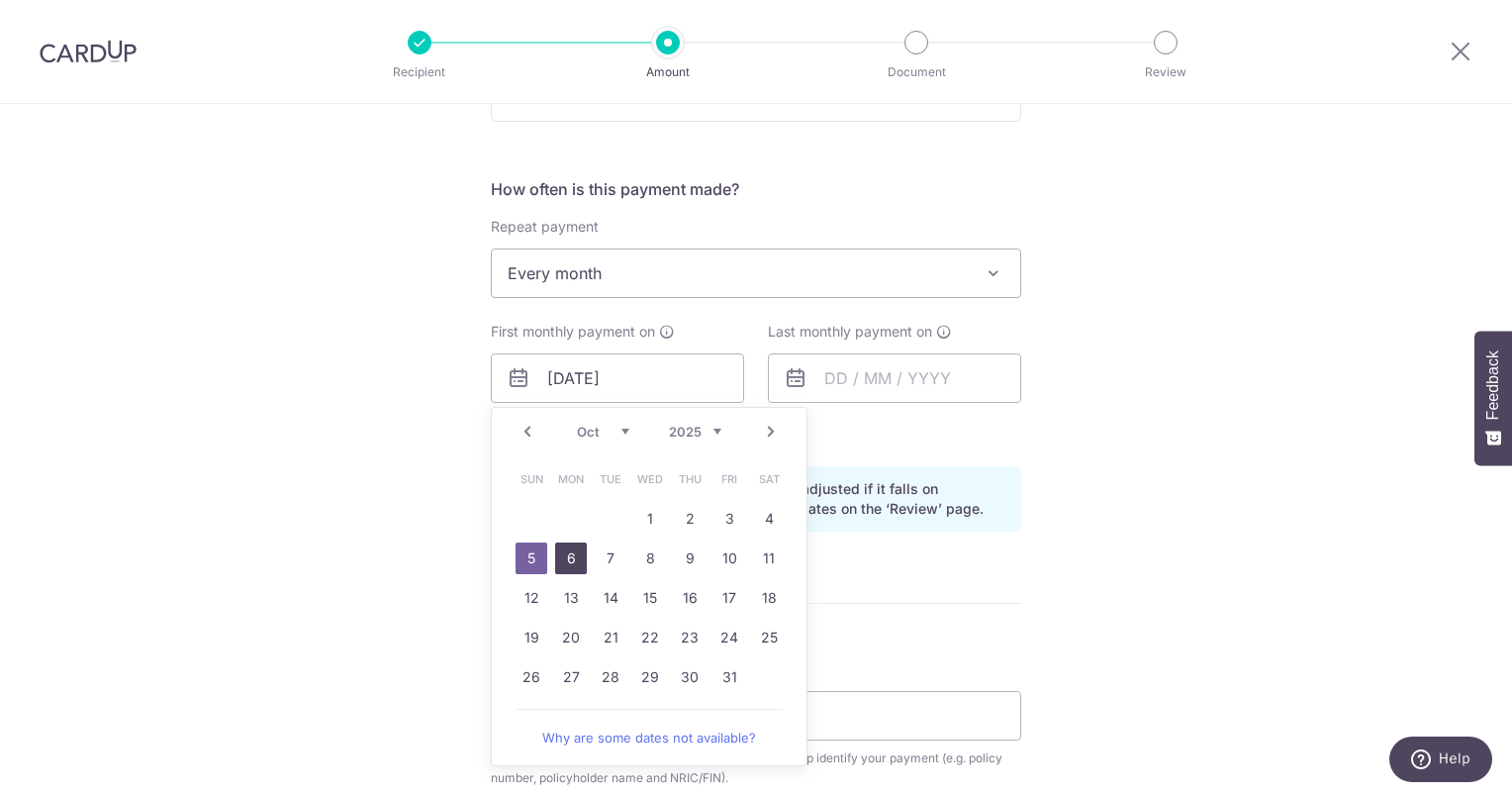click on "6" at bounding box center (571, 558) 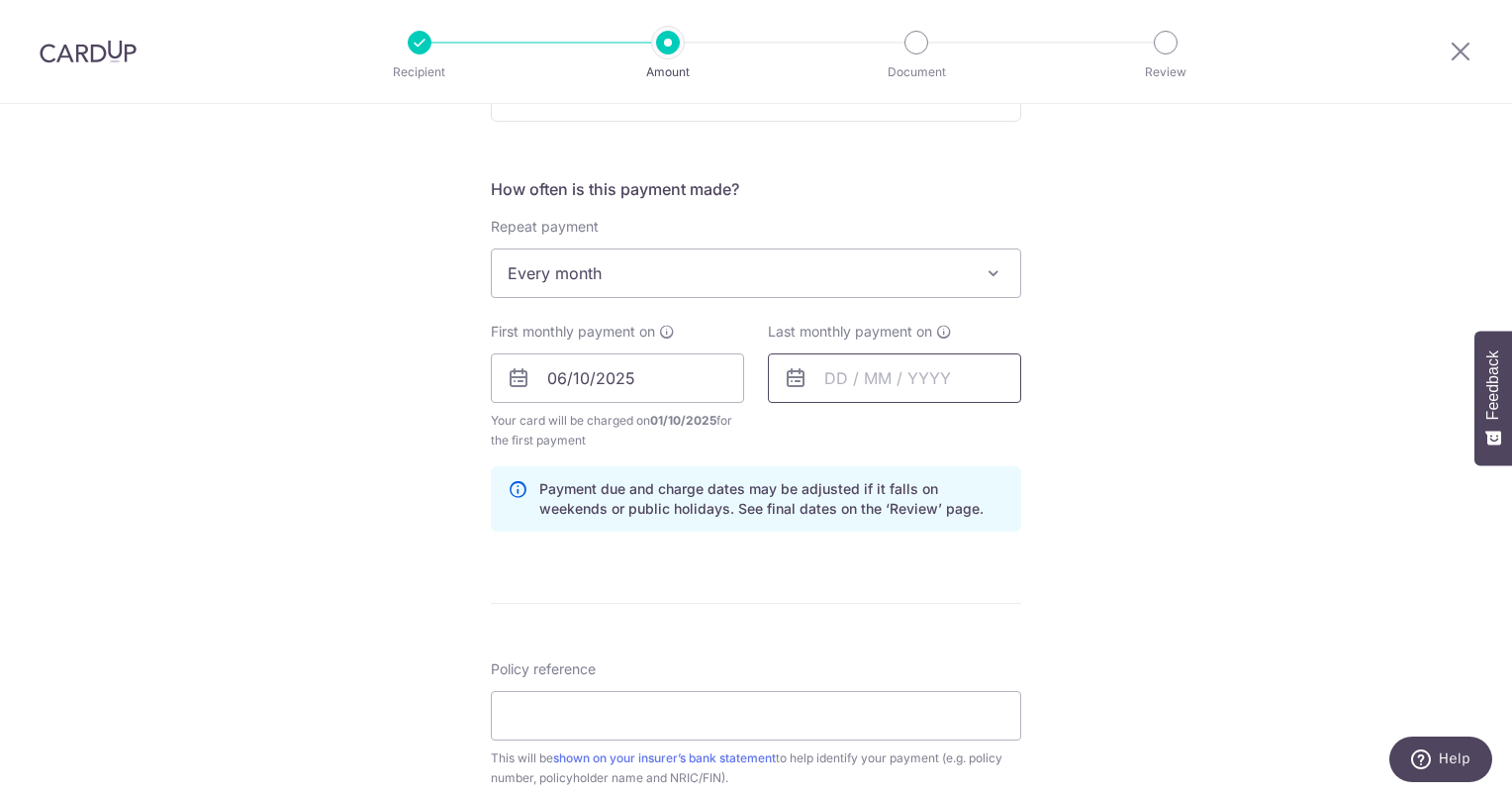 click at bounding box center [895, 378] 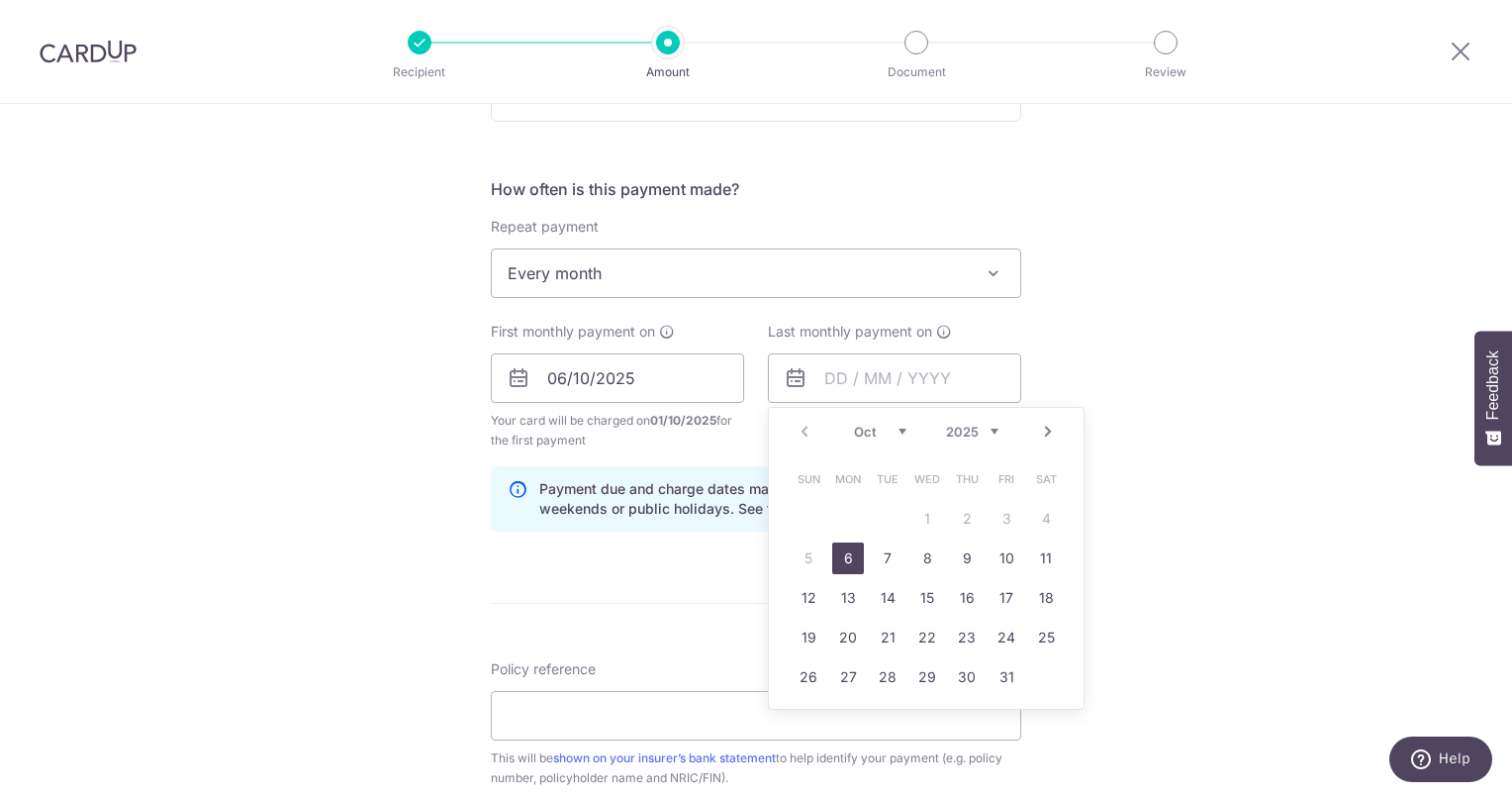 click on "Next" at bounding box center [1048, 432] 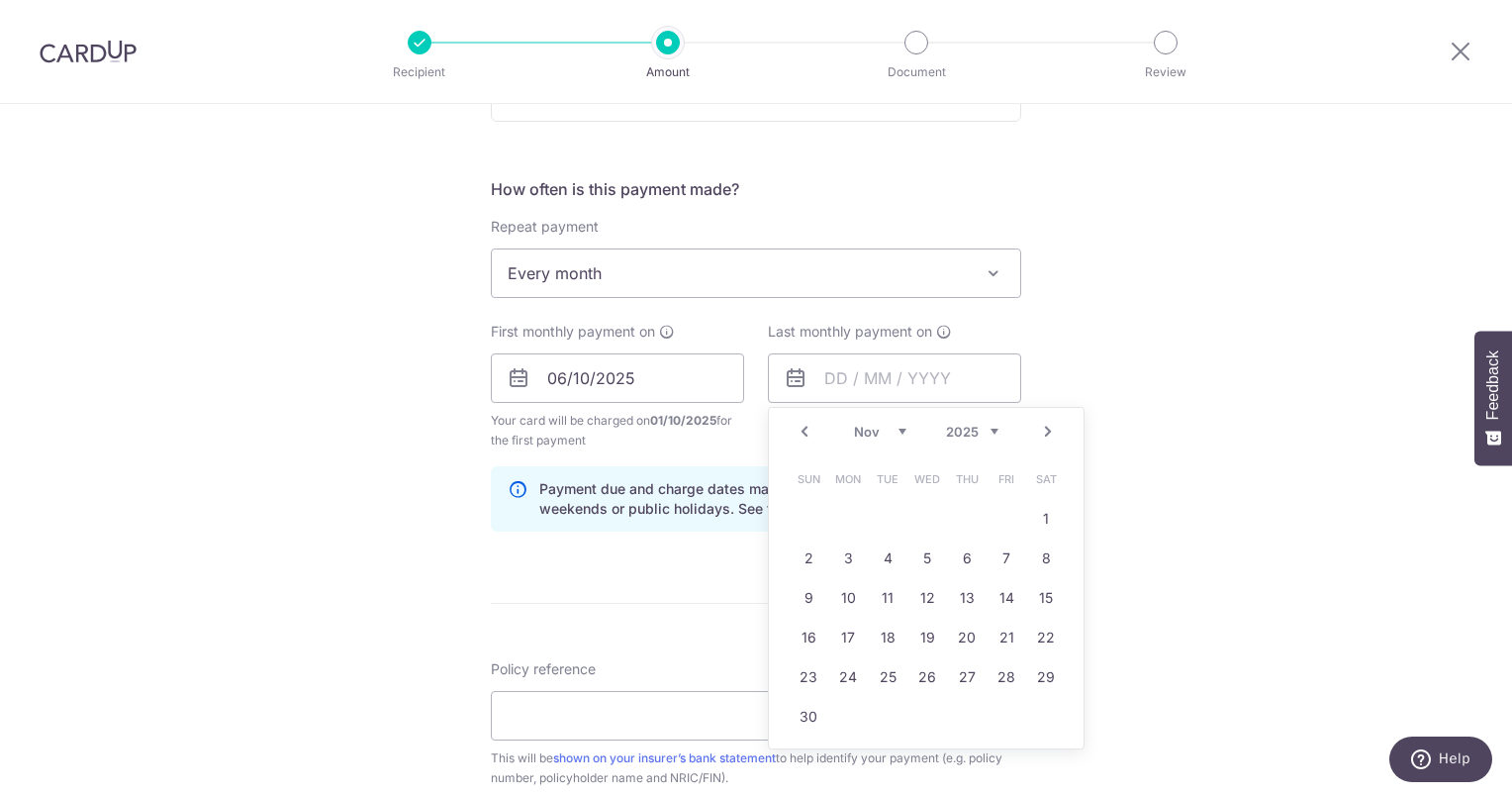 click on "Next" at bounding box center [1048, 432] 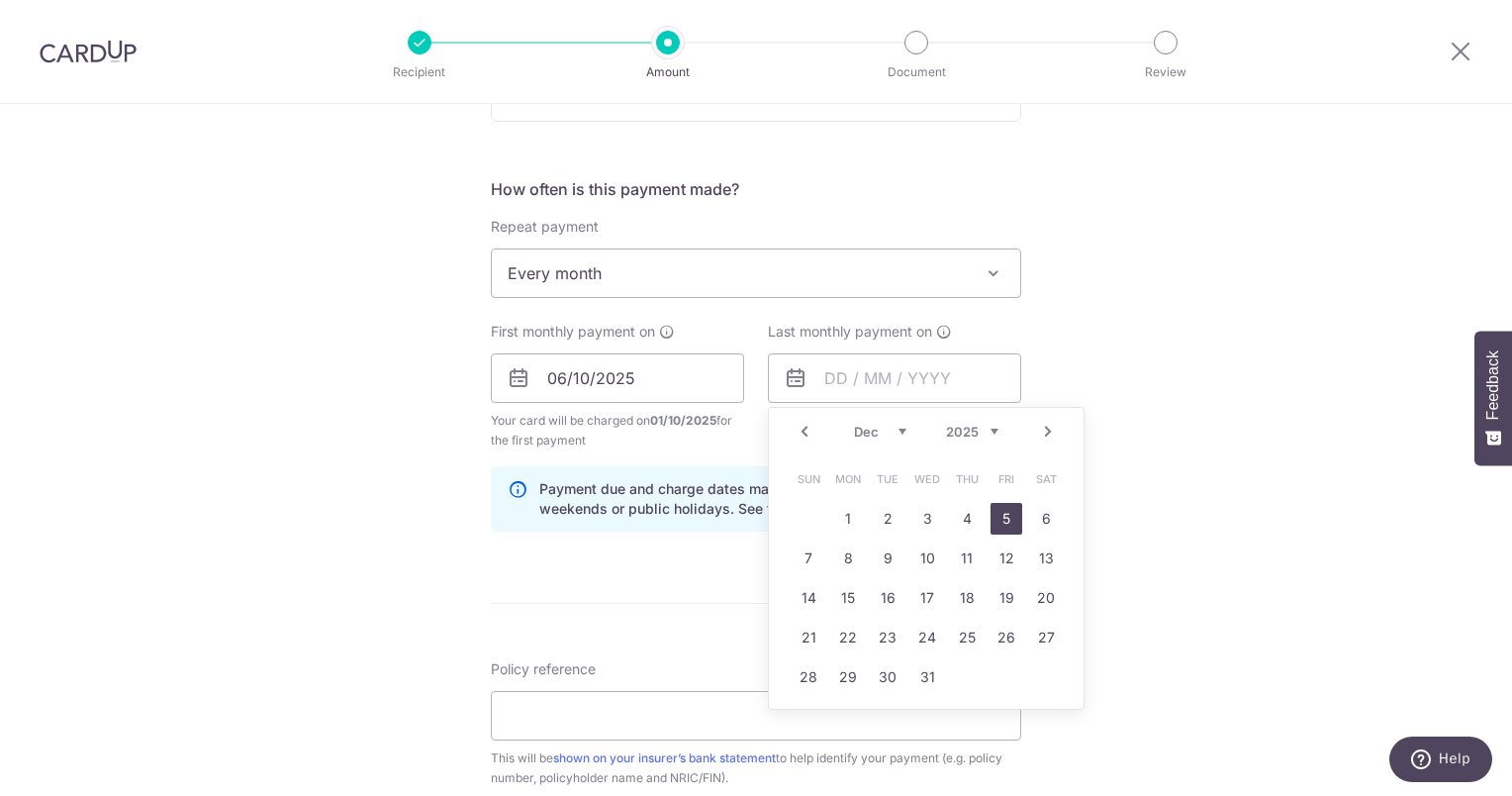 click on "5" at bounding box center (1006, 519) 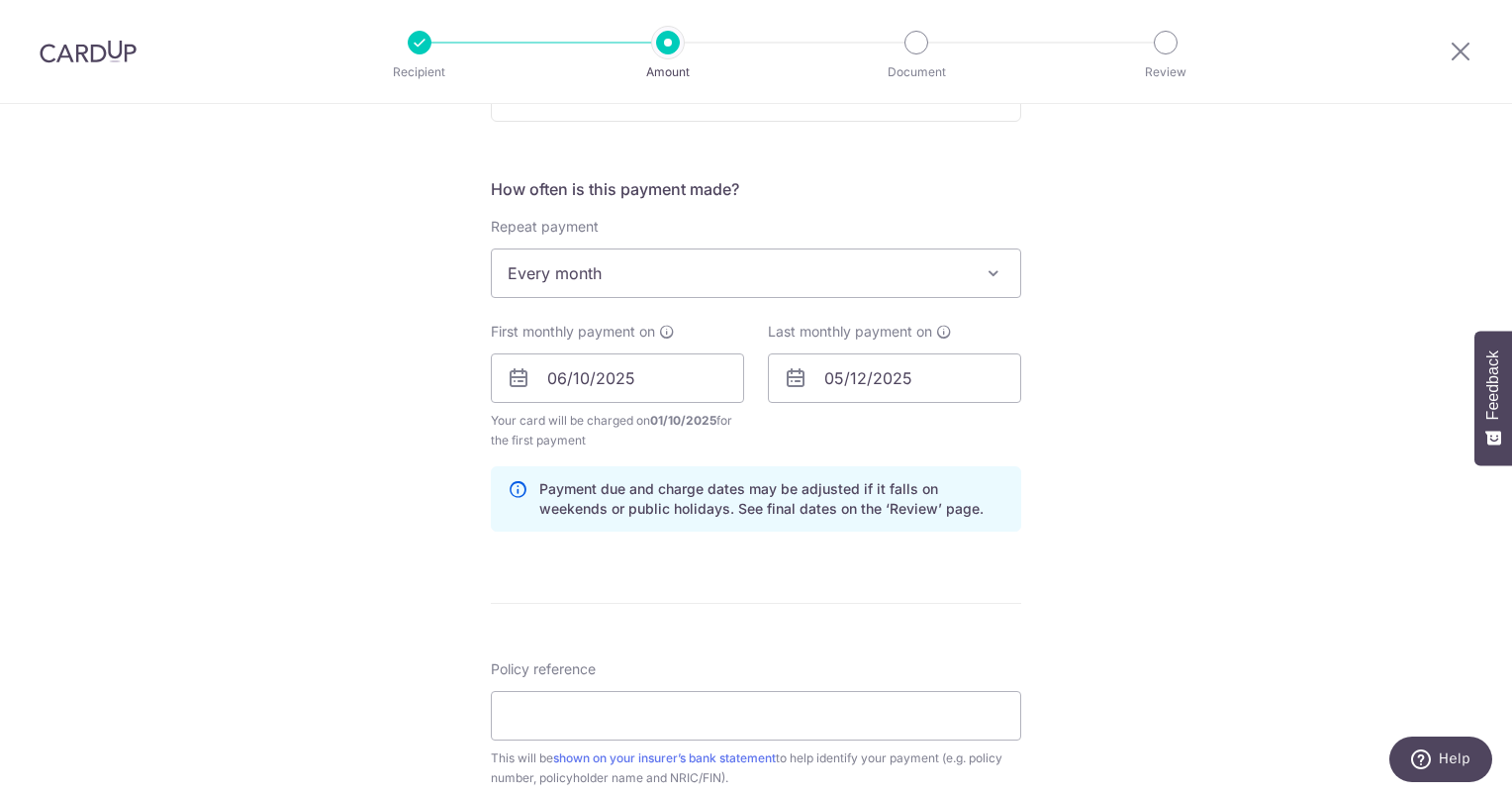 scroll, scrollTop: 990, scrollLeft: 0, axis: vertical 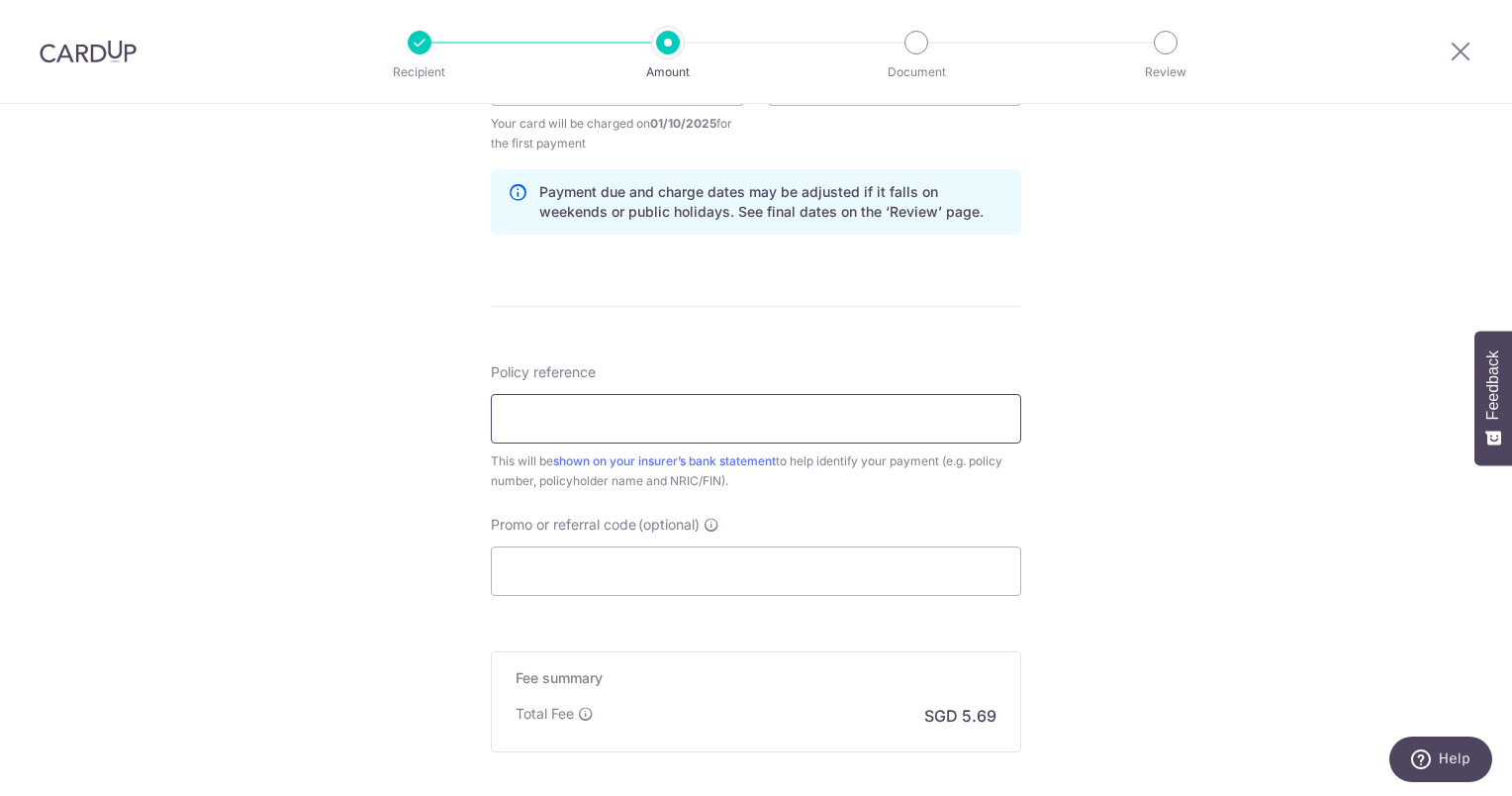 click on "Policy reference" at bounding box center (756, 419) 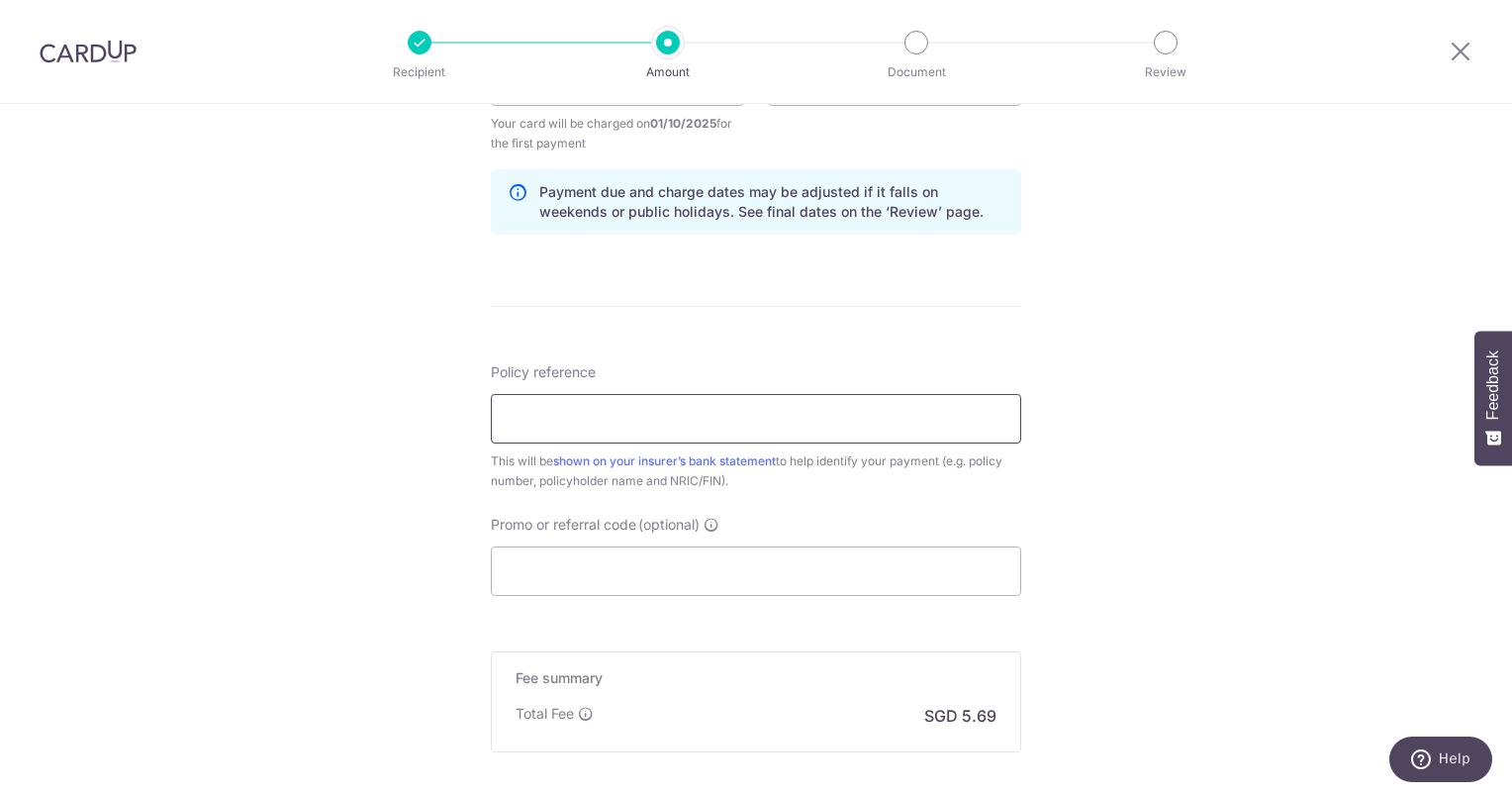type on "L548033995 S9126776D" 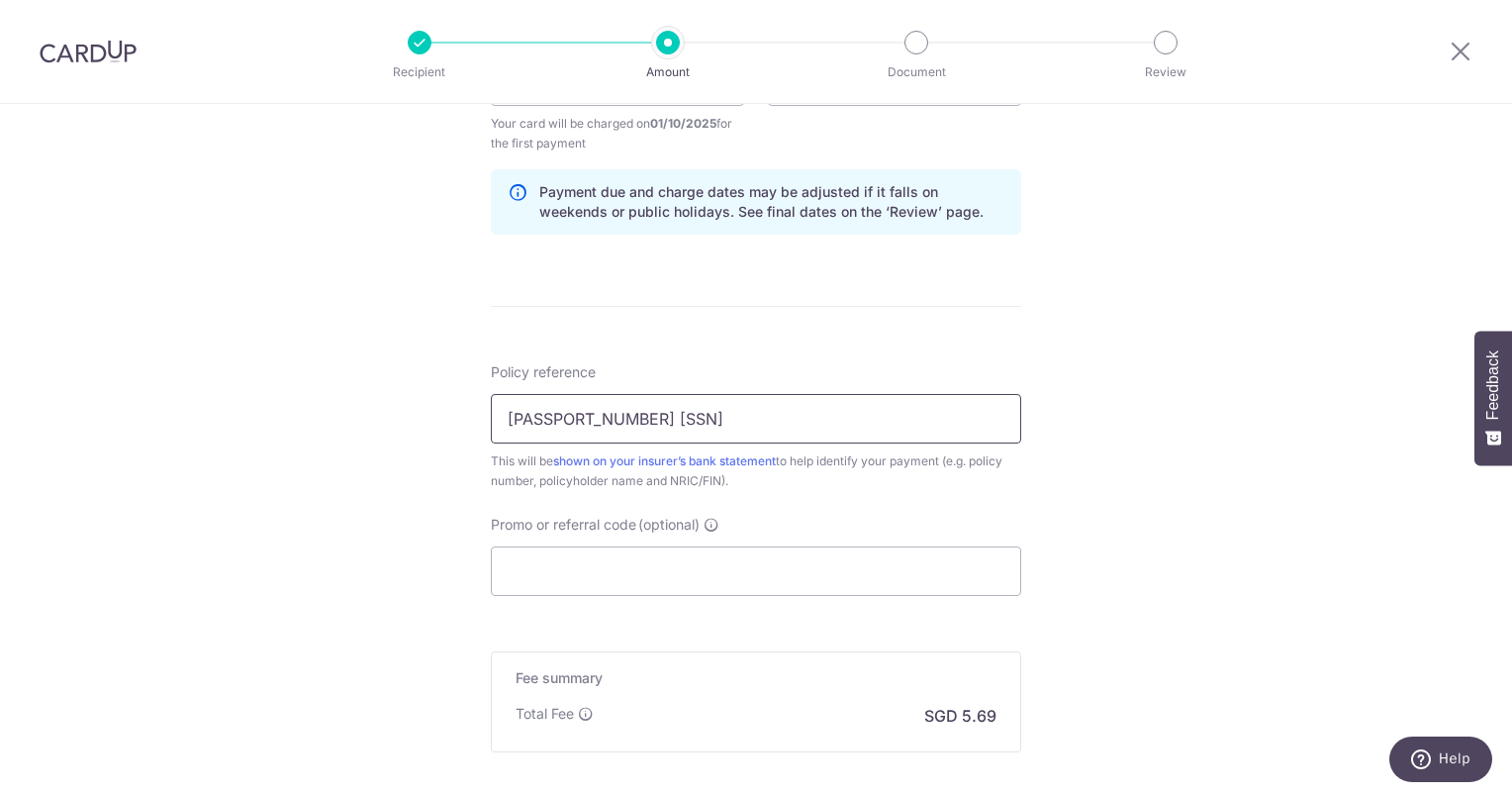 type on "REC185" 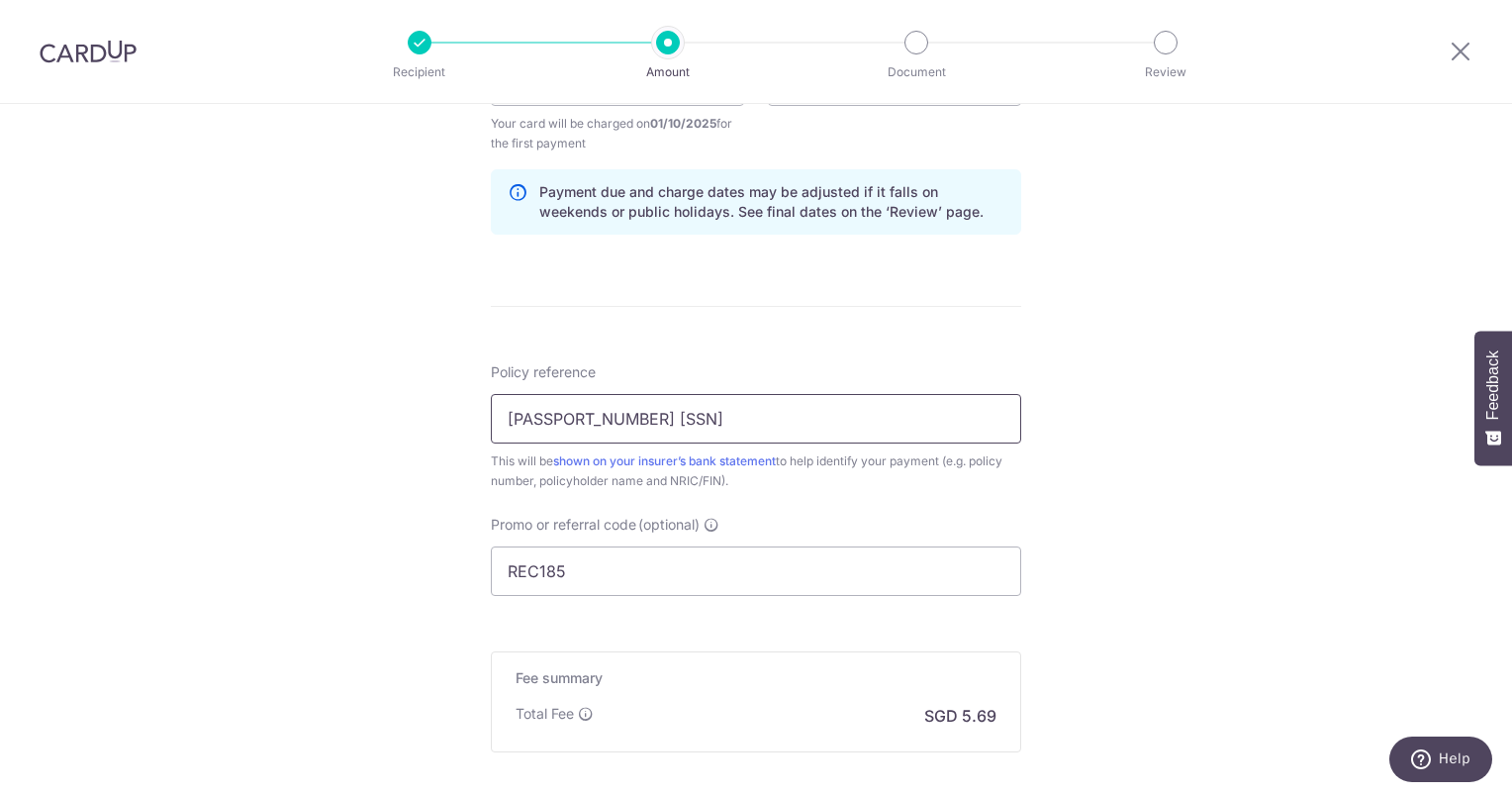 scroll, scrollTop: 515, scrollLeft: 0, axis: vertical 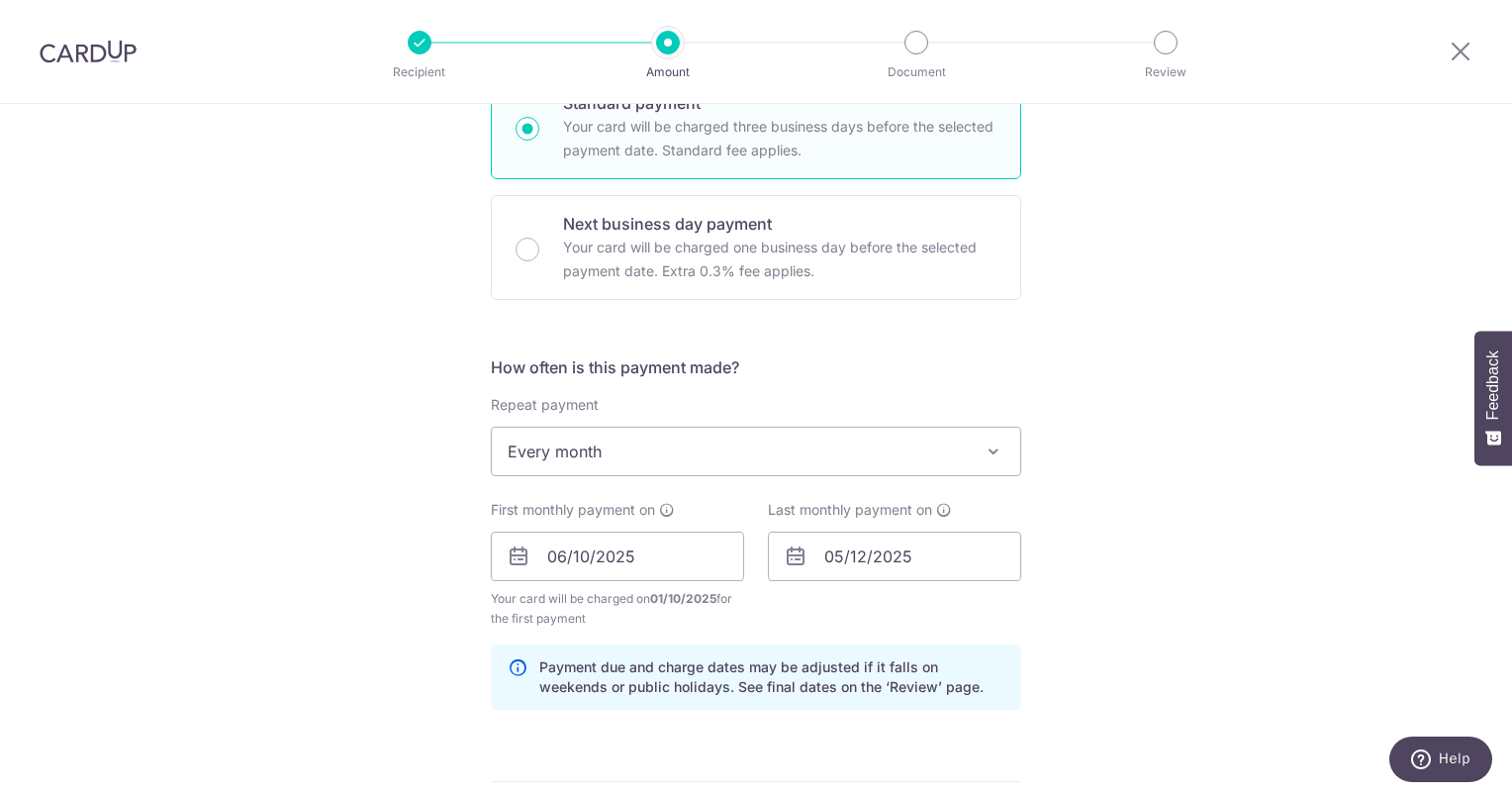 click on "How often is this payment made?
Repeat payment
Never
Every week
Every month
Every quarter
Every half a year
Every year Every month
To set up monthly income tax payments on CardUp, please ensure the following:     Keep GIRO active   First payment through GIRO   Limit of 11 months scheduling   Upload Notice of Assessment    For more details, refer to this guide:  CardUp Help - Monthly Income Tax Payments
First monthly payment on
06/10/2025
Your card will be charged on  01/10/2025  for the first payment
* If your payment is funded by  9:00am SGT on Tuesday 05/08/2025
05/08/2025
No. of Payments" at bounding box center (756, 541) 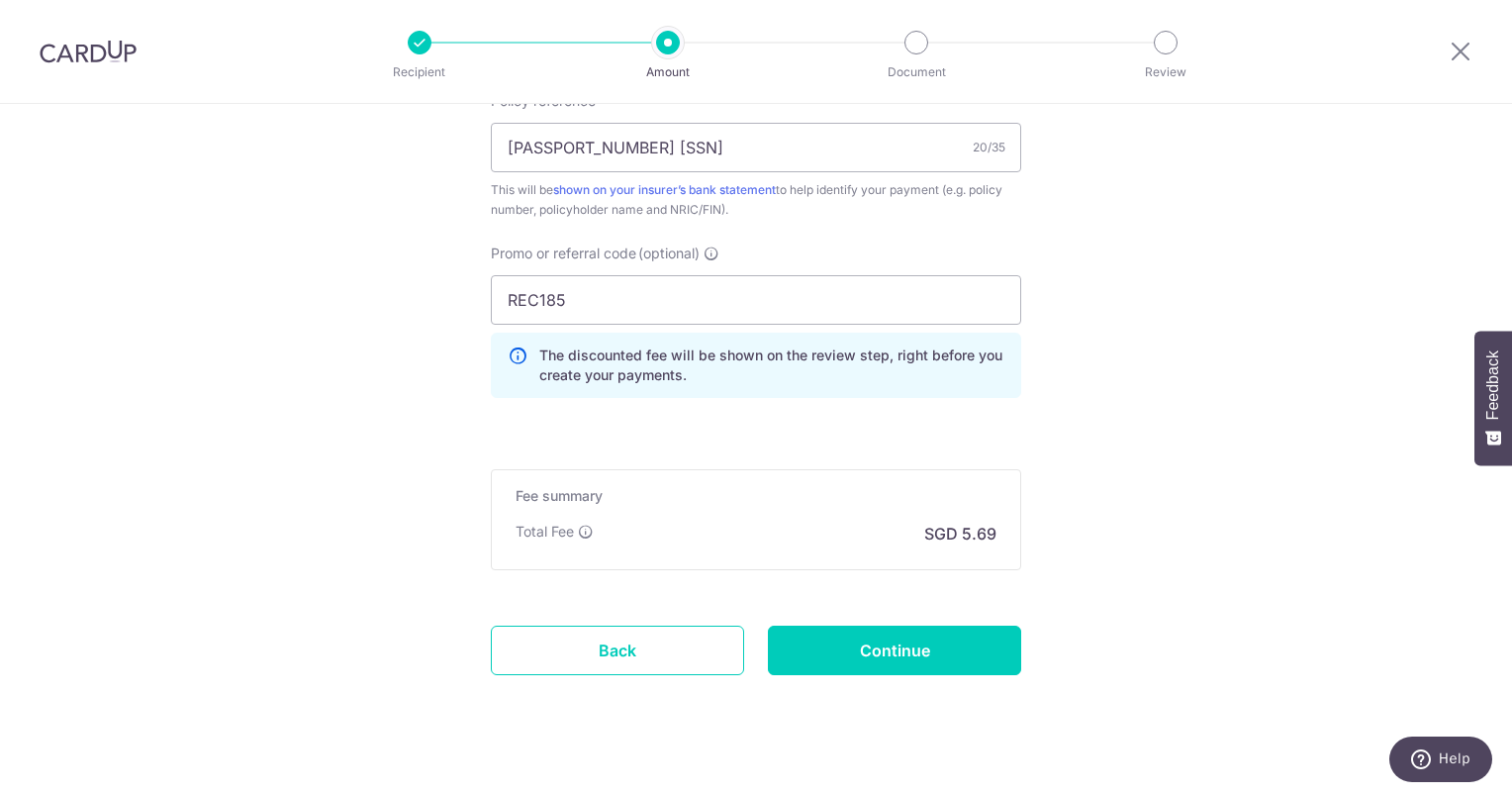scroll, scrollTop: 1286, scrollLeft: 0, axis: vertical 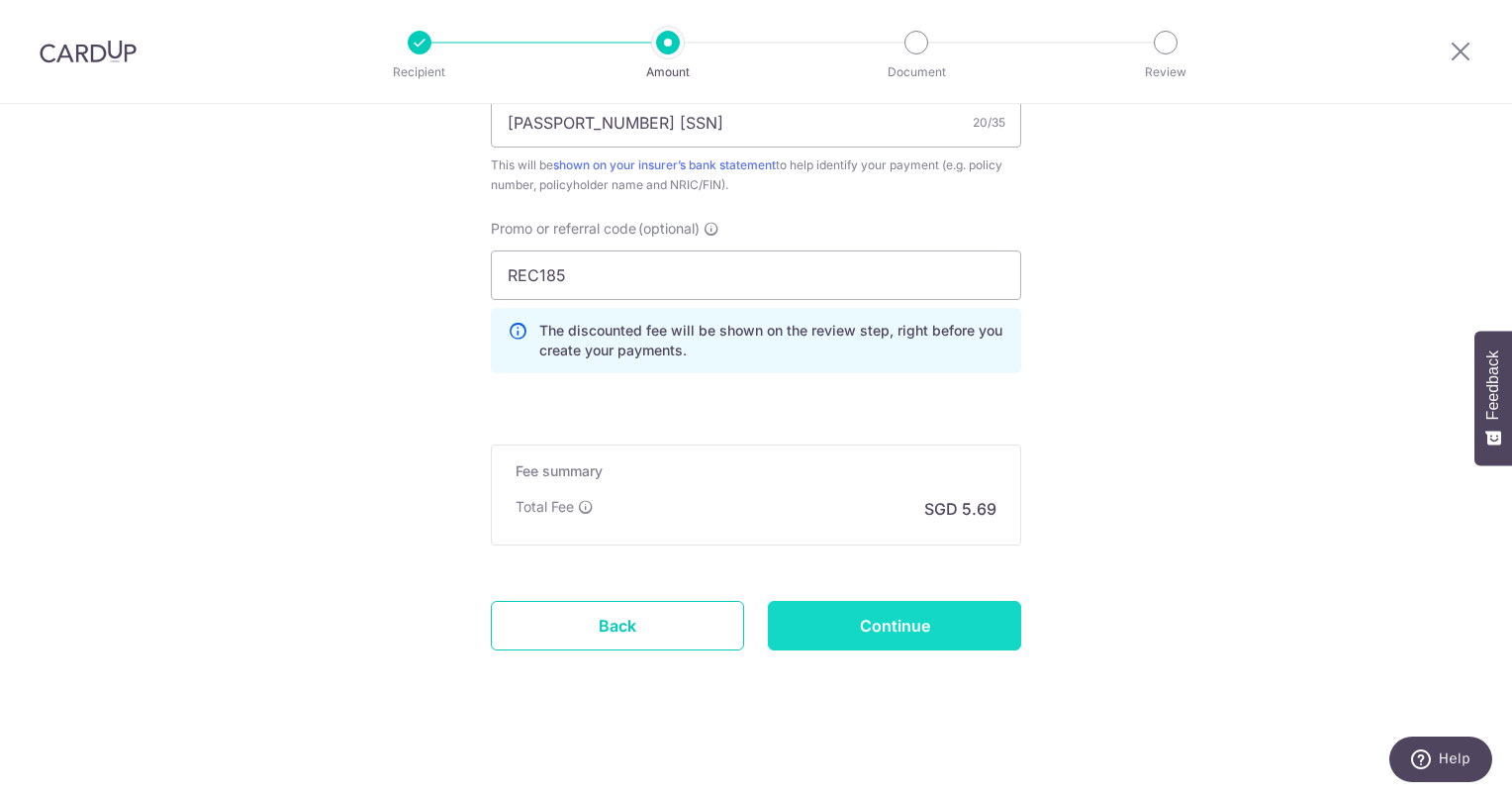 click on "Continue" at bounding box center [895, 626] 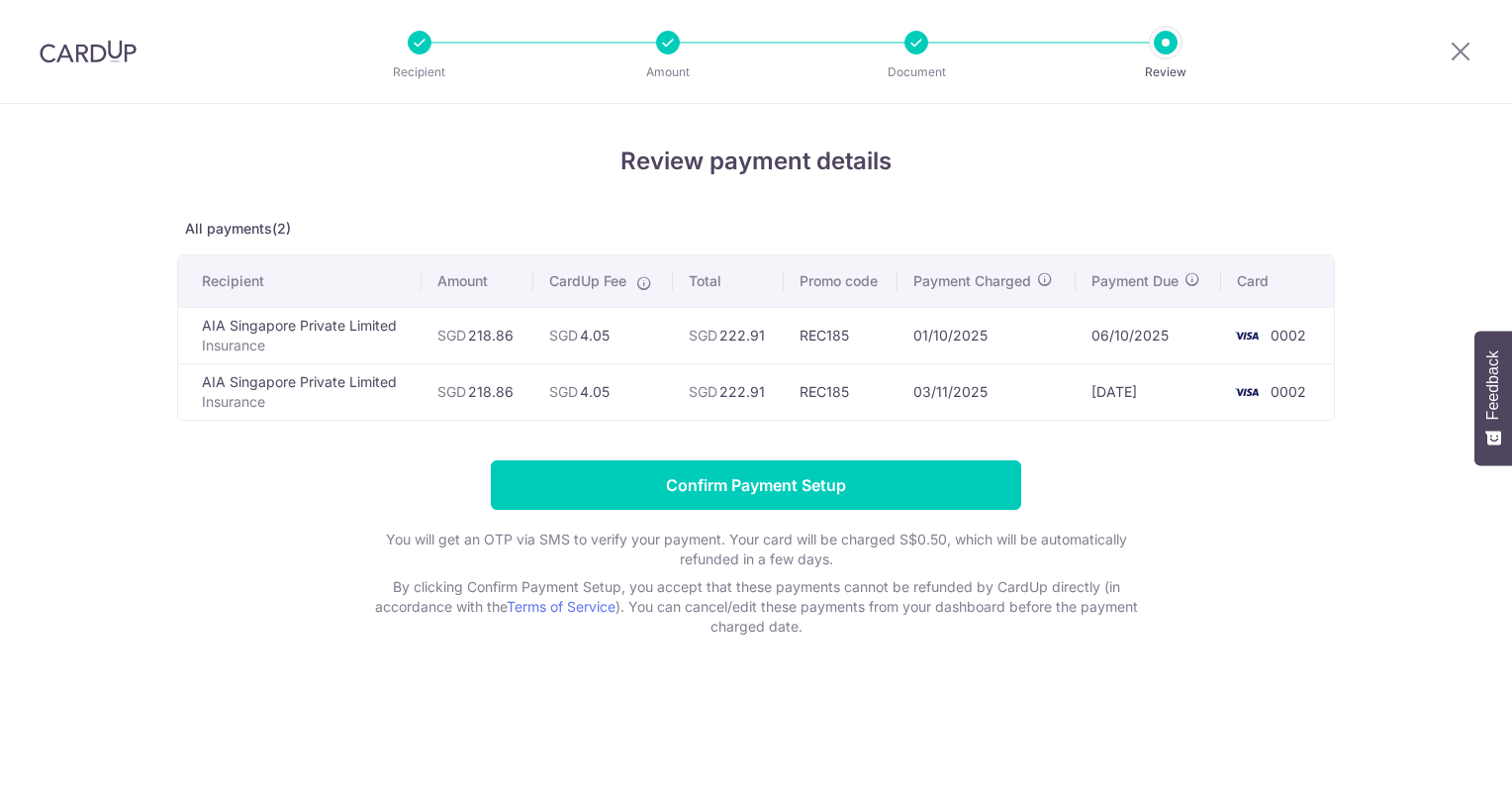 scroll, scrollTop: 0, scrollLeft: 0, axis: both 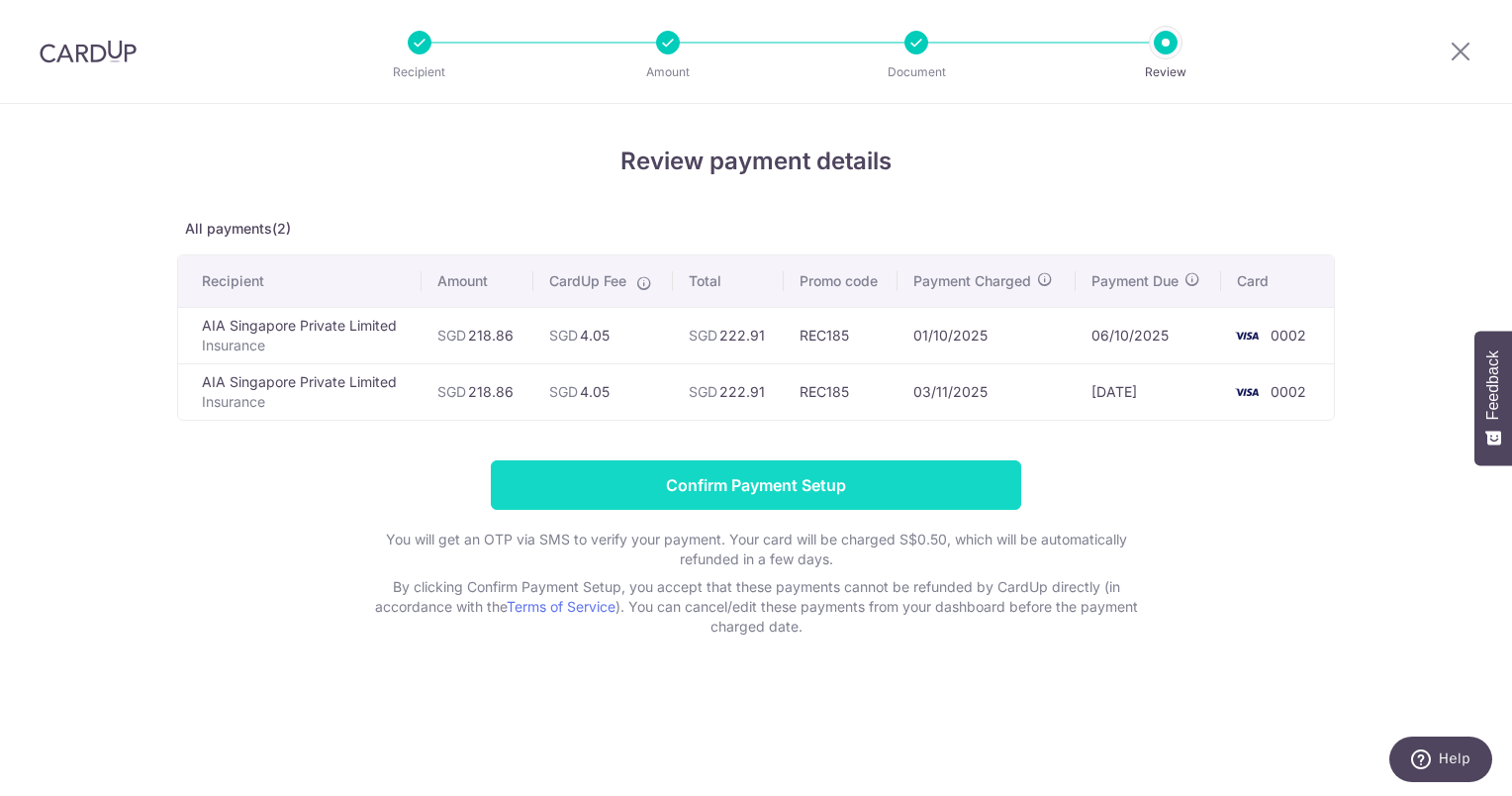 click on "Confirm Payment Setup" at bounding box center (756, 485) 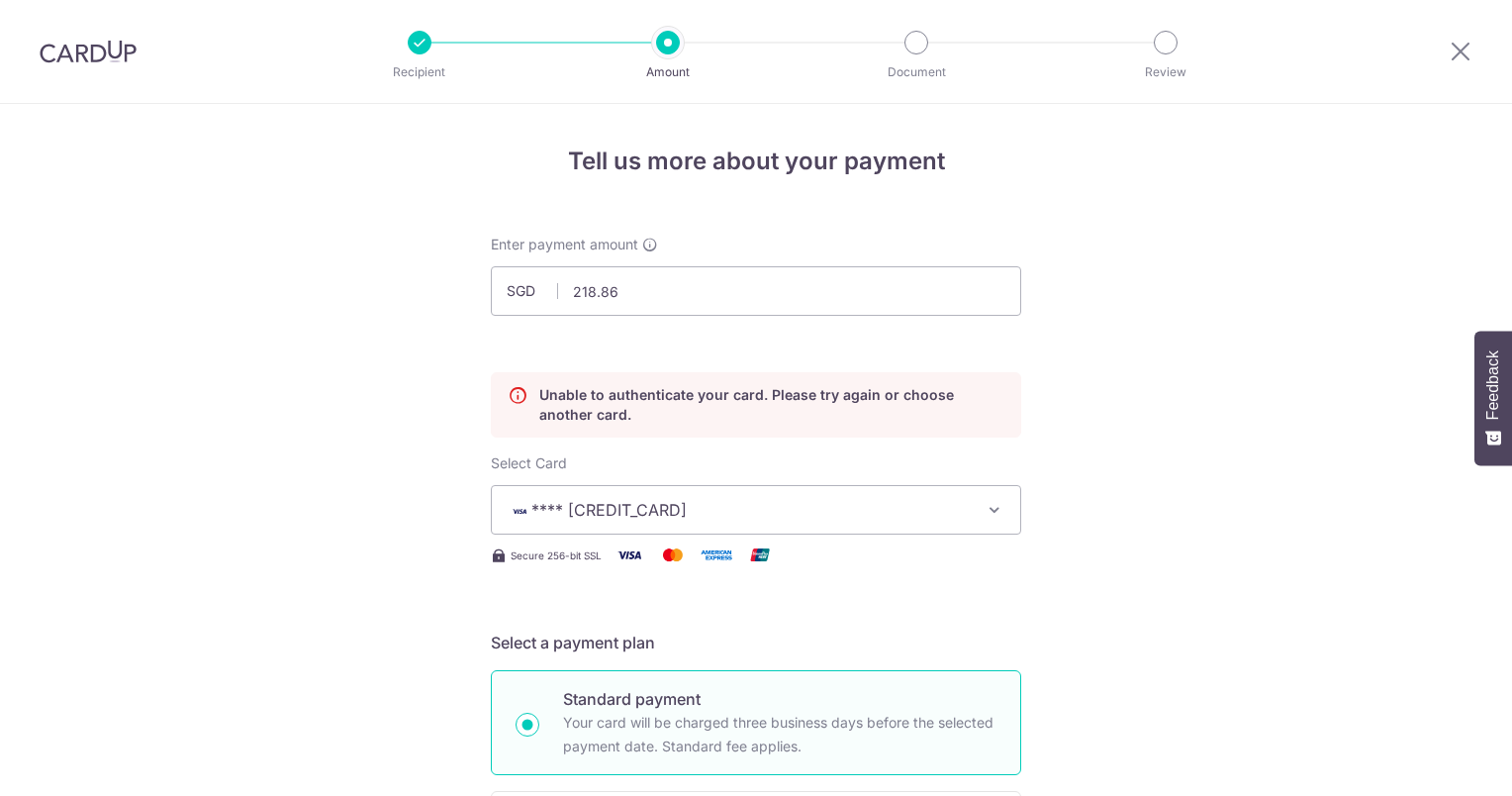 scroll, scrollTop: 0, scrollLeft: 0, axis: both 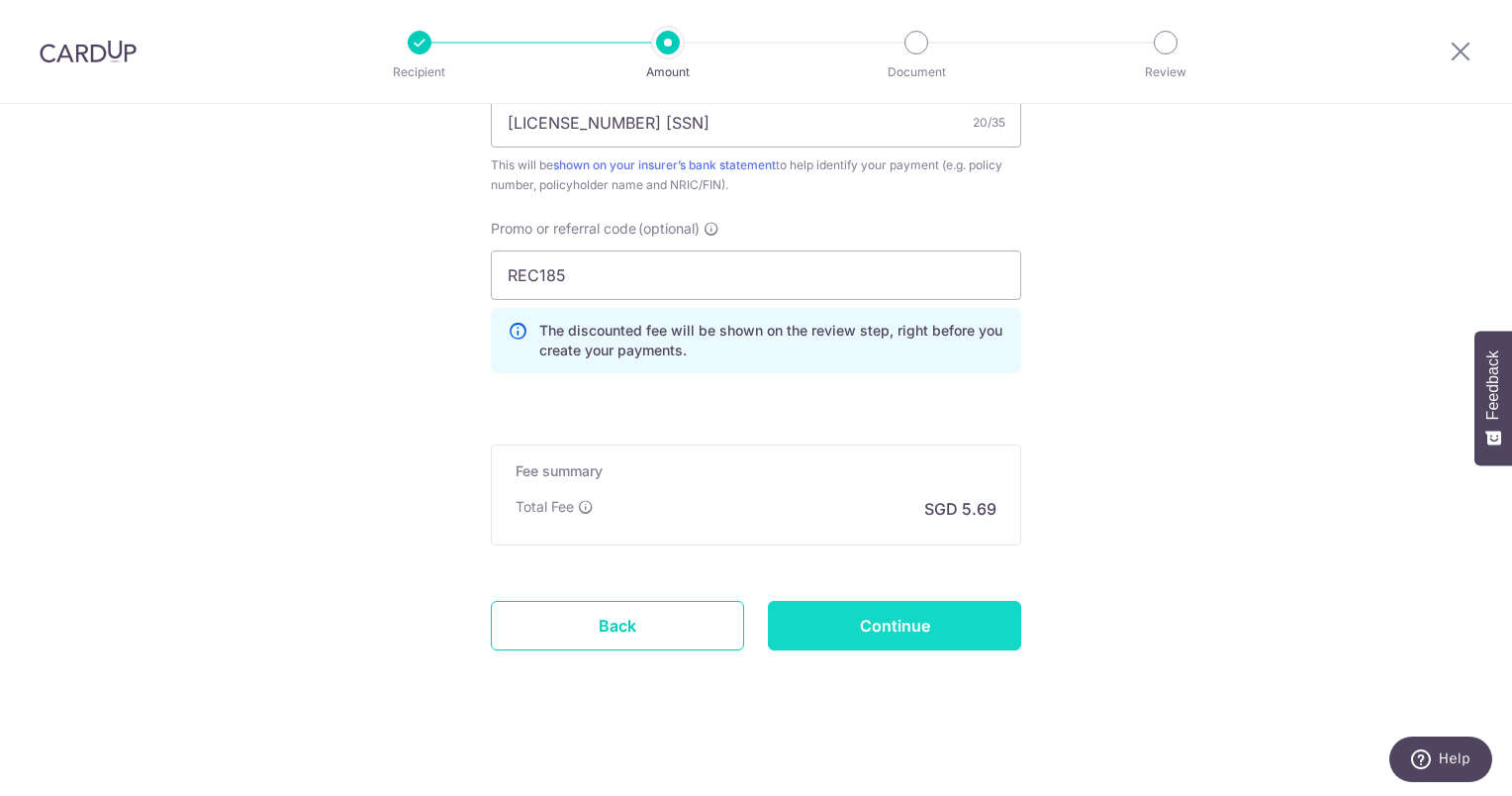 click on "Continue" at bounding box center [895, 626] 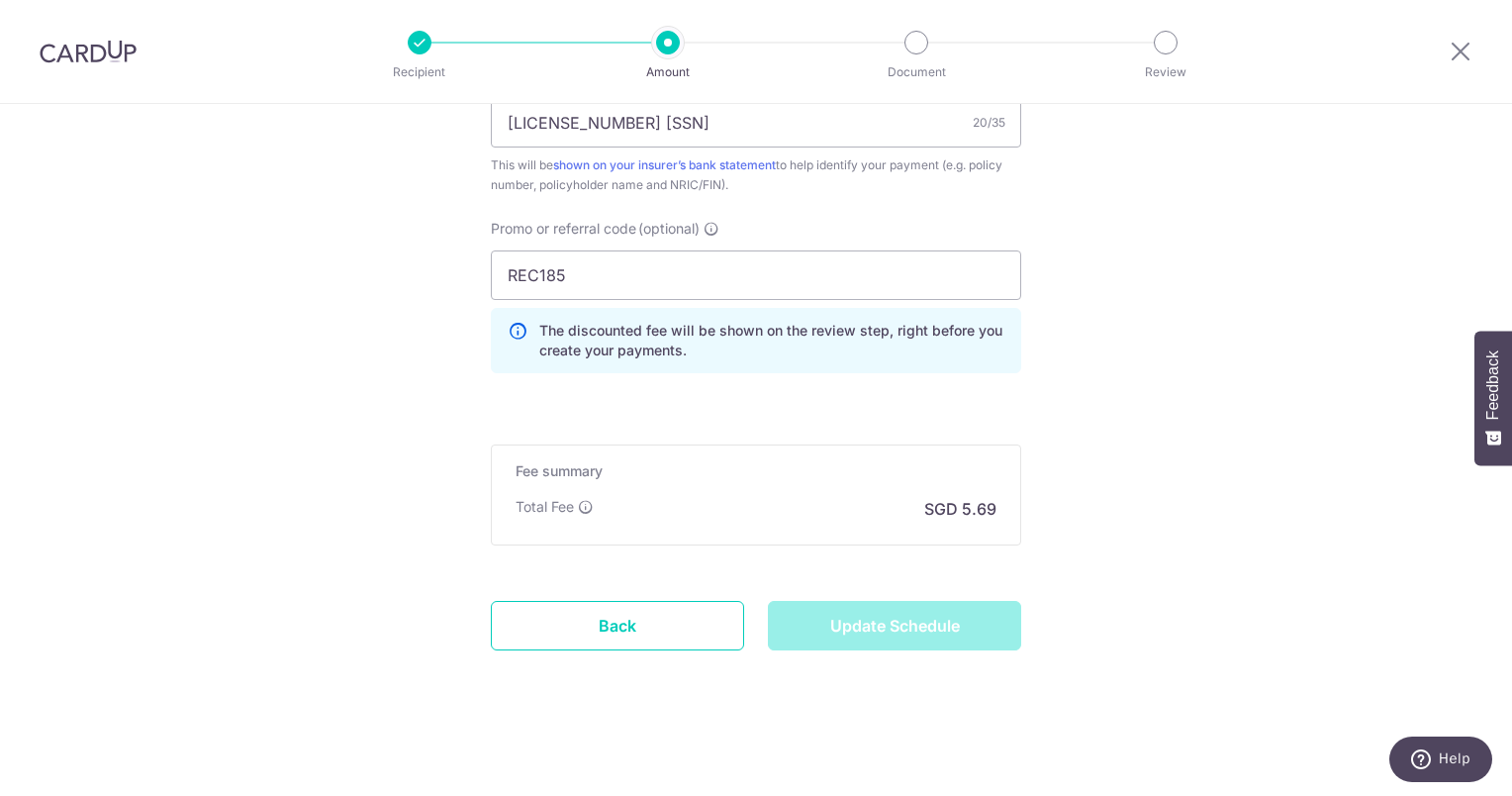 type on "Update Schedule" 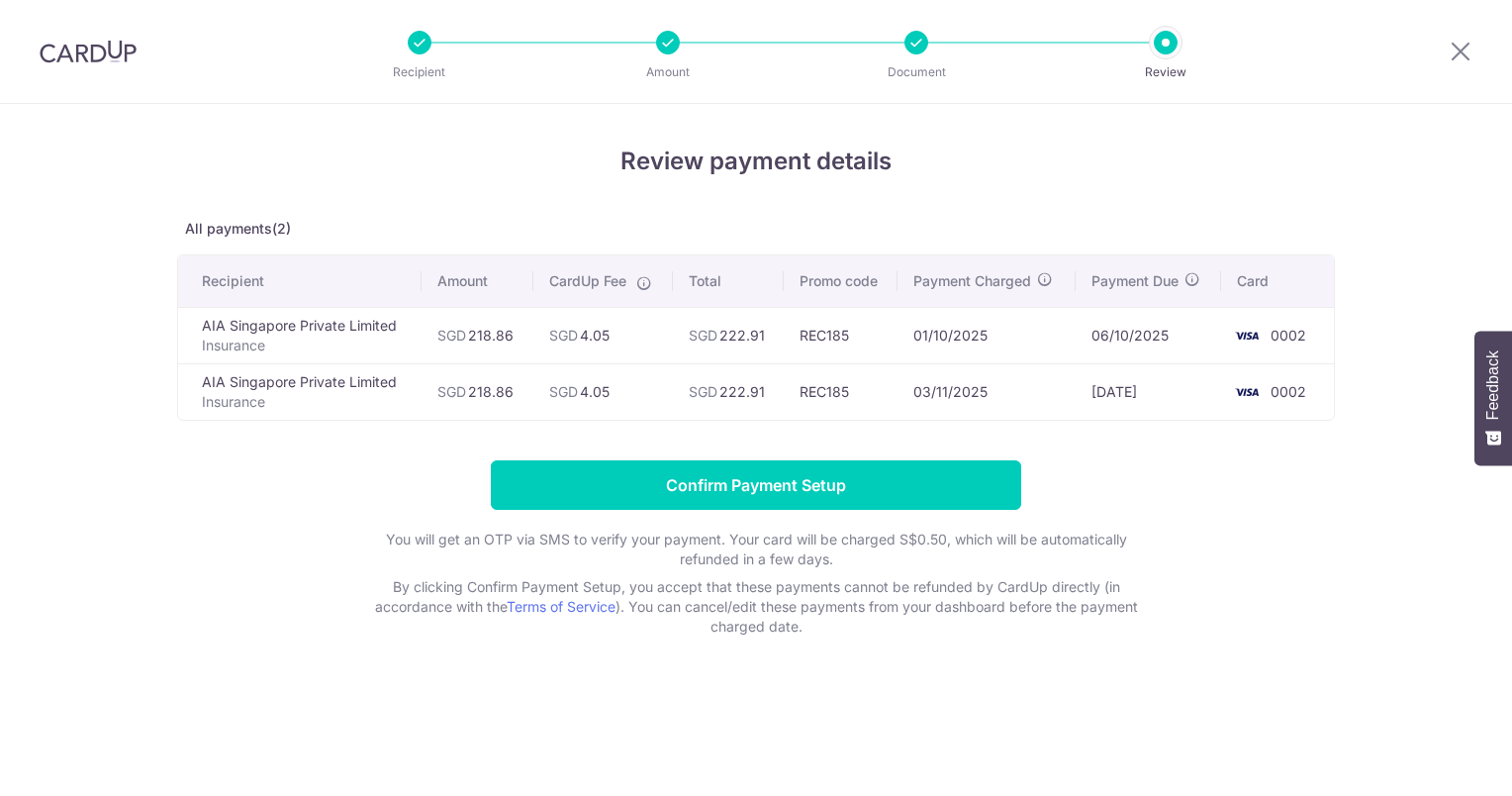 scroll, scrollTop: 0, scrollLeft: 0, axis: both 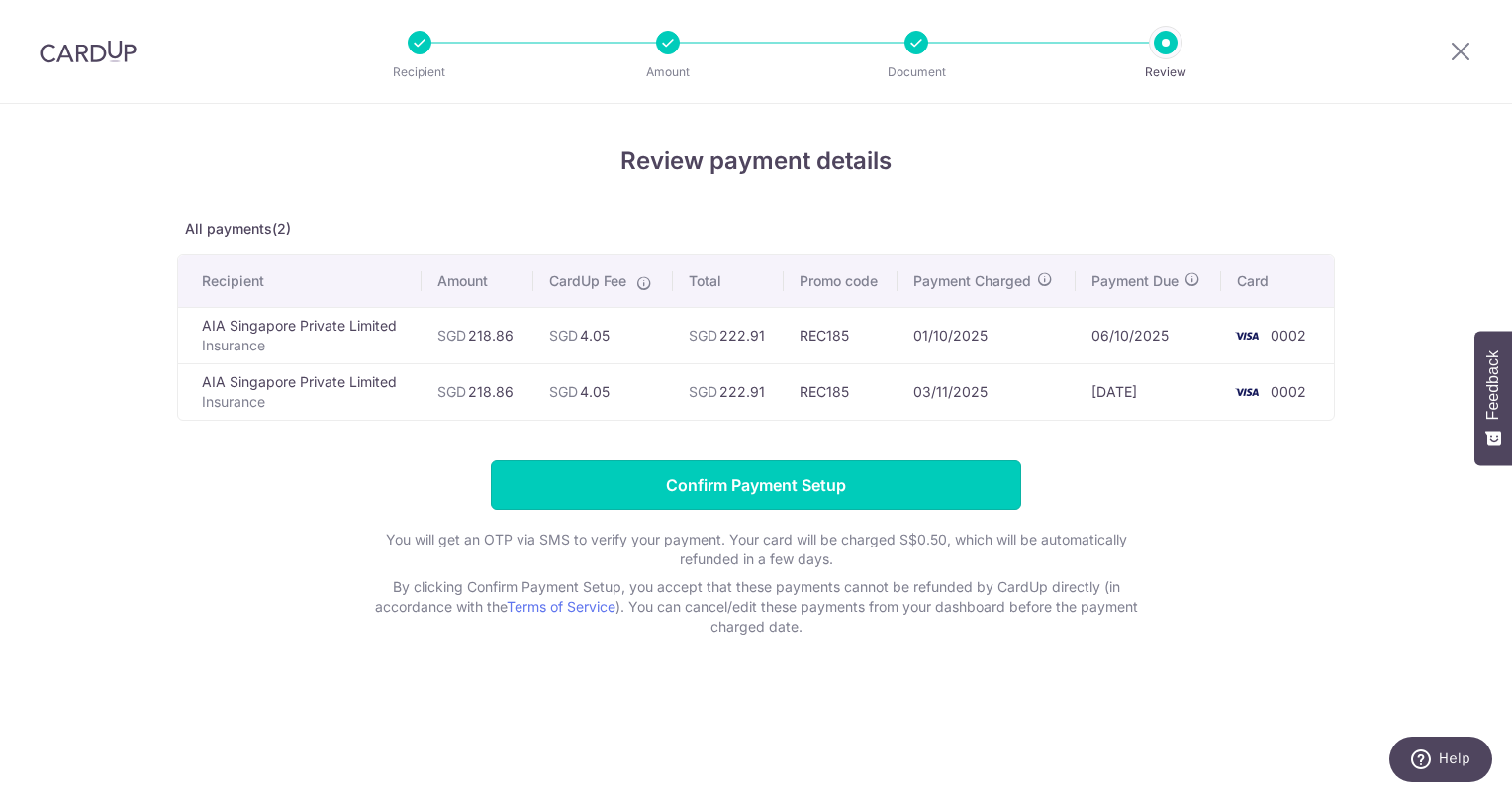 click on "Confirm Payment Setup" at bounding box center [756, 485] 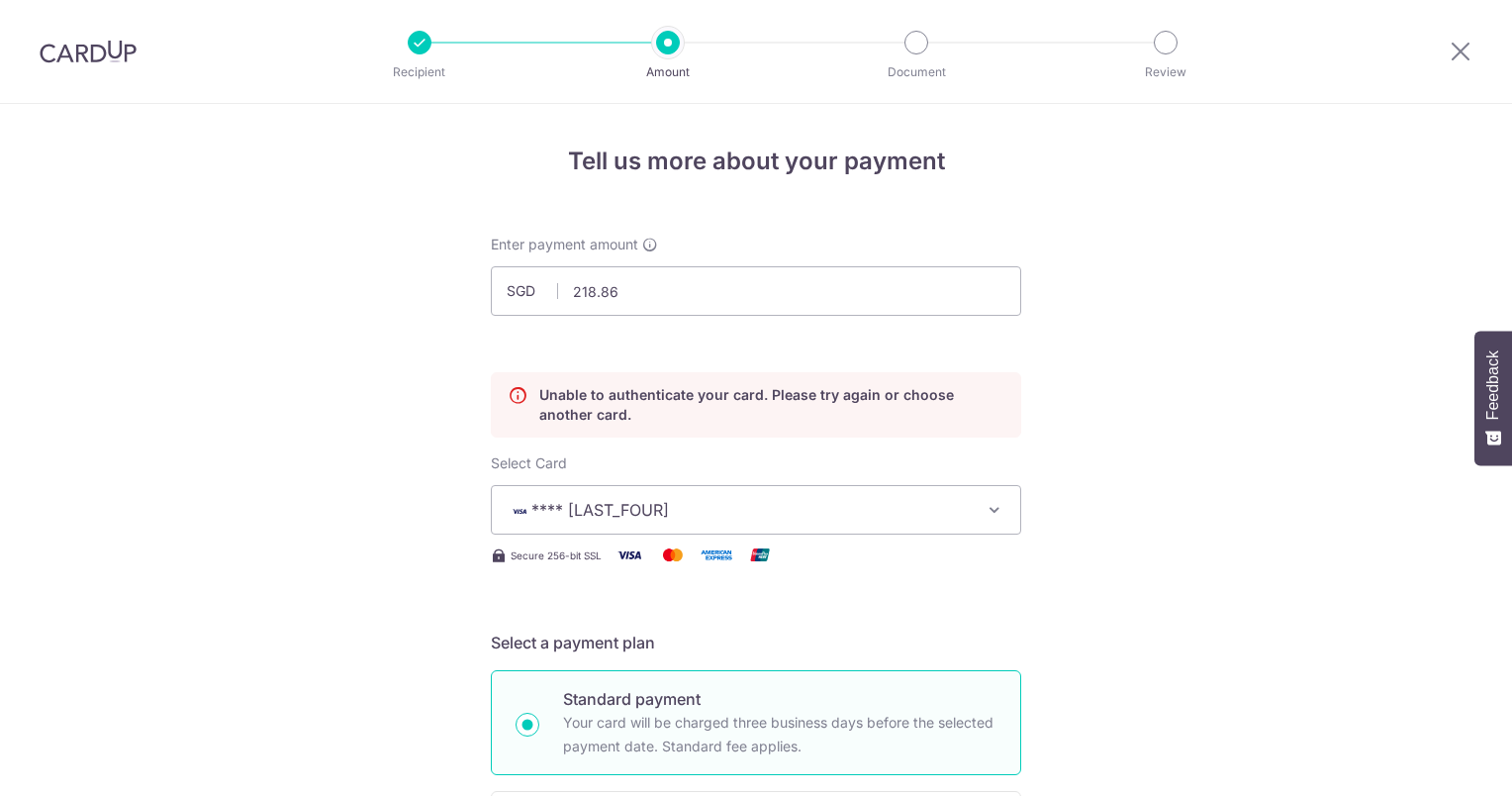 scroll, scrollTop: 0, scrollLeft: 0, axis: both 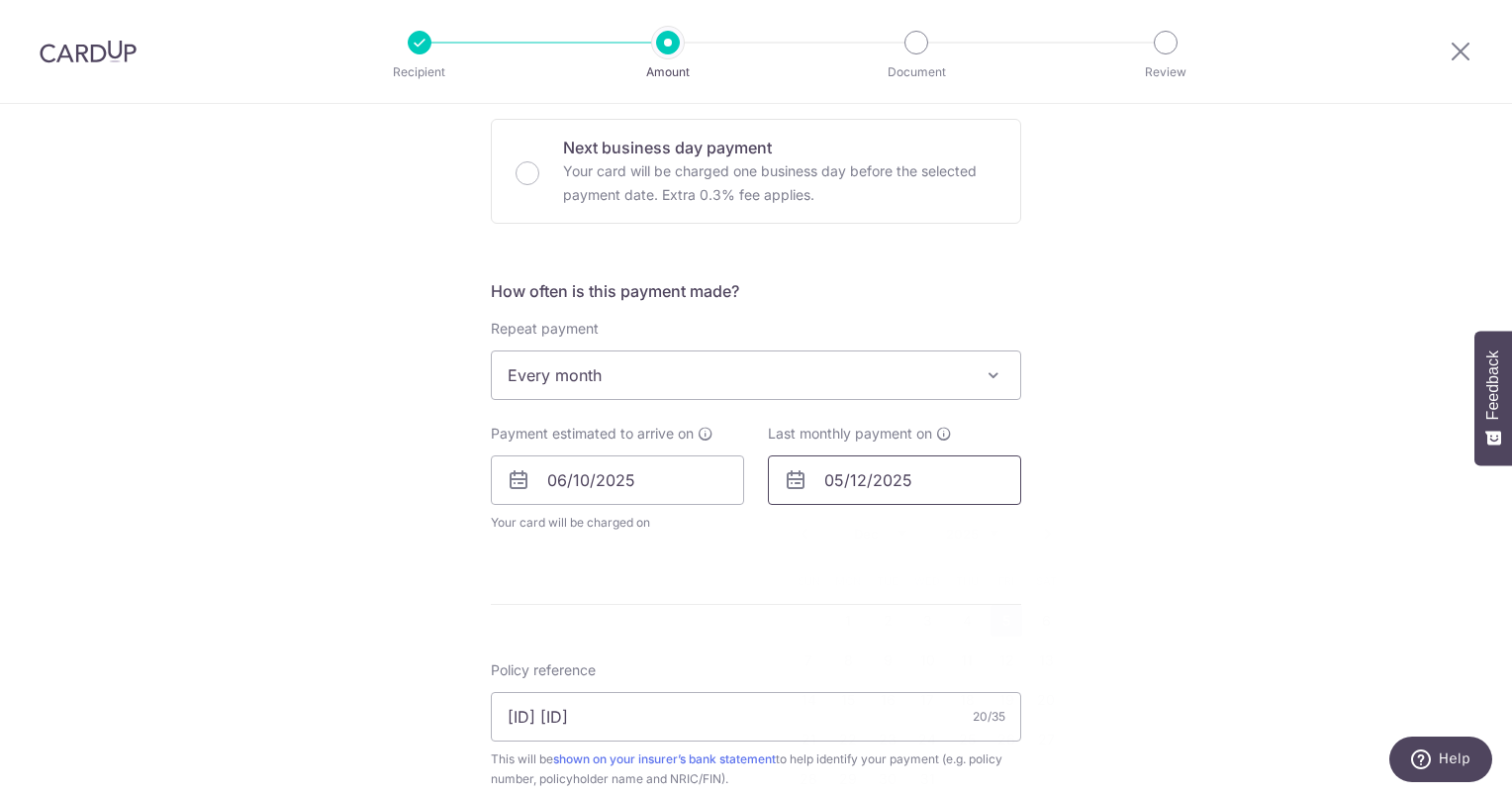 click on "05/12/2025" at bounding box center (895, 480) 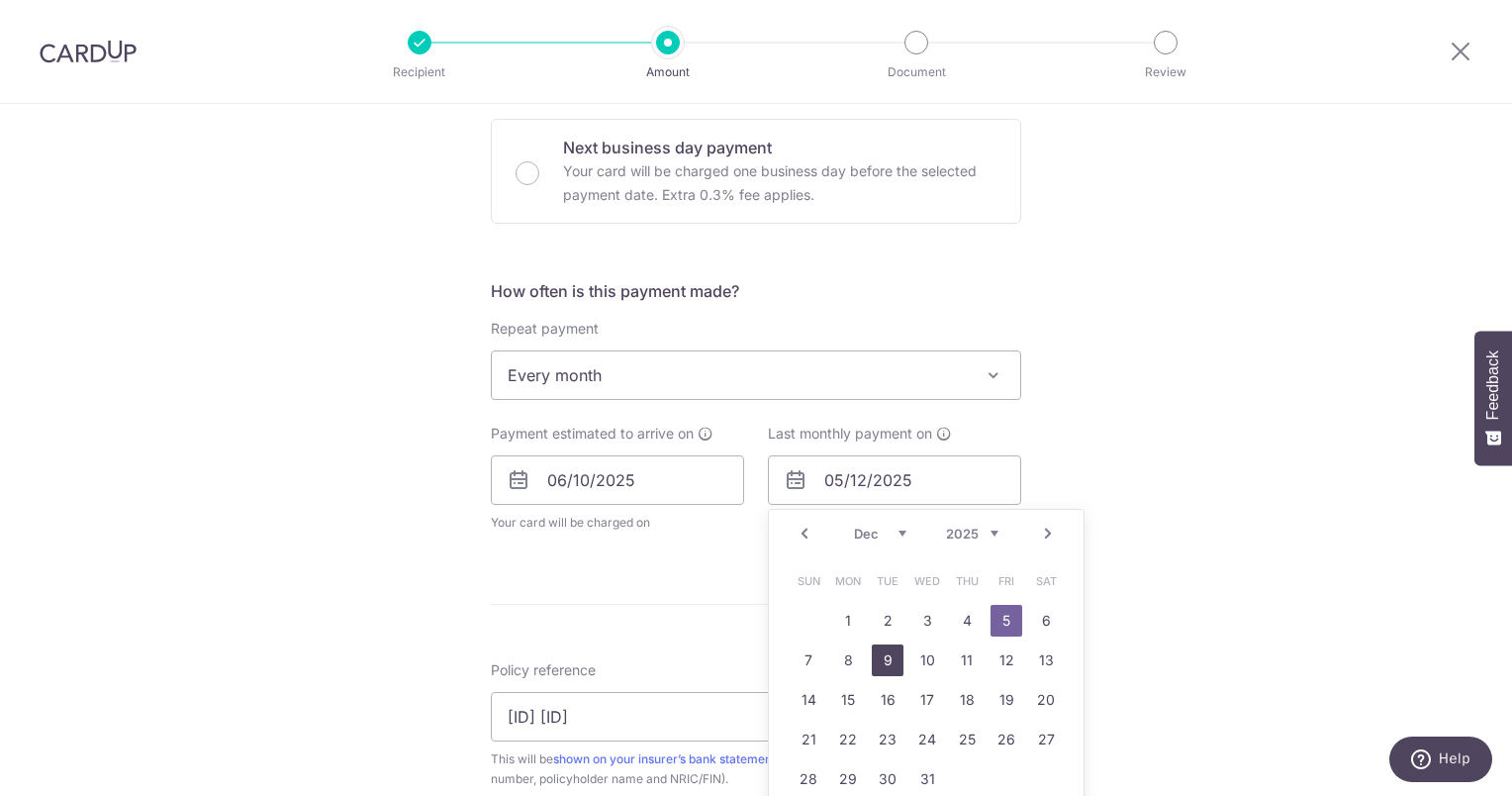 click on "9" at bounding box center (888, 660) 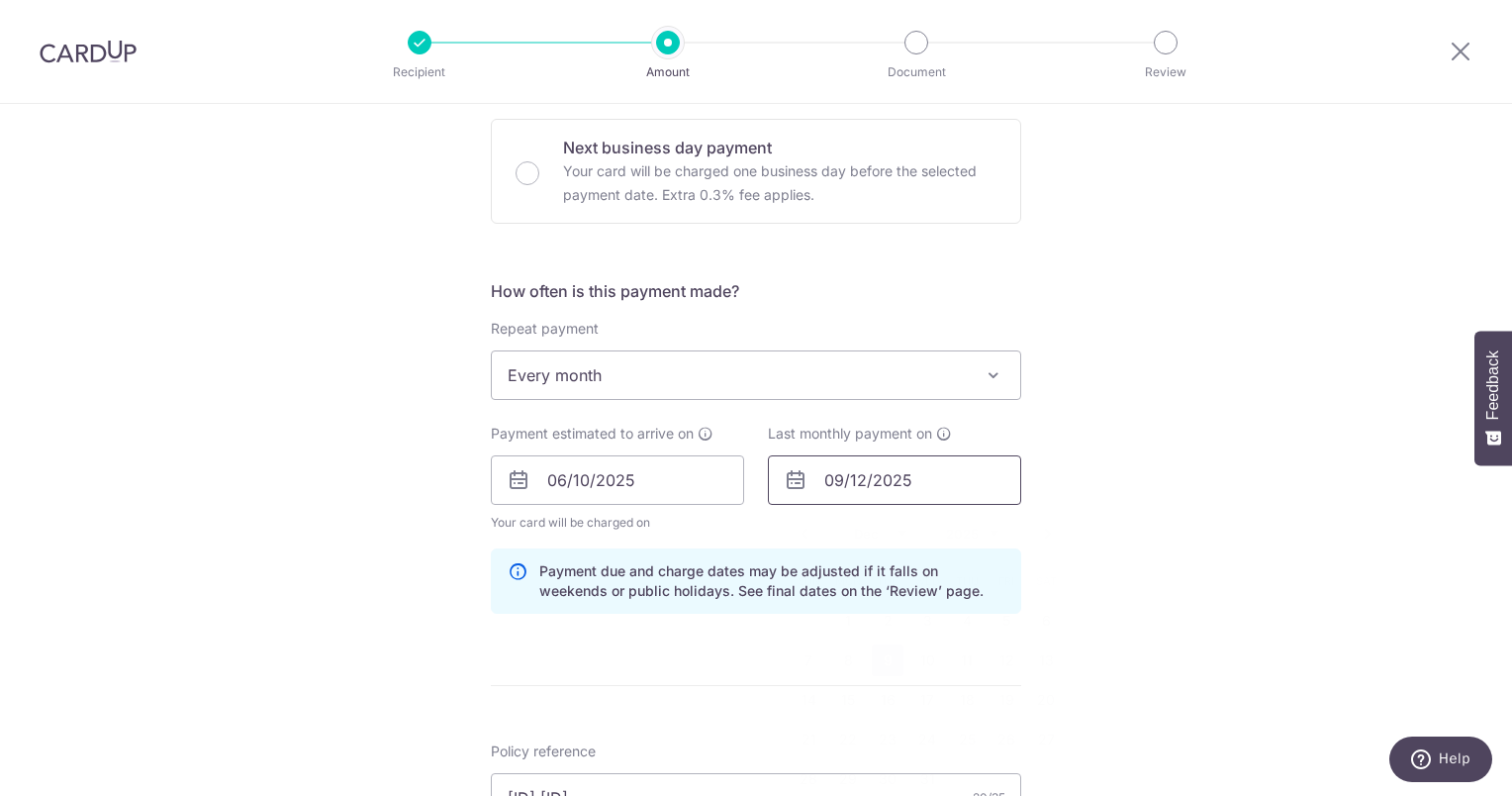click on "09/12/2025" at bounding box center [895, 480] 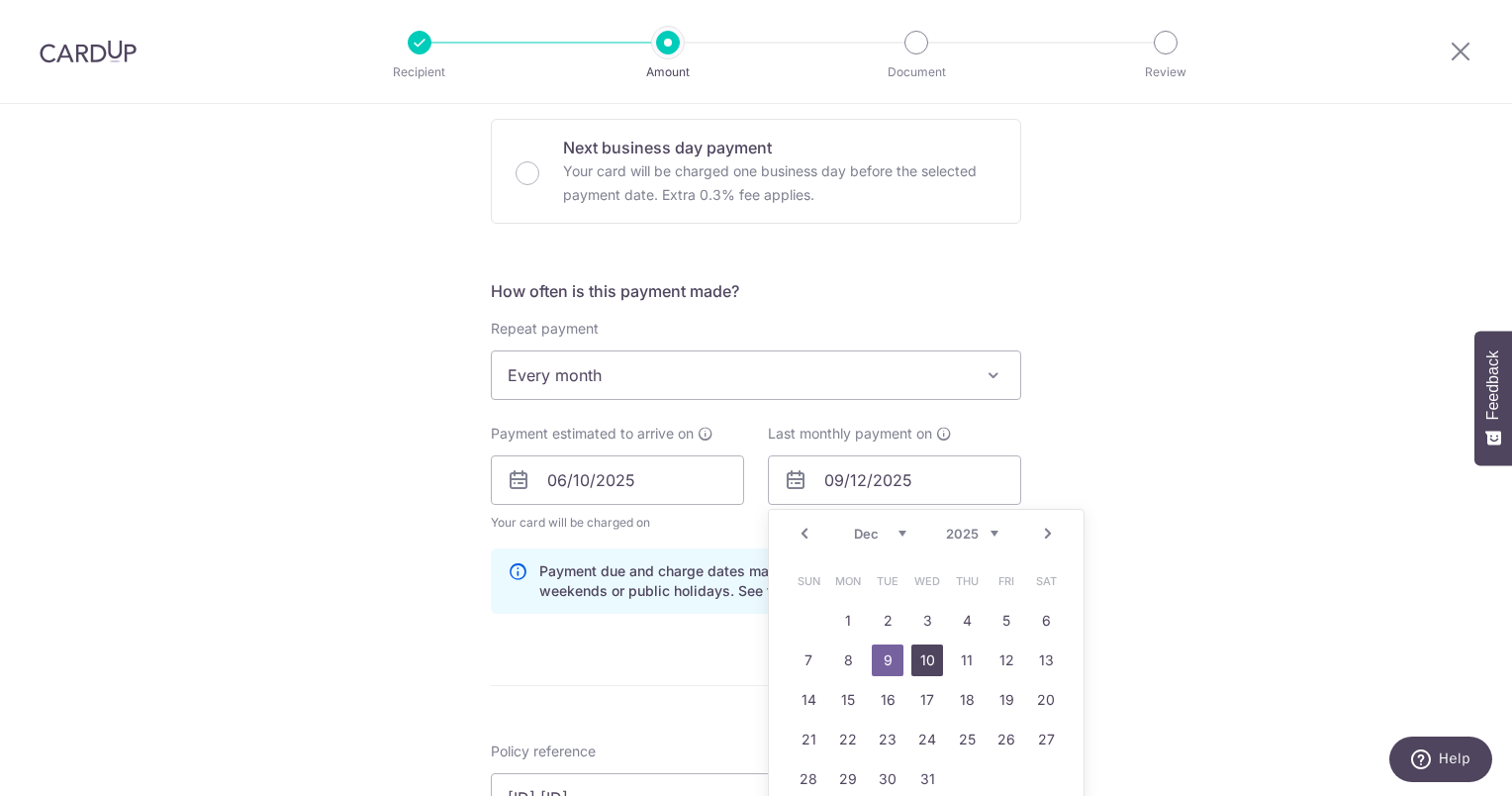 click on "10" at bounding box center (927, 660) 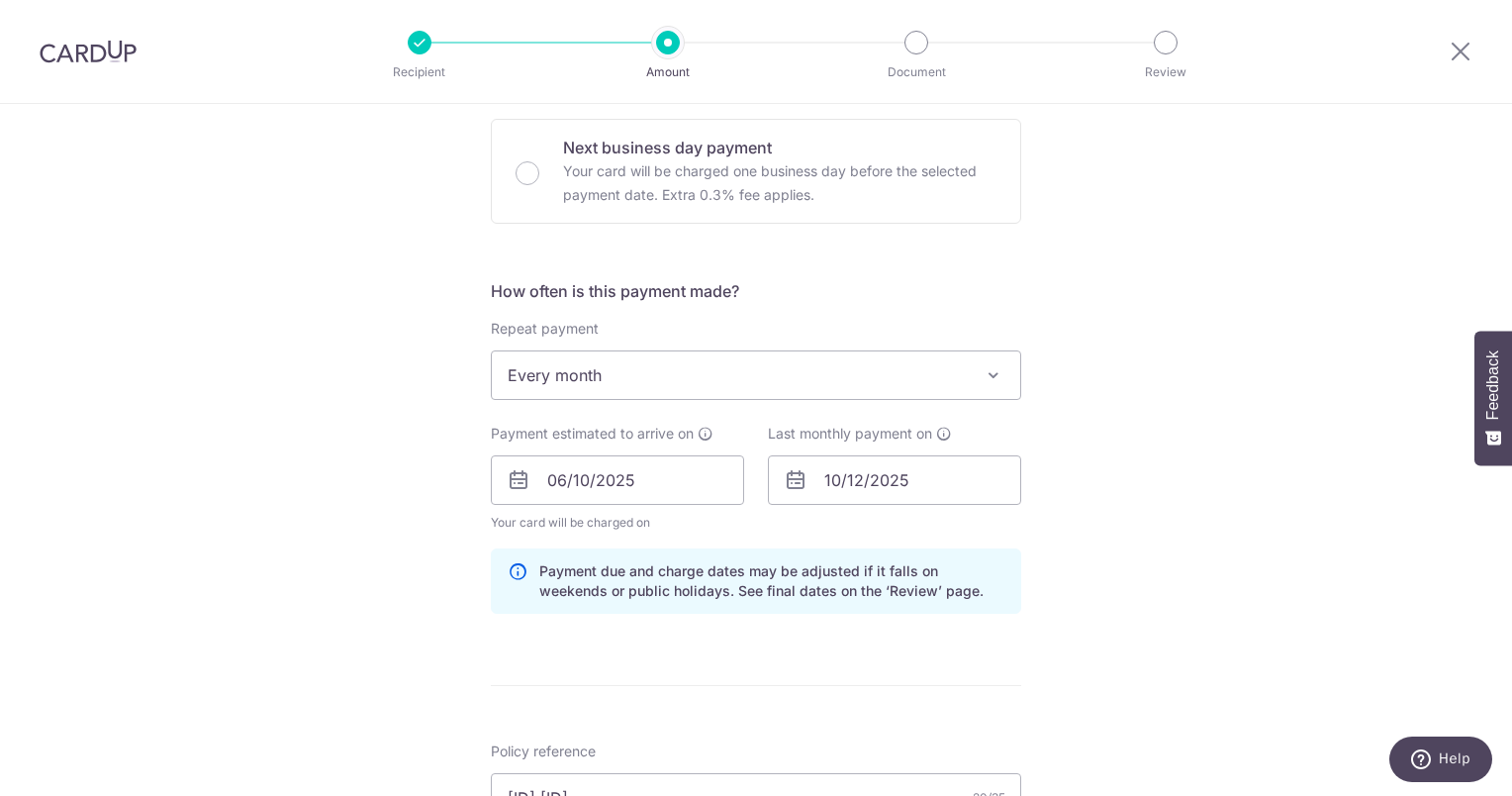 click on "Tell us more about your payment
Enter payment amount
SGD
218.86
218.86
Unable to authenticate your card. Please try again or choose another card.
Select Card
**** 0002
Add credit card
Your Cards
**** 3657
**** 4512
**** 0002
Secure 256-bit SSL
Text" at bounding box center [756, 452] 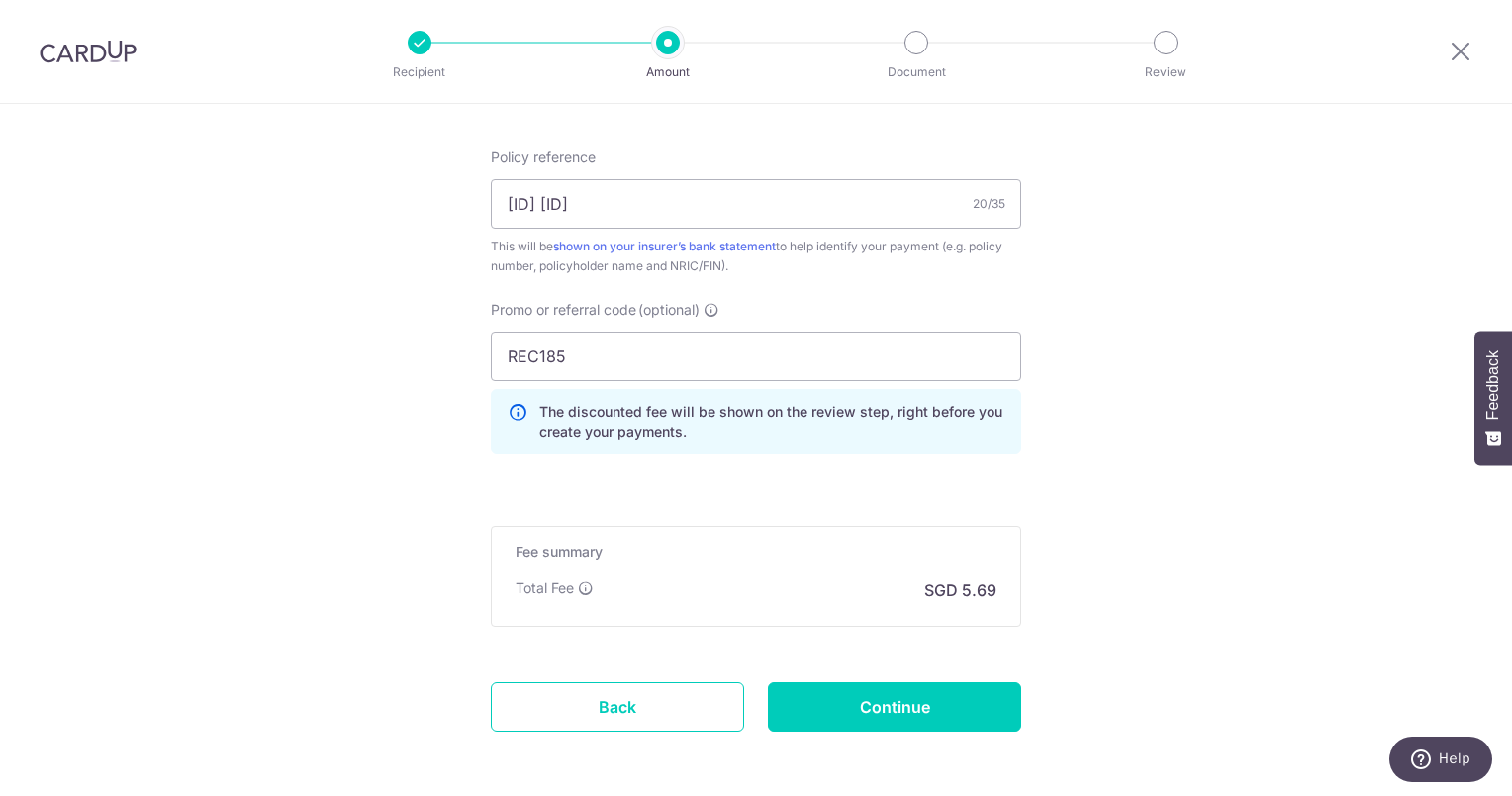 scroll, scrollTop: 1346, scrollLeft: 0, axis: vertical 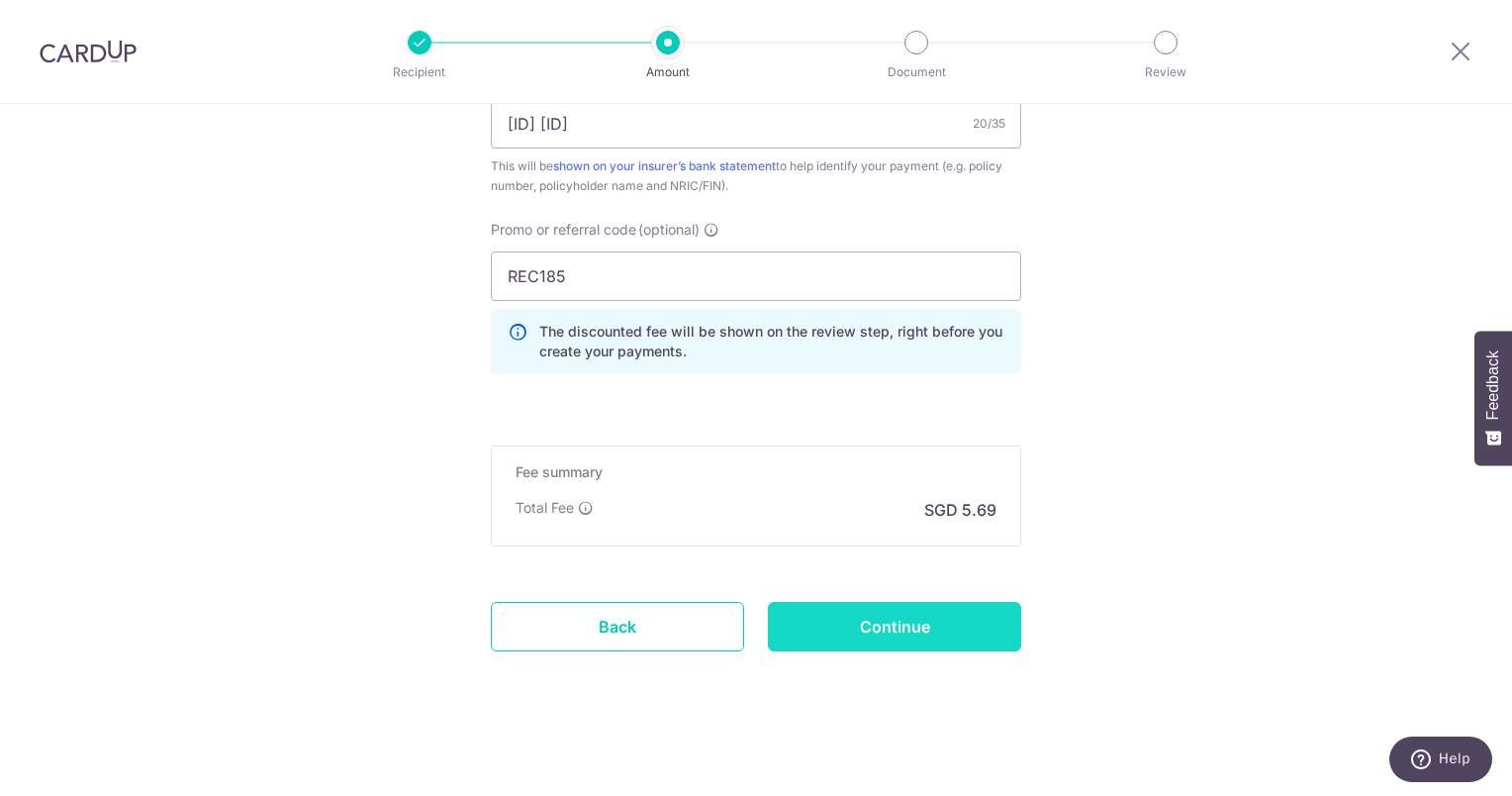 click on "Continue" at bounding box center (895, 627) 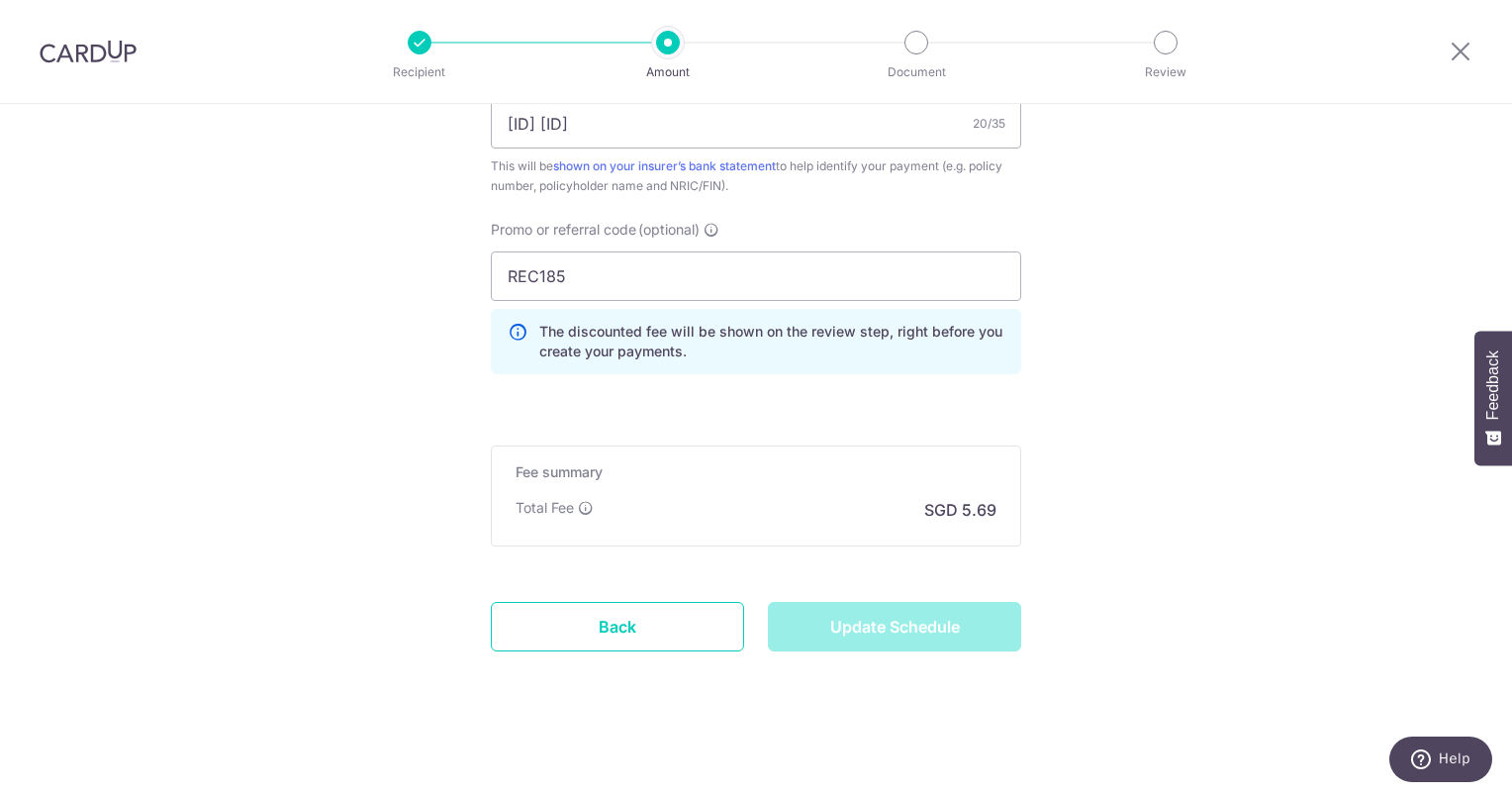 type on "Update Schedule" 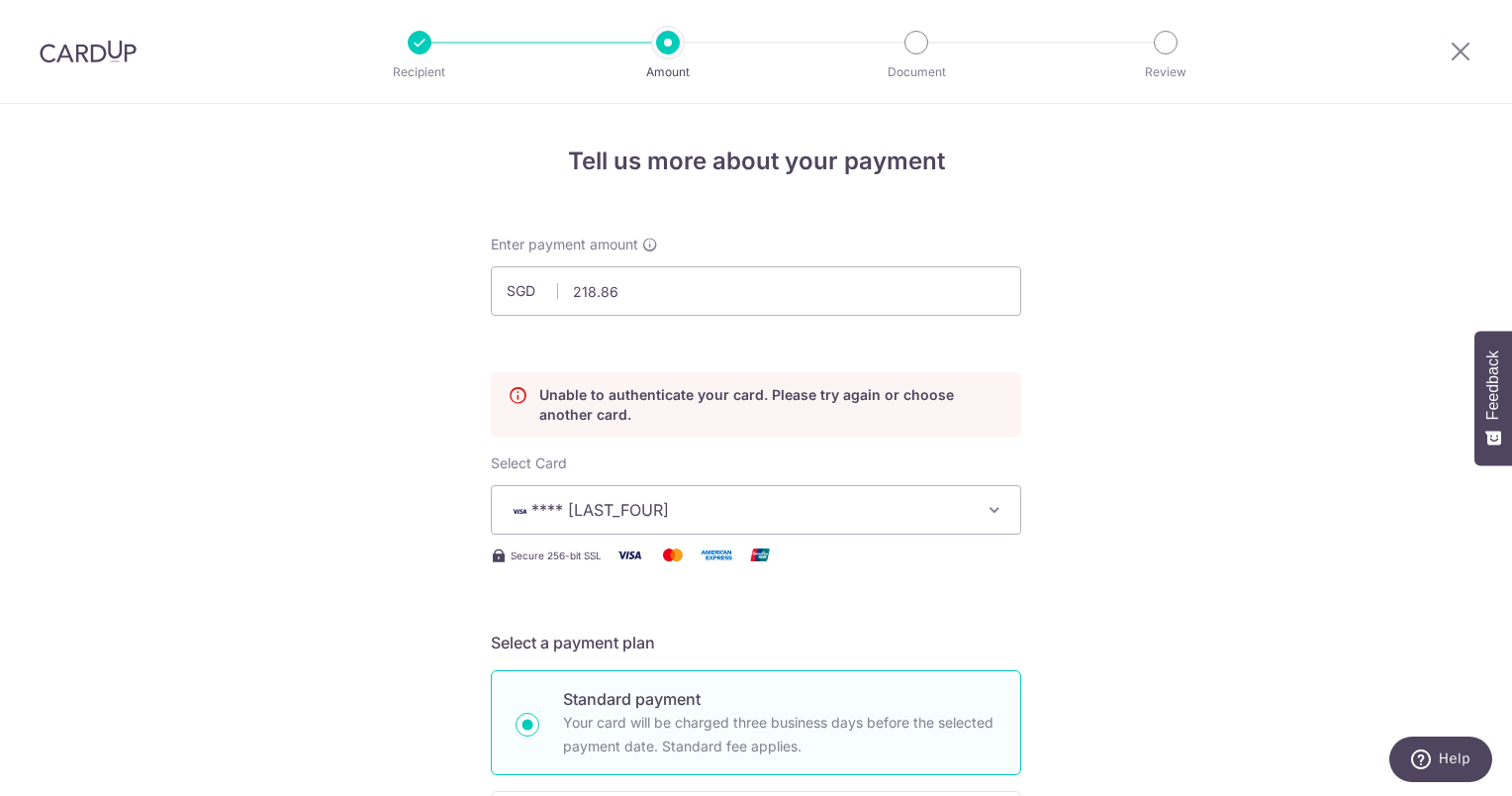 scroll, scrollTop: 401, scrollLeft: 0, axis: vertical 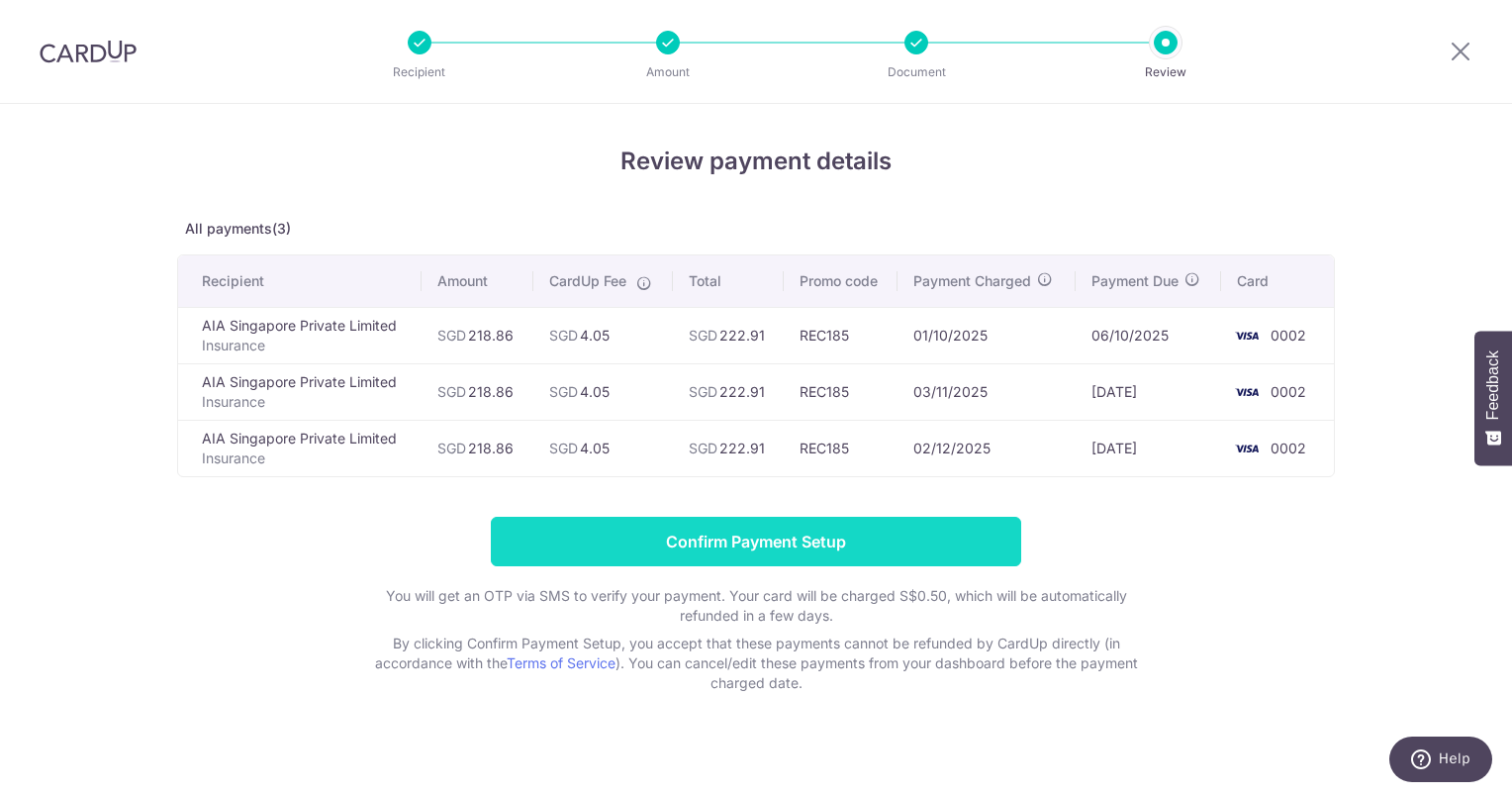 click on "Confirm Payment Setup" at bounding box center [756, 542] 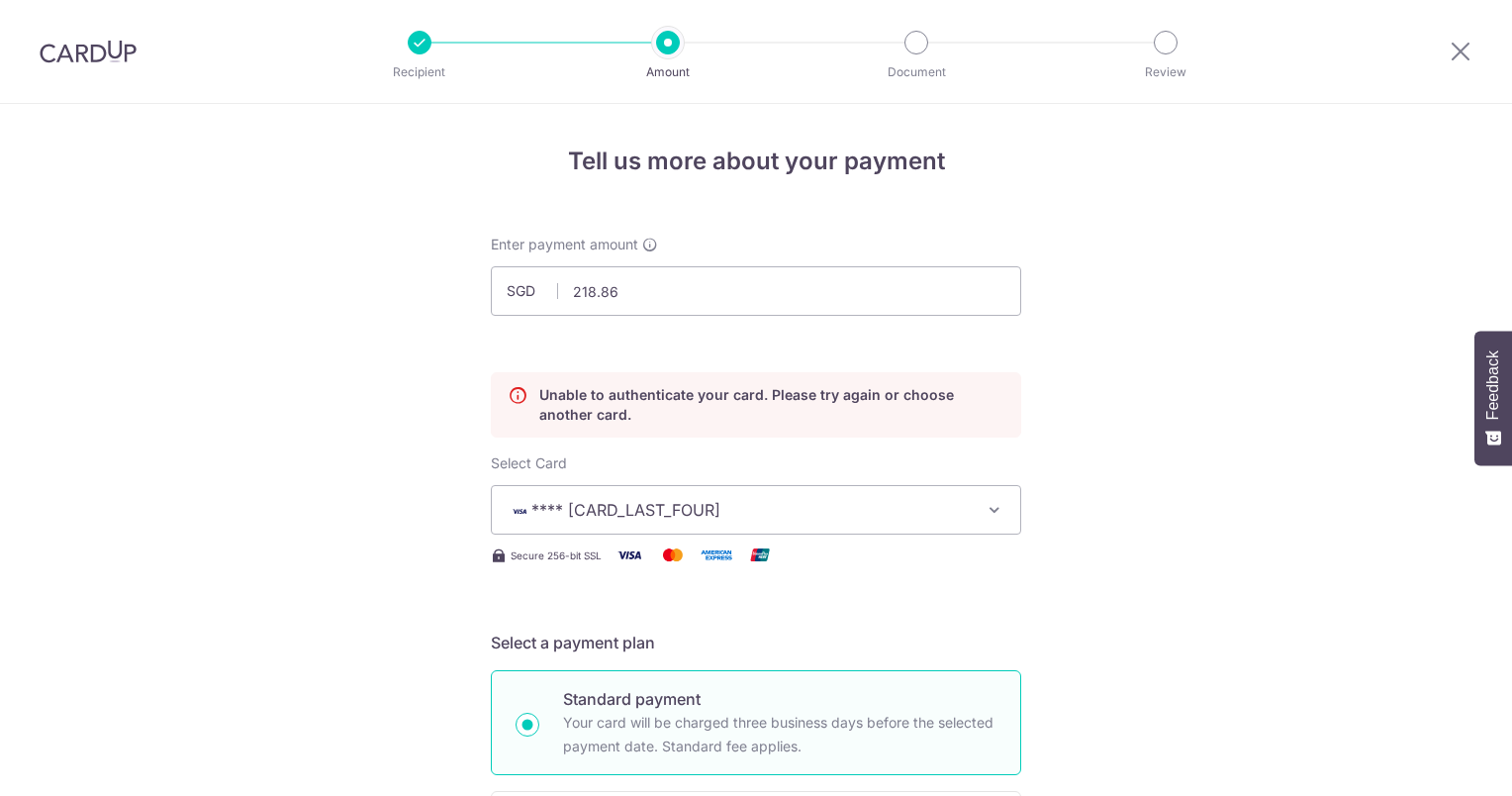 scroll, scrollTop: 0, scrollLeft: 0, axis: both 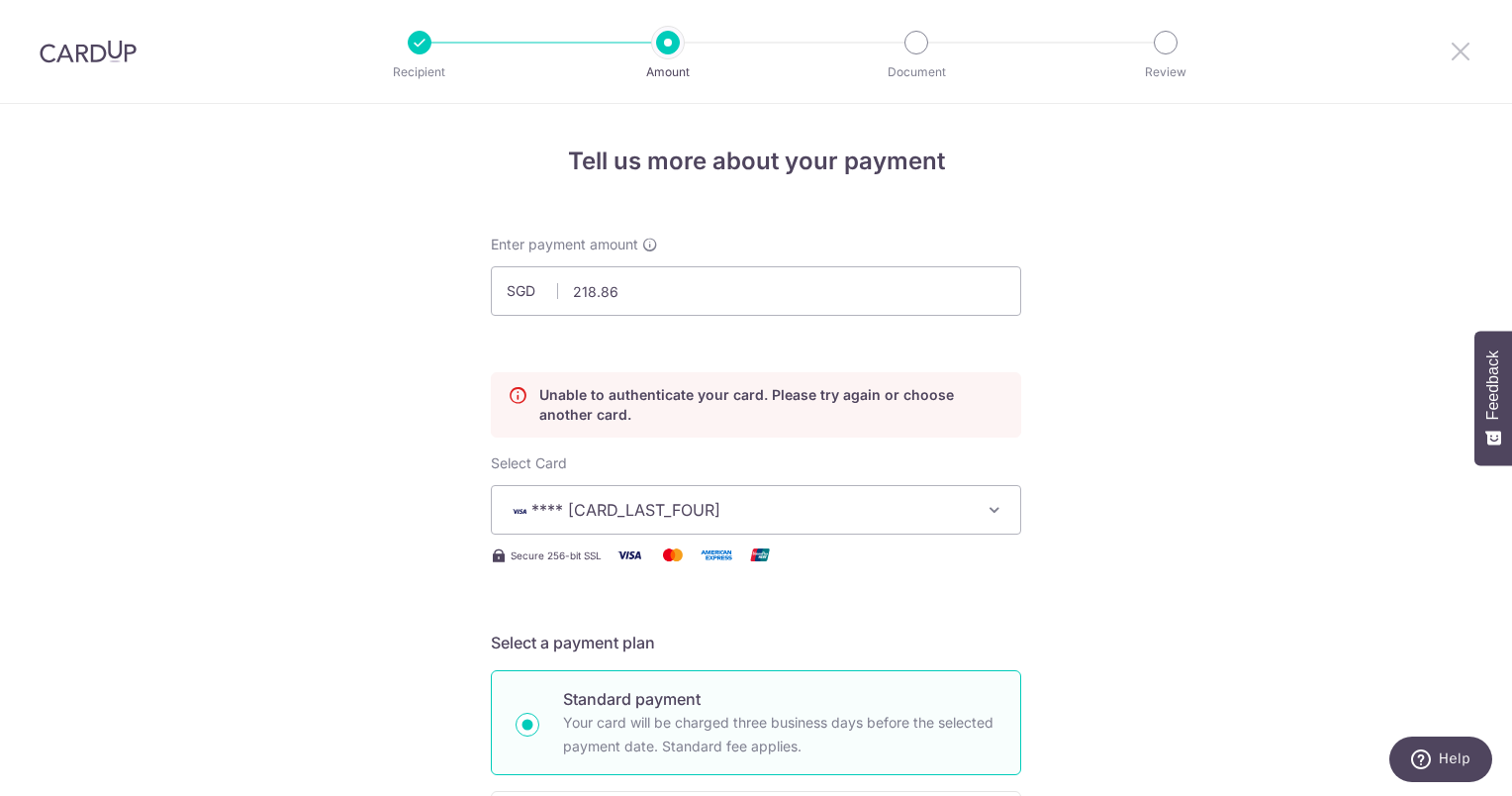 click at bounding box center (1461, 50) 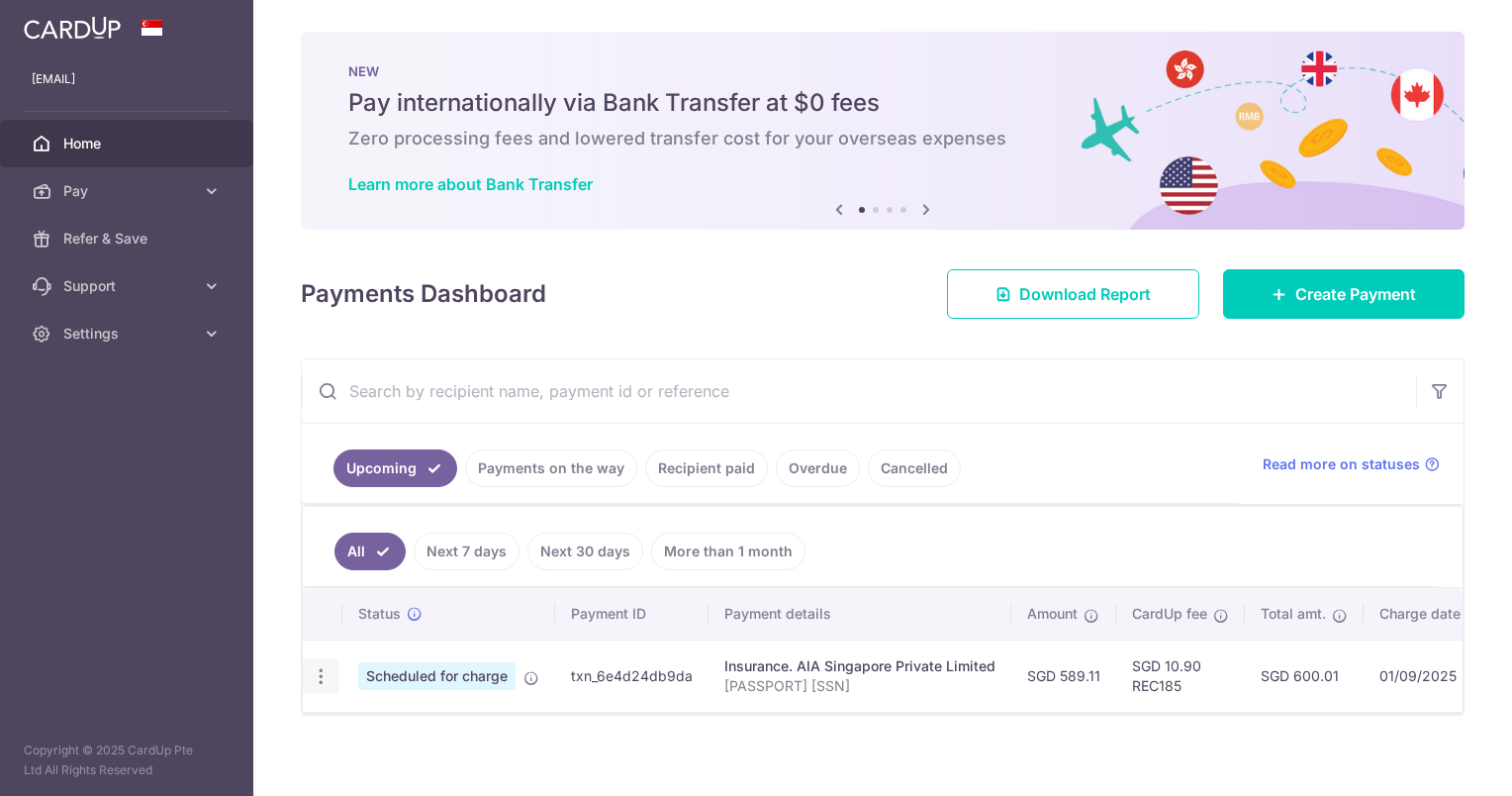 click at bounding box center (321, 676) 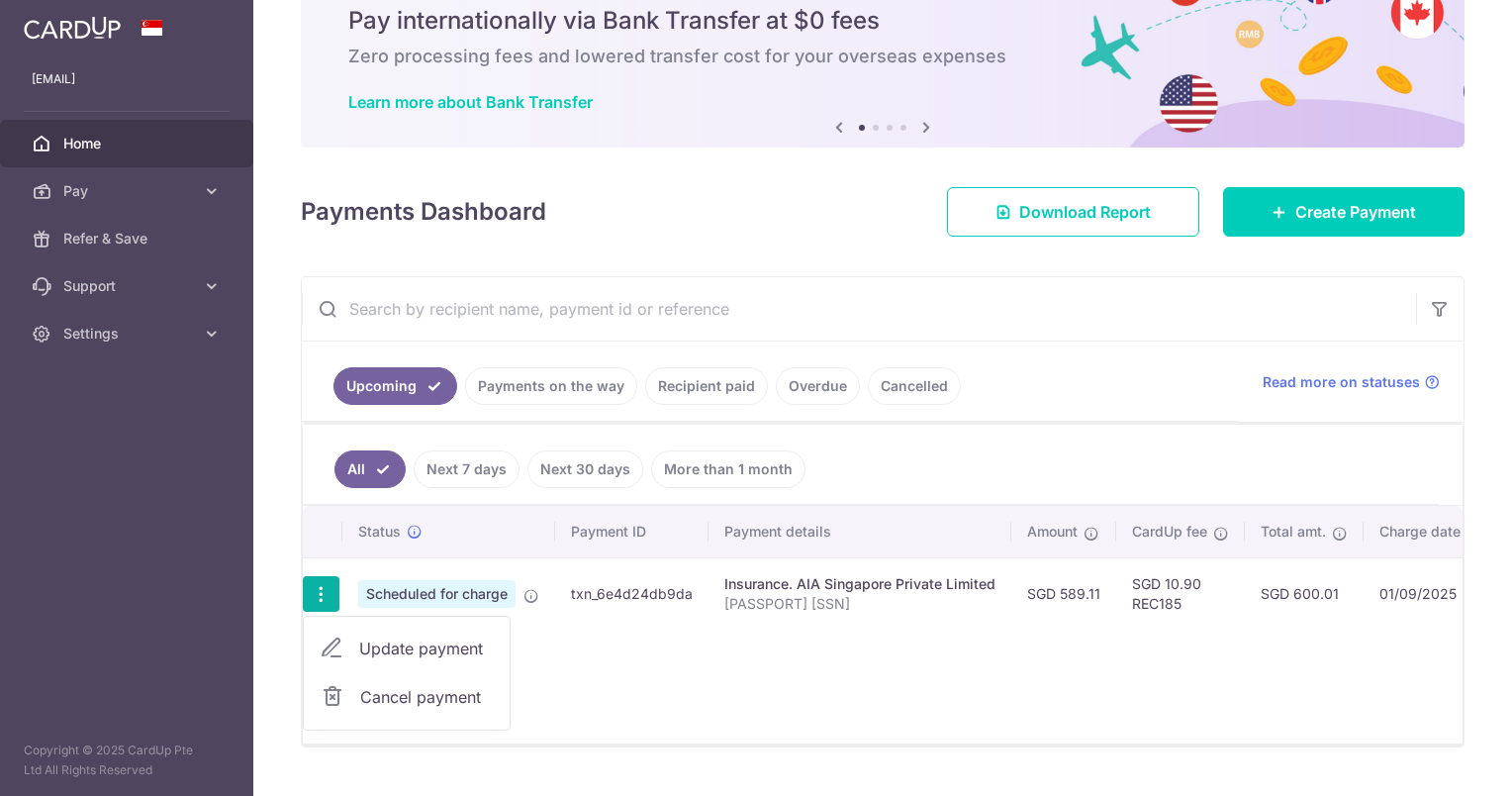 scroll, scrollTop: 133, scrollLeft: 0, axis: vertical 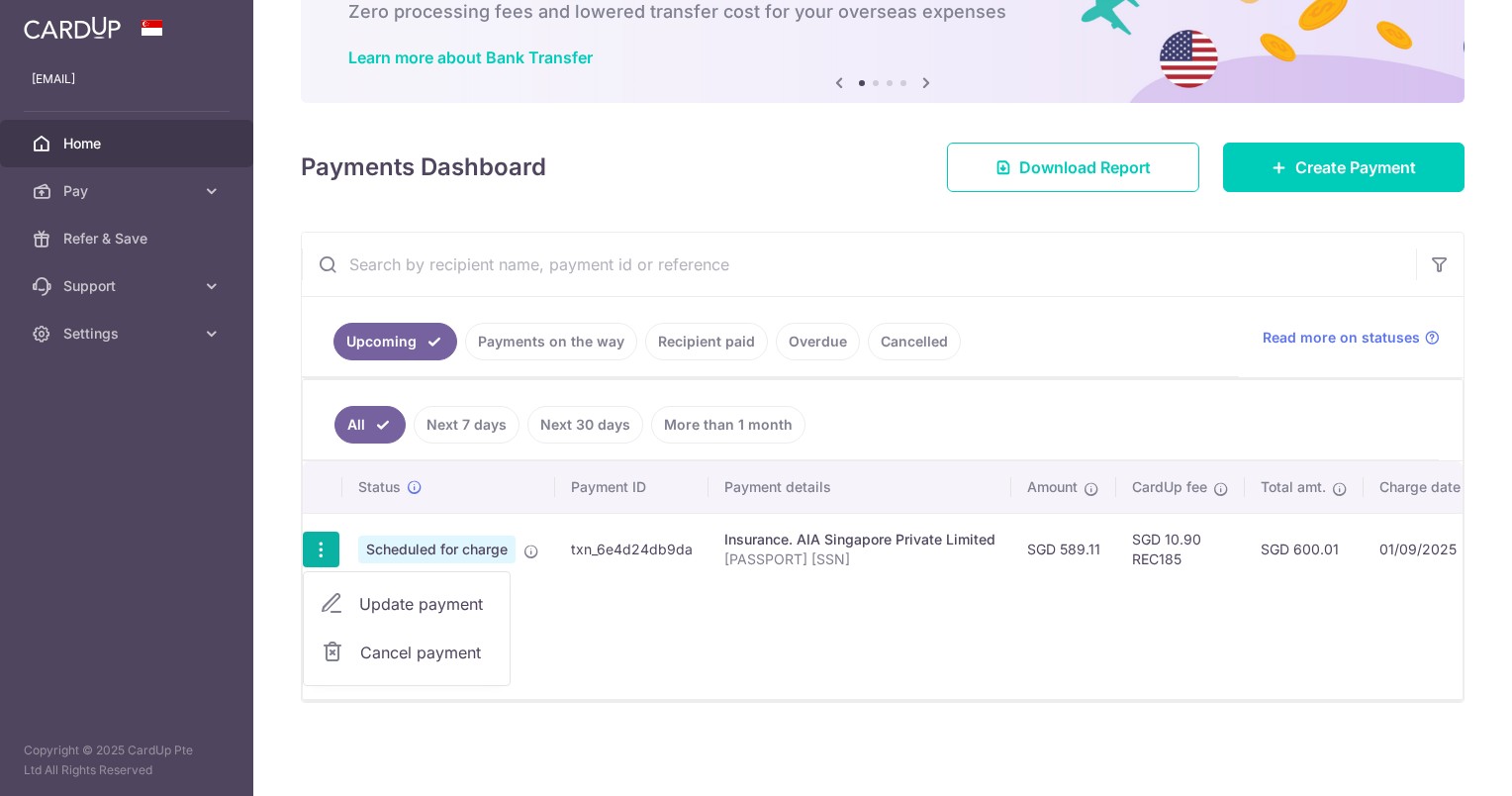 click on "Status
Payment ID
Payment details
Amount
CardUp fee
Total amt.
Charge date
Due date
Payment method
Update payment
Cancel payment
Scheduled for charge
txn_6e4d24db9da
Insurance.AIA [COMPANY] [CITY] [COMPANY]
[PASSPORT] [SSN]
SGD [AMOUNT]
SGD [AMOUNT]" at bounding box center [883, 580] 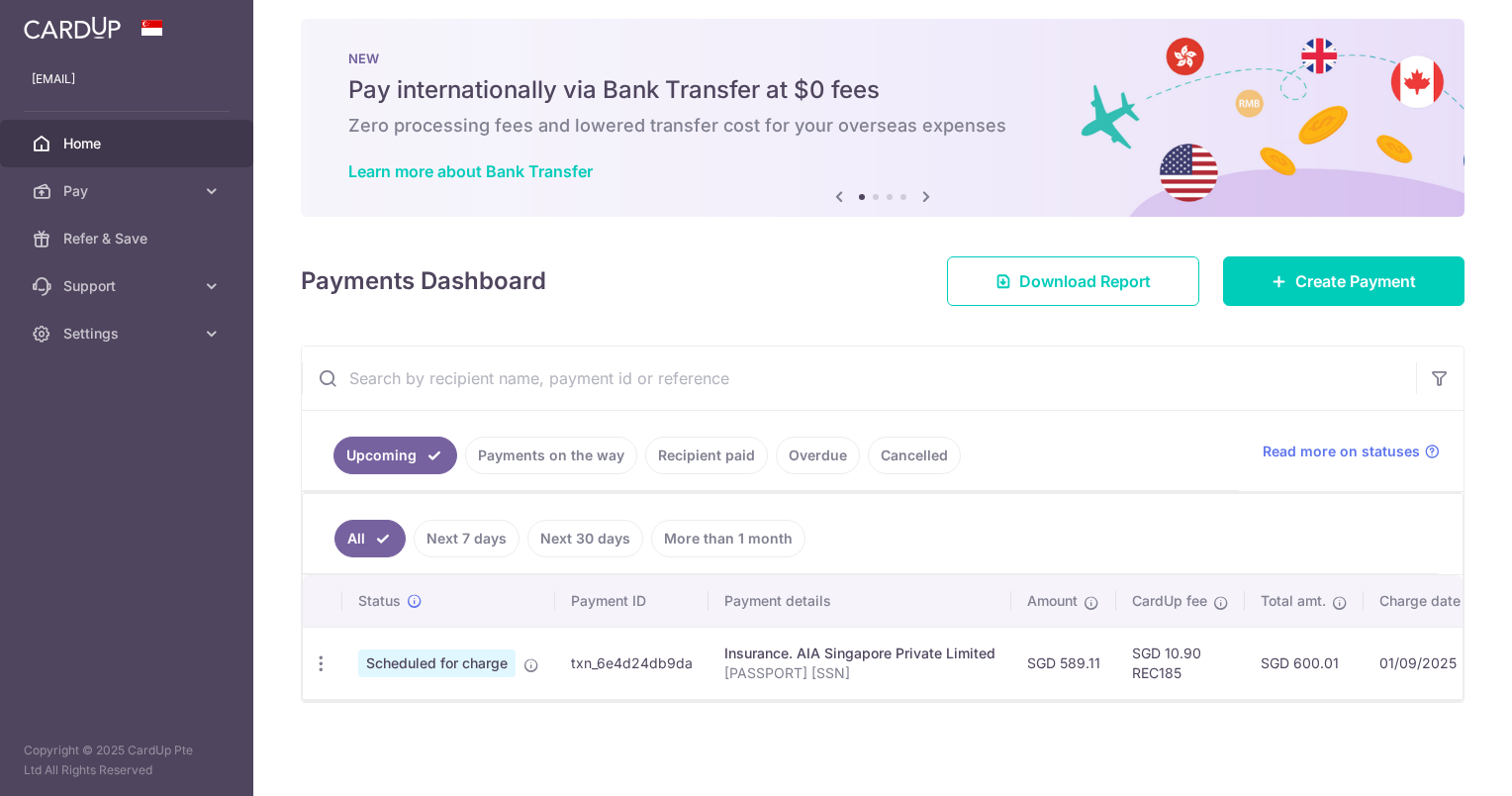 scroll, scrollTop: 20, scrollLeft: 0, axis: vertical 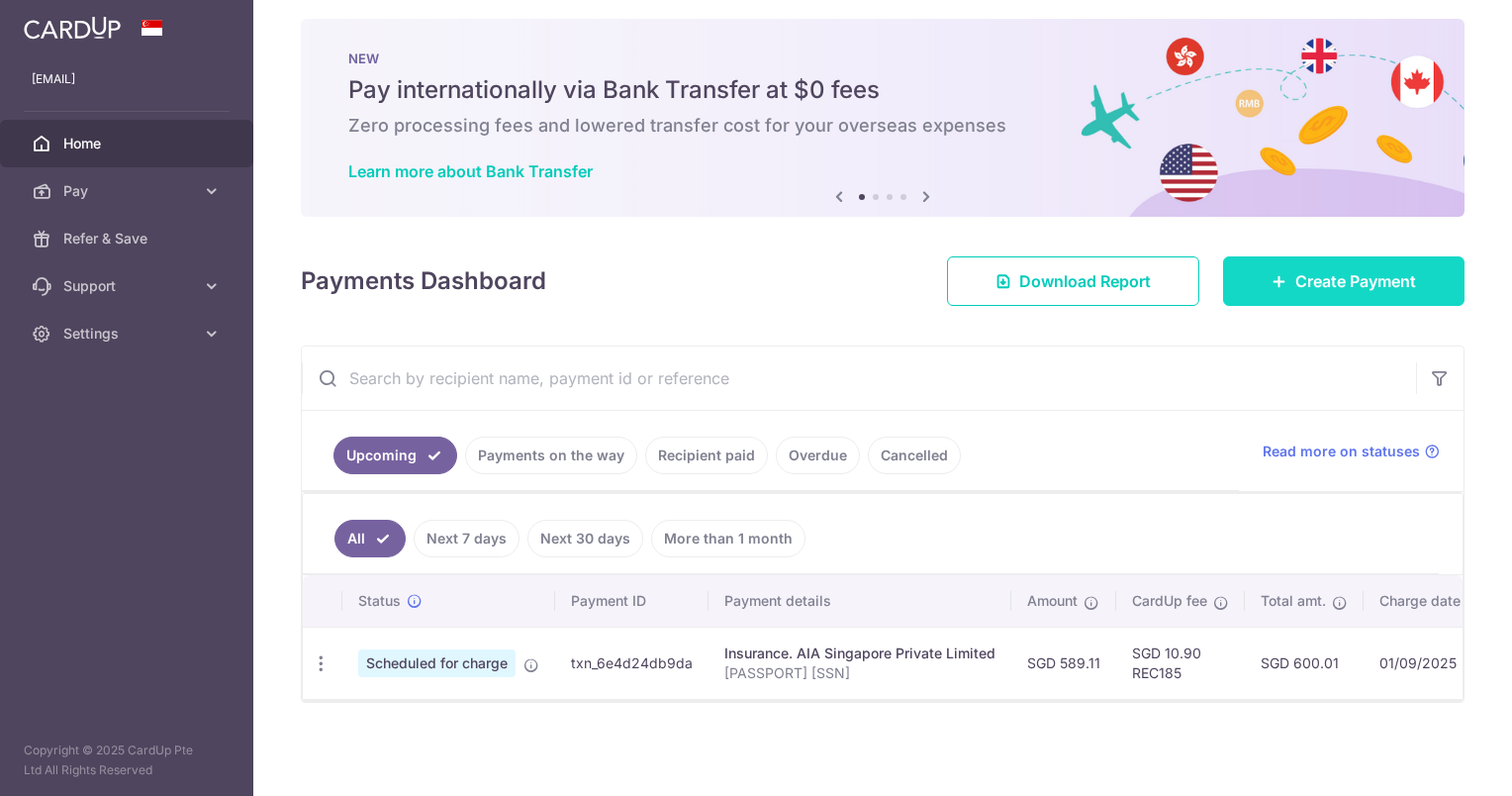 click on "Create Payment" at bounding box center [1344, 281] 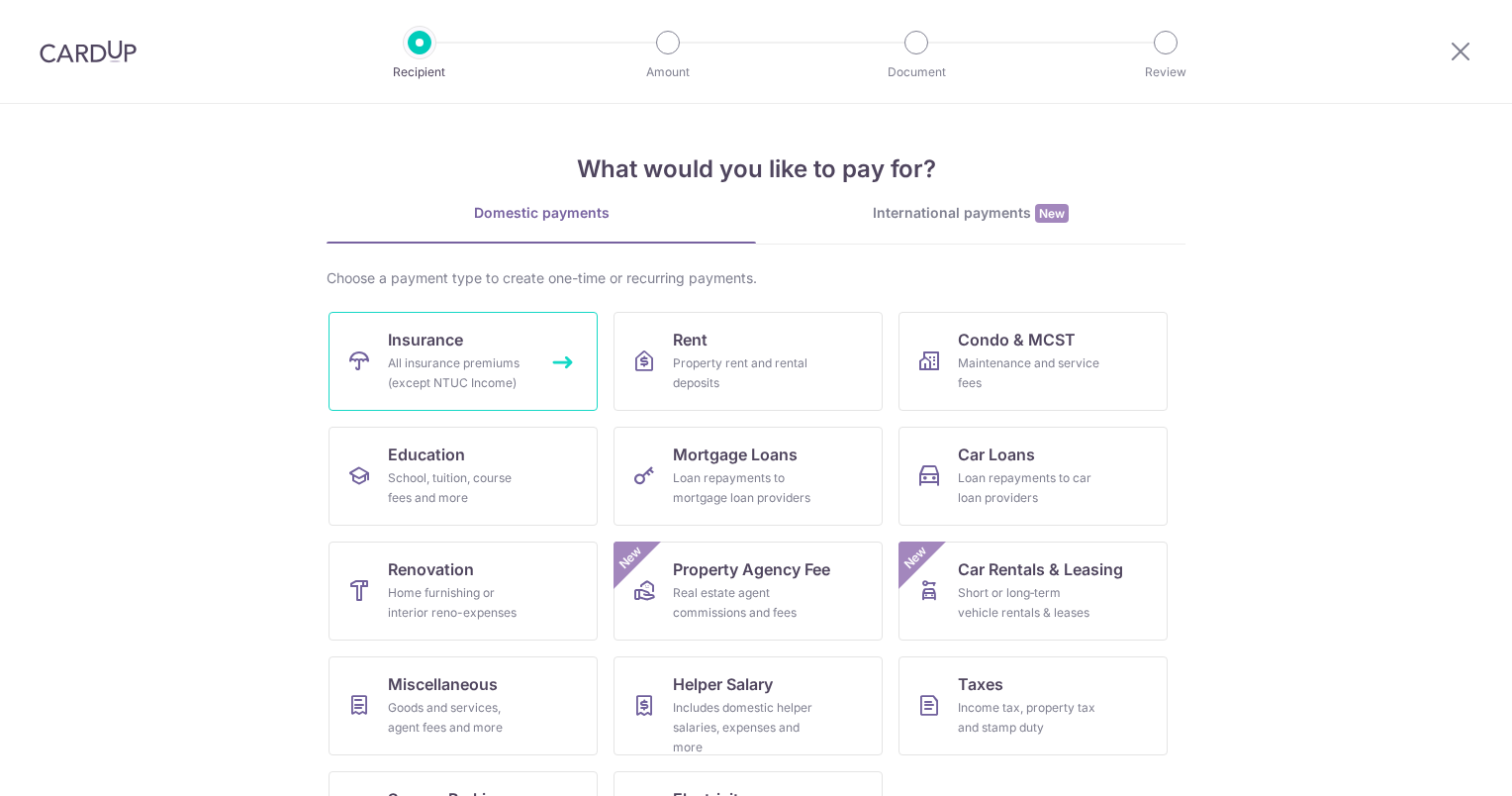 click on "Insurance" at bounding box center [425, 340] 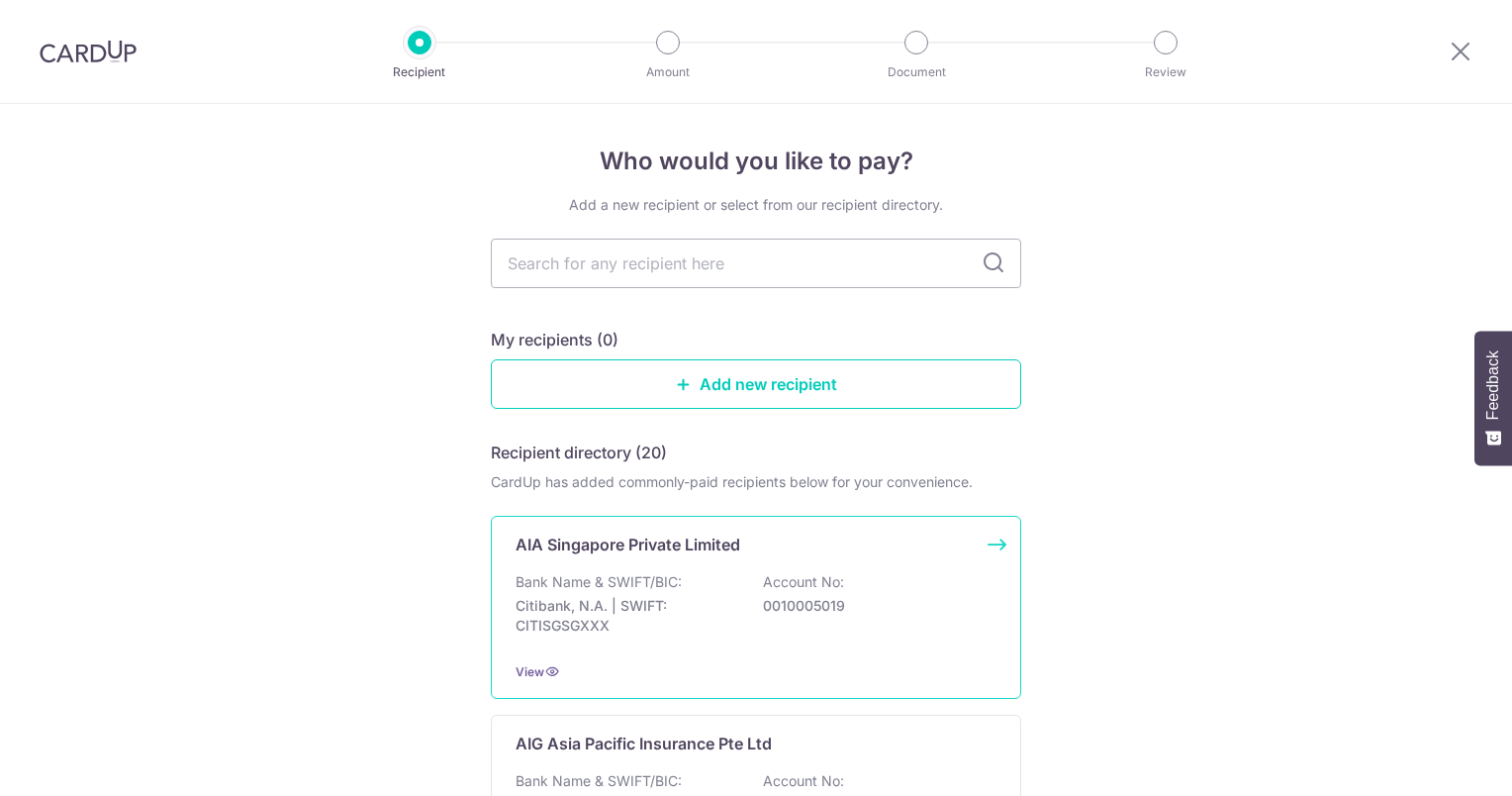 scroll, scrollTop: 0, scrollLeft: 0, axis: both 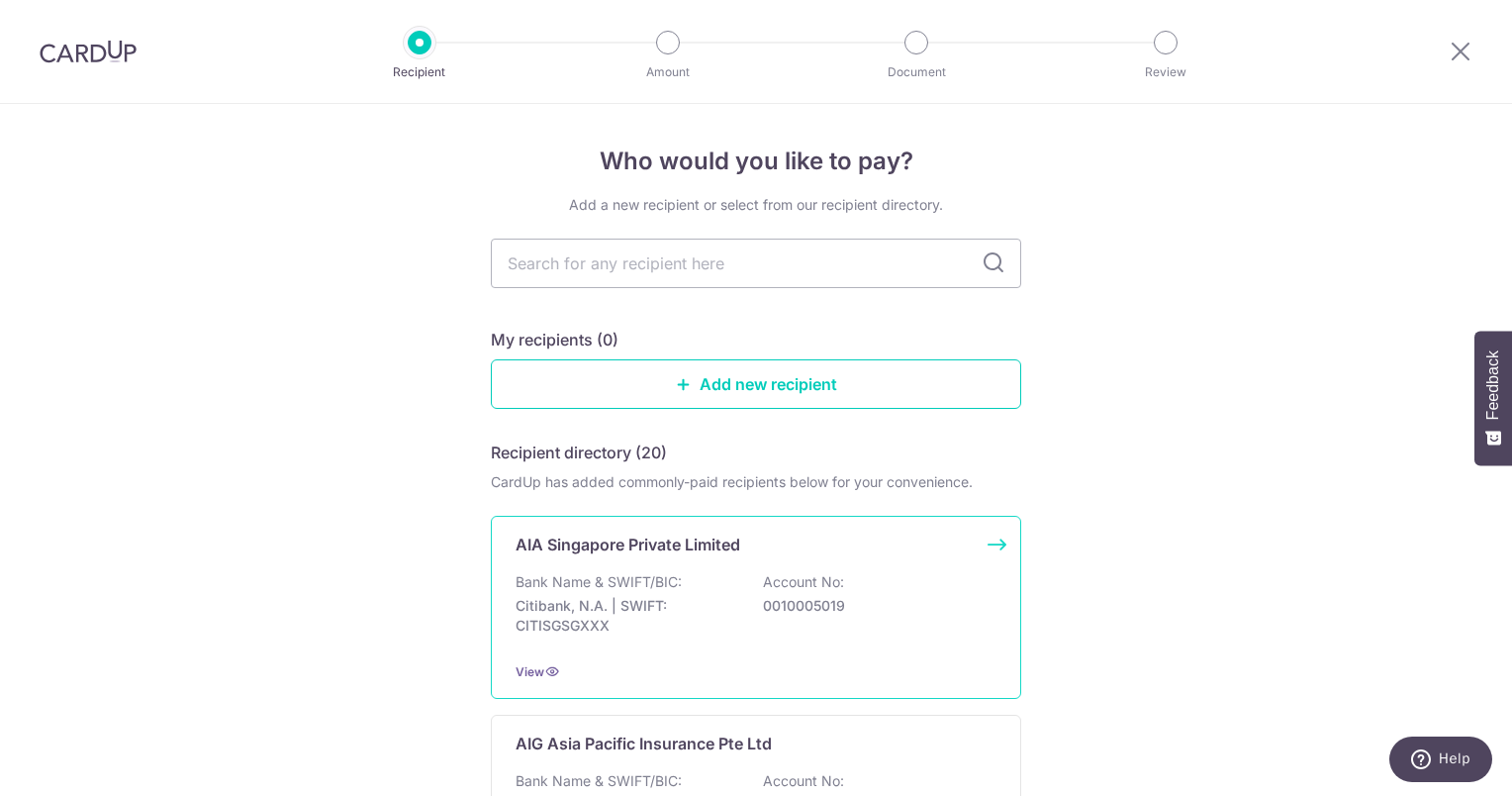 click on "AIA Singapore Private Limited" at bounding box center (627, 545) 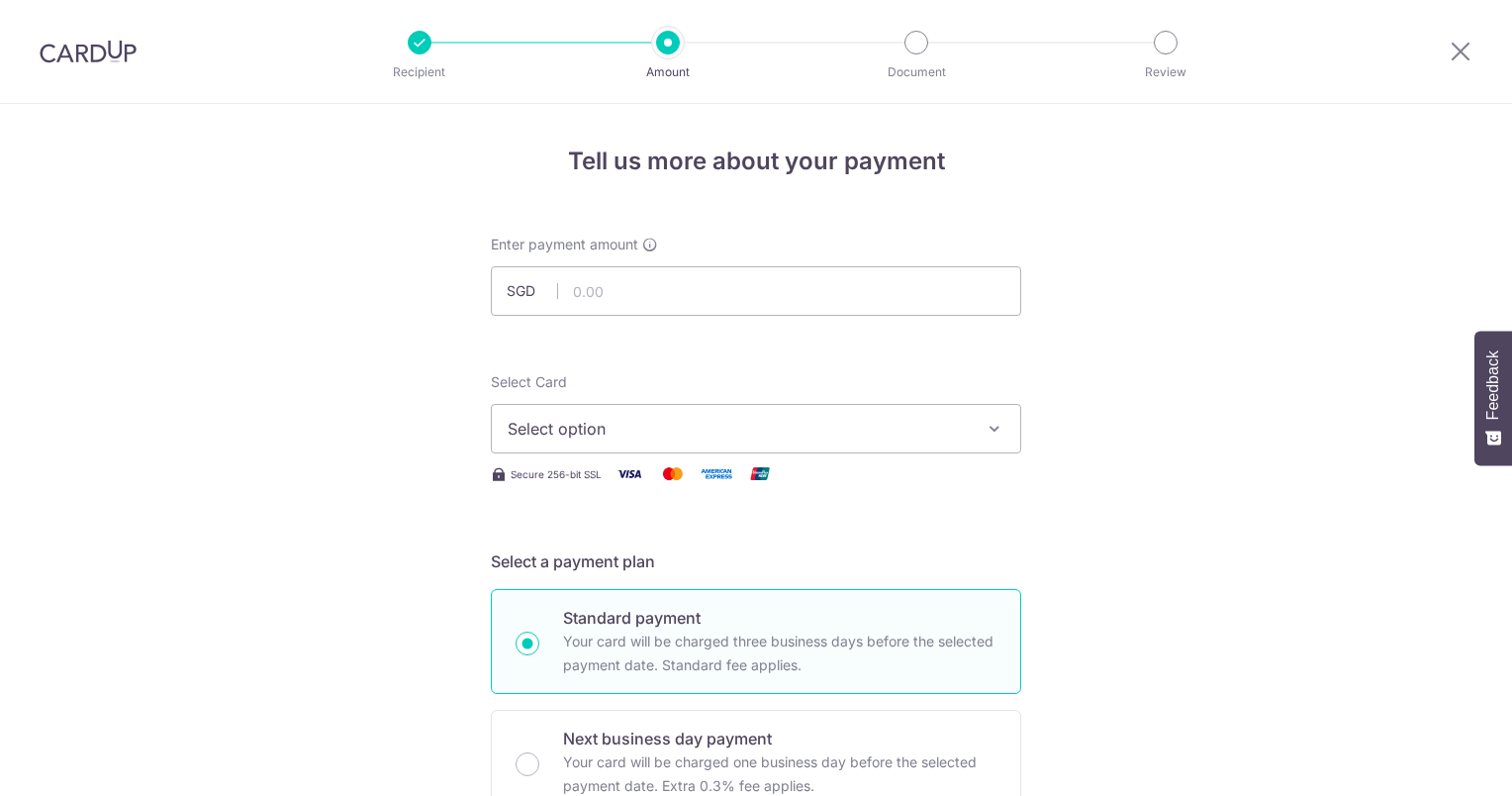 scroll, scrollTop: 0, scrollLeft: 0, axis: both 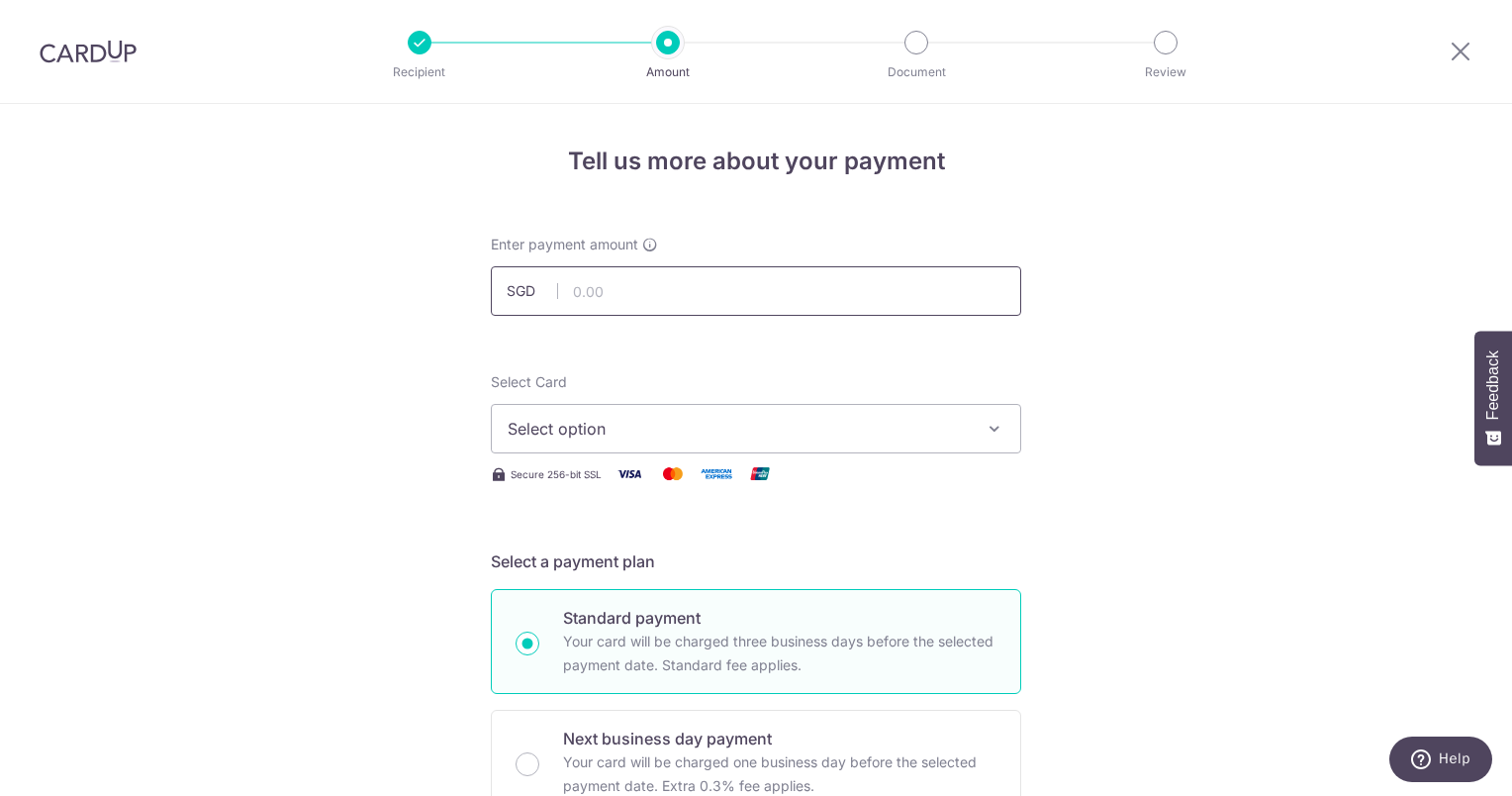 click at bounding box center [756, 291] 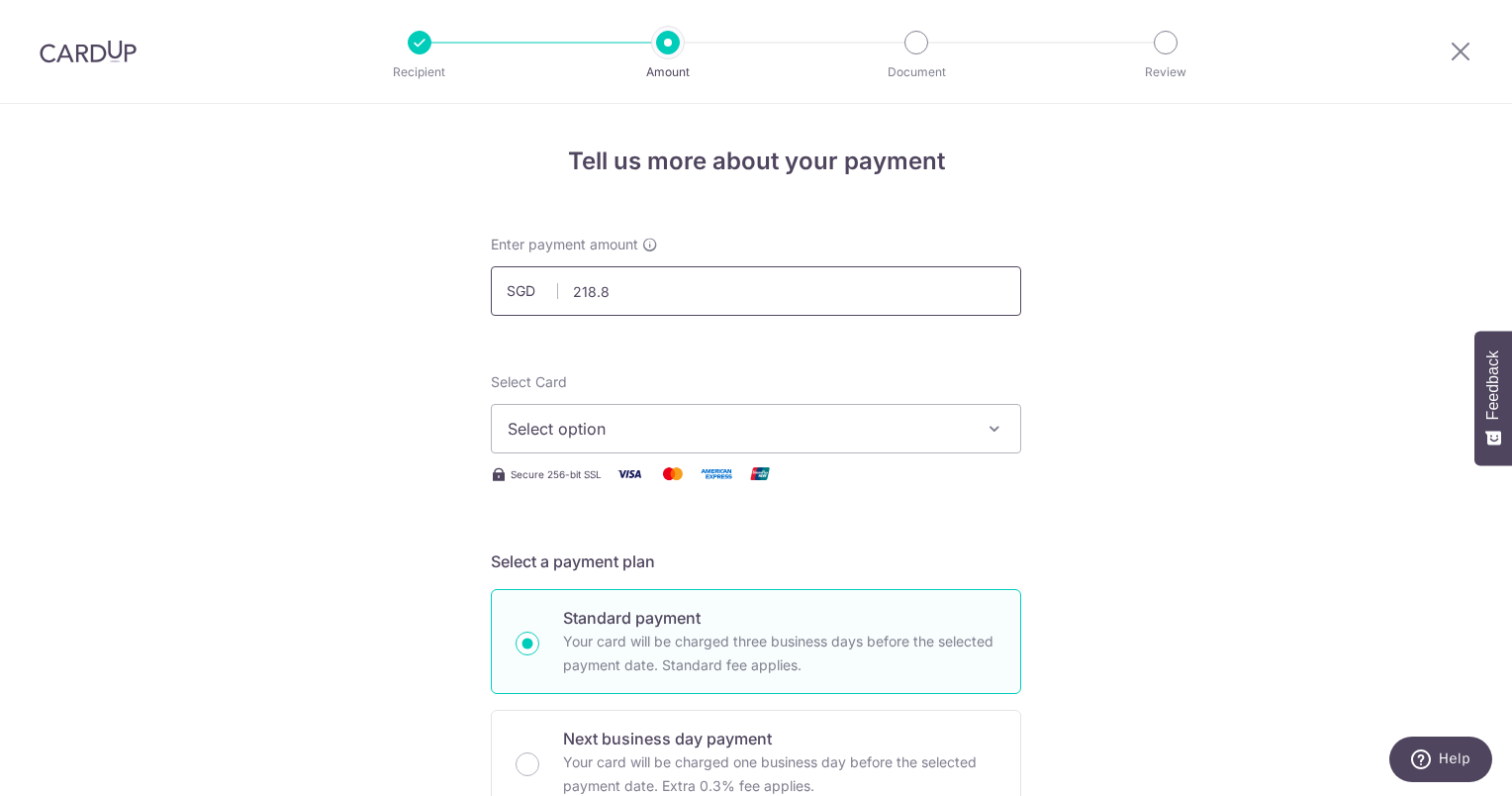 type on "218.86" 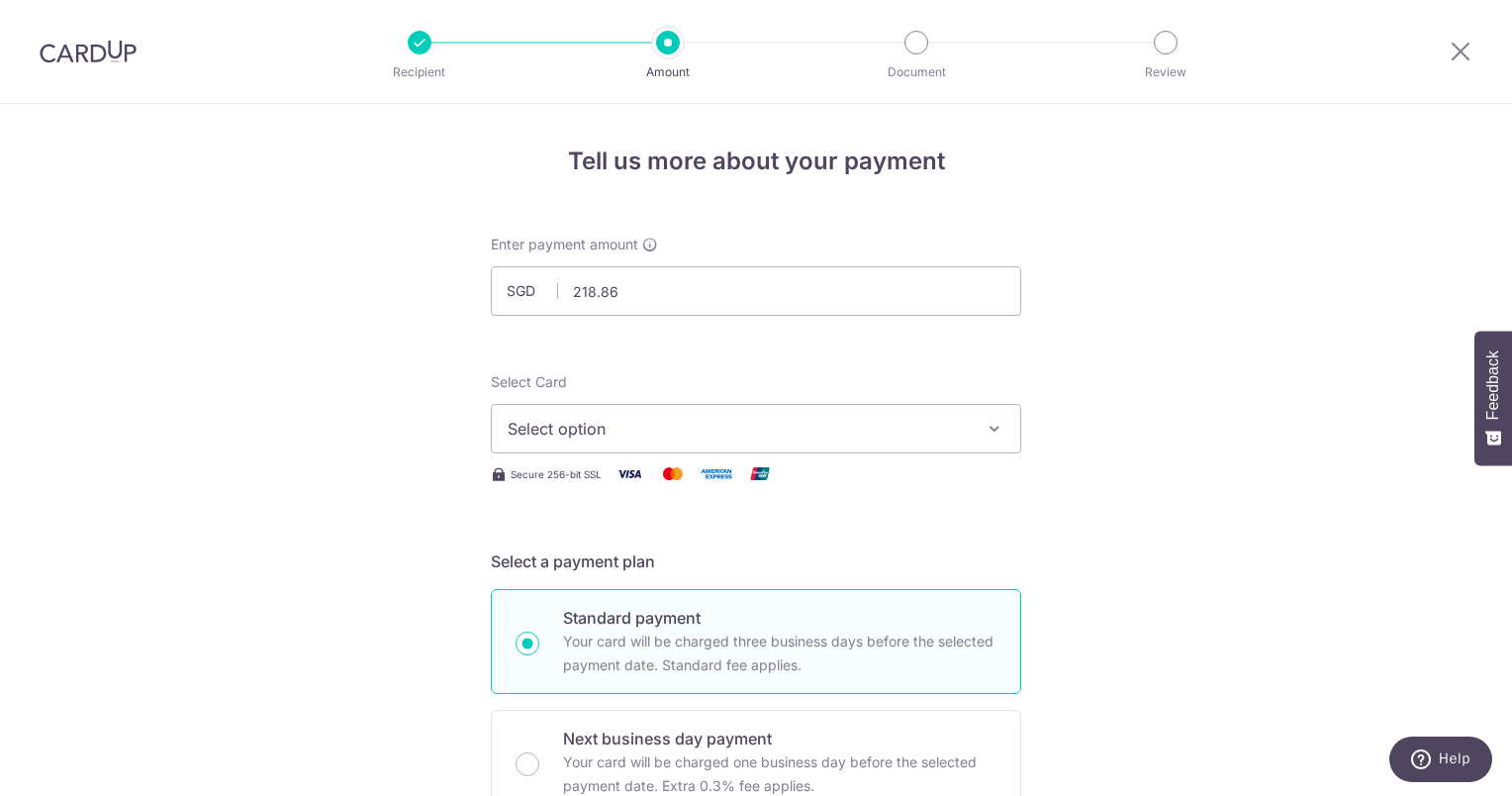 click on "Select option" at bounding box center (738, 429) 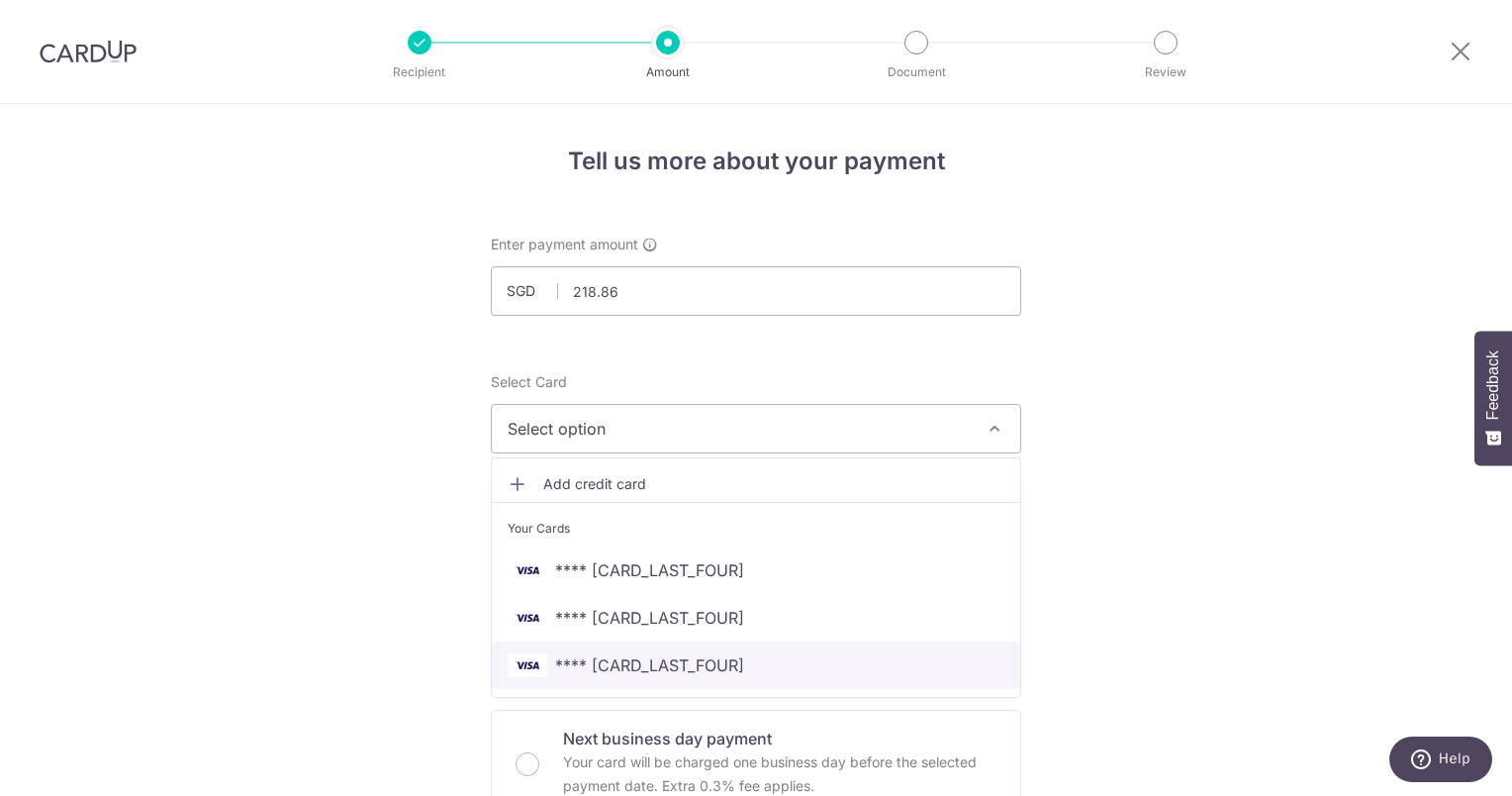 click on "**** 0002" at bounding box center (756, 665) 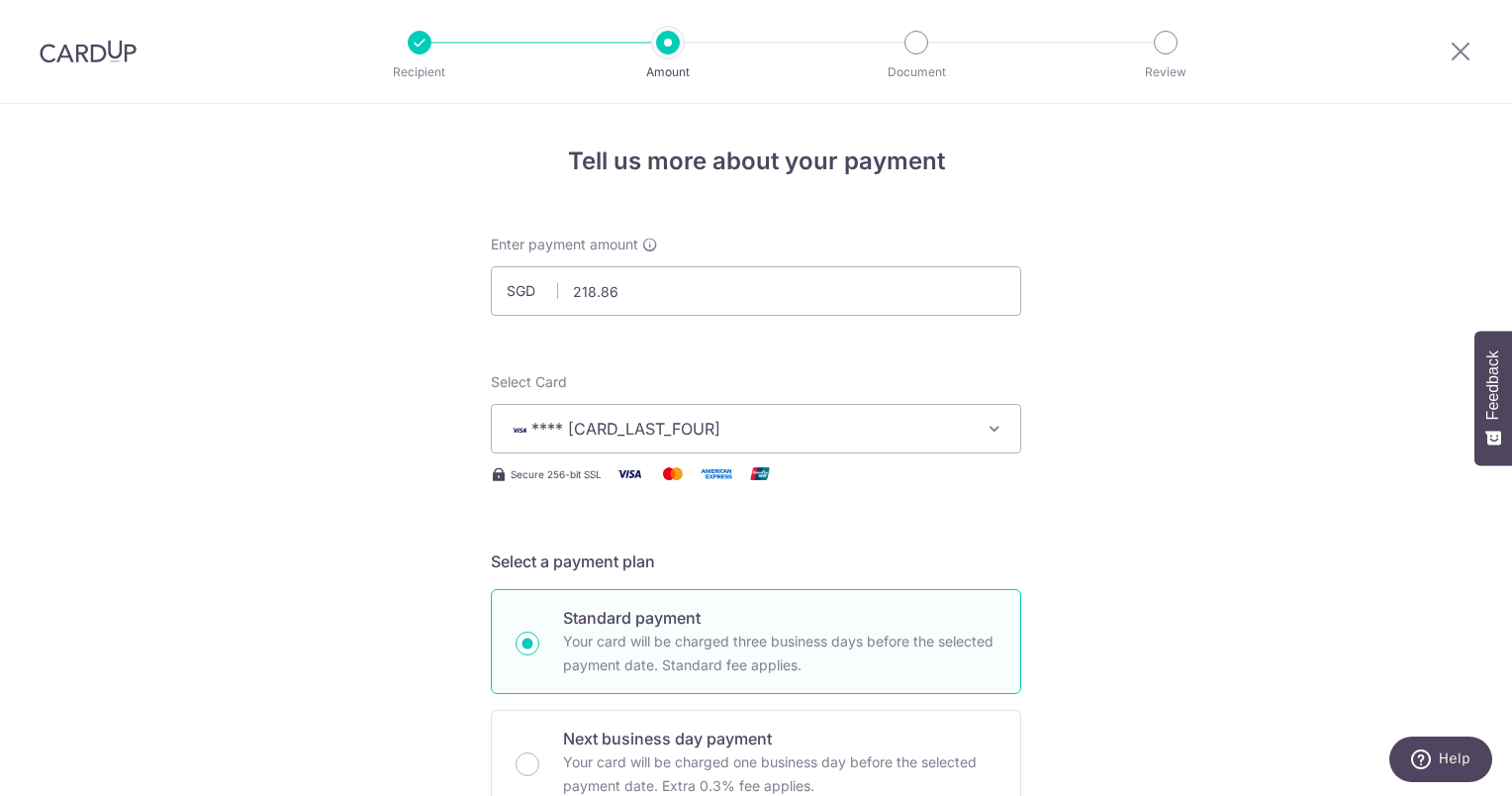 click on "Tell us more about your payment
Enter payment amount
SGD
218.86
218.86
Select Card
**** 0002
Add credit card
Your Cards
**** 3657
**** 4512
**** 0002
Secure 256-bit SSL
Text
New card details
Card" at bounding box center (756, 999) 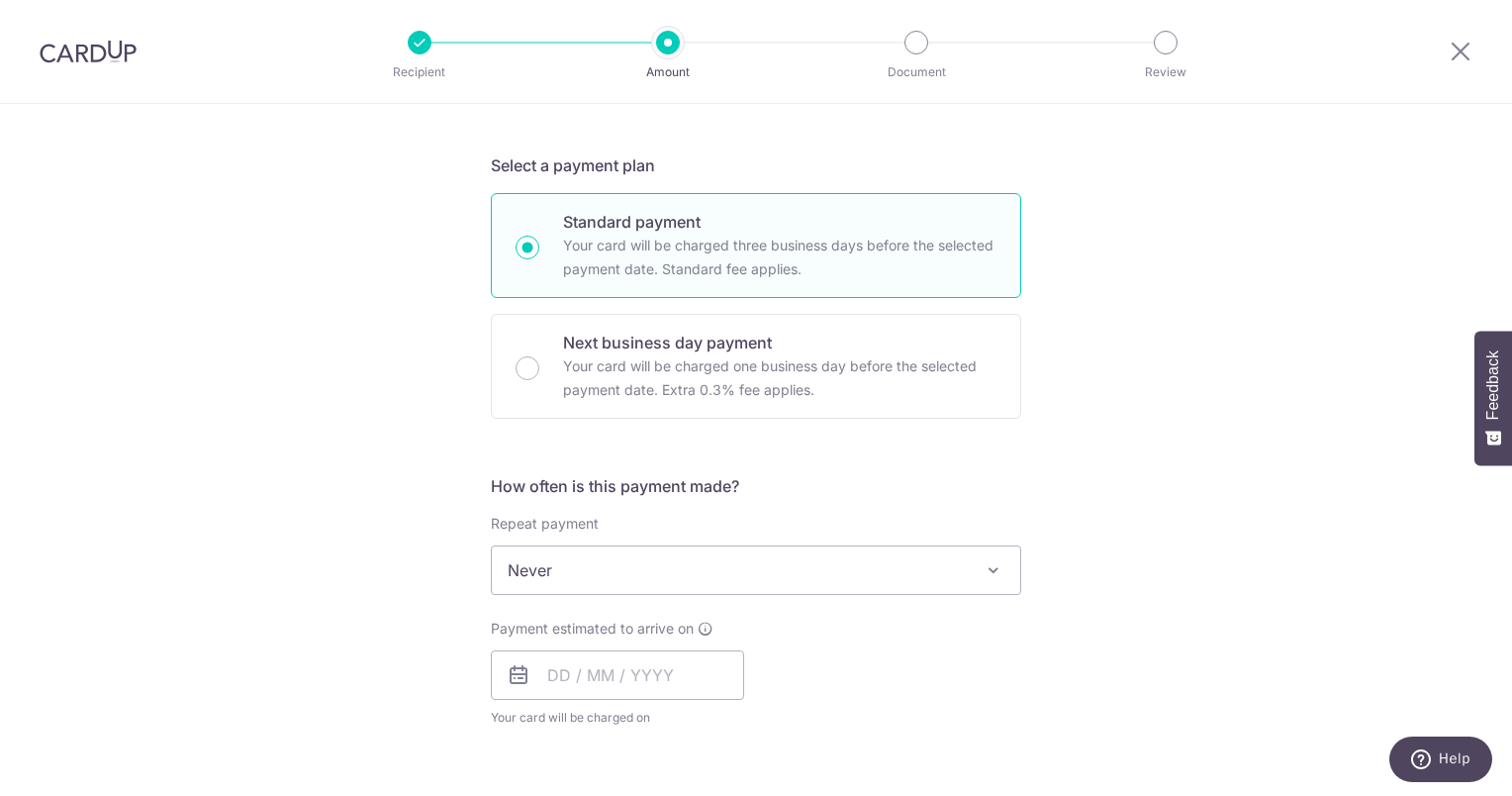 click on "Never" at bounding box center (756, 570) 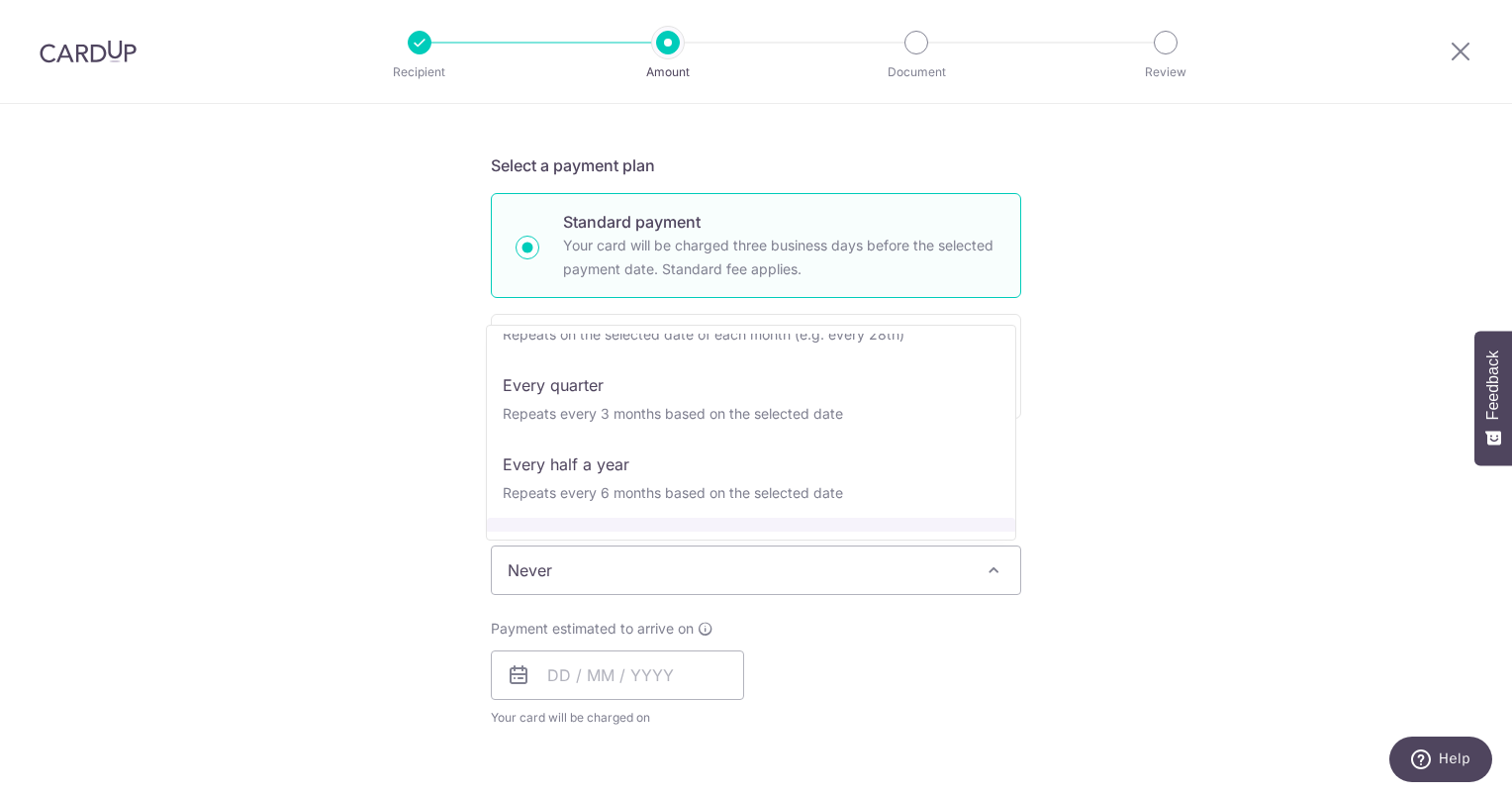 scroll, scrollTop: 178, scrollLeft: 0, axis: vertical 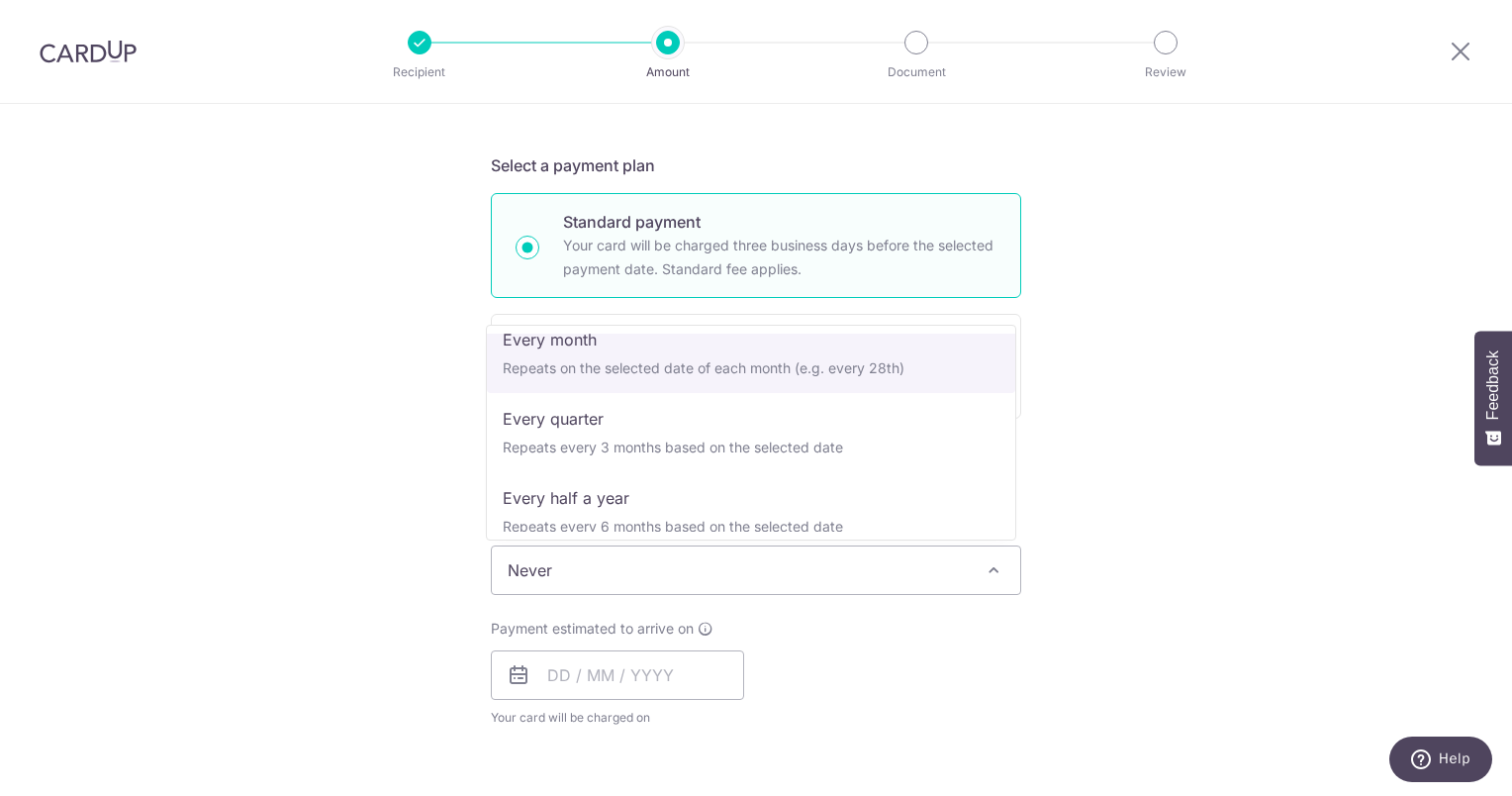 select on "3" 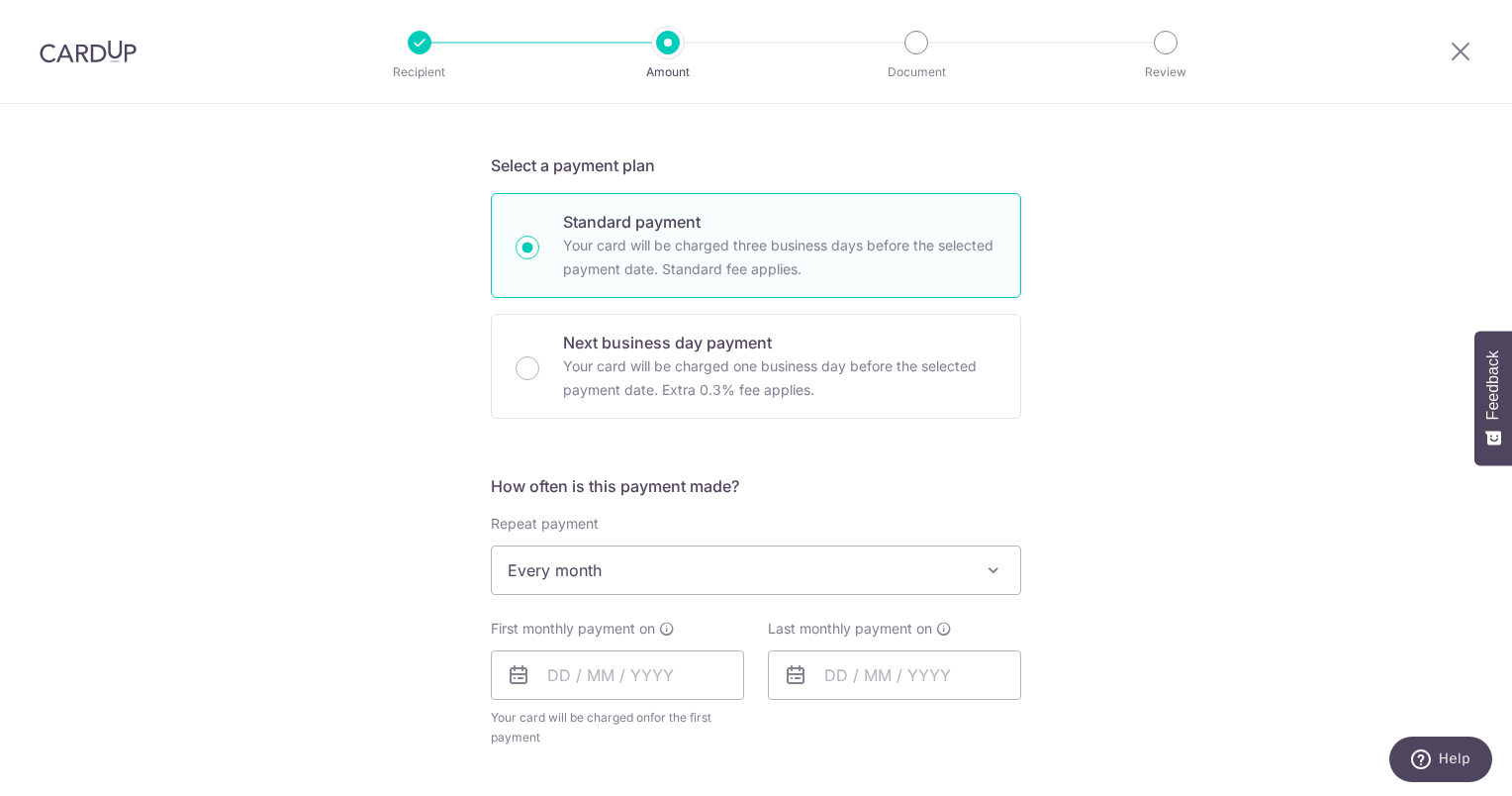 click on "Tell us more about your payment
Enter payment amount
SGD
218.86
218.86
Select Card
**** 0002
Add credit card
Your Cards
**** 3657
**** 4512
**** 0002
Secure 256-bit SSL
Text
New card details
Card" at bounding box center [756, 613] 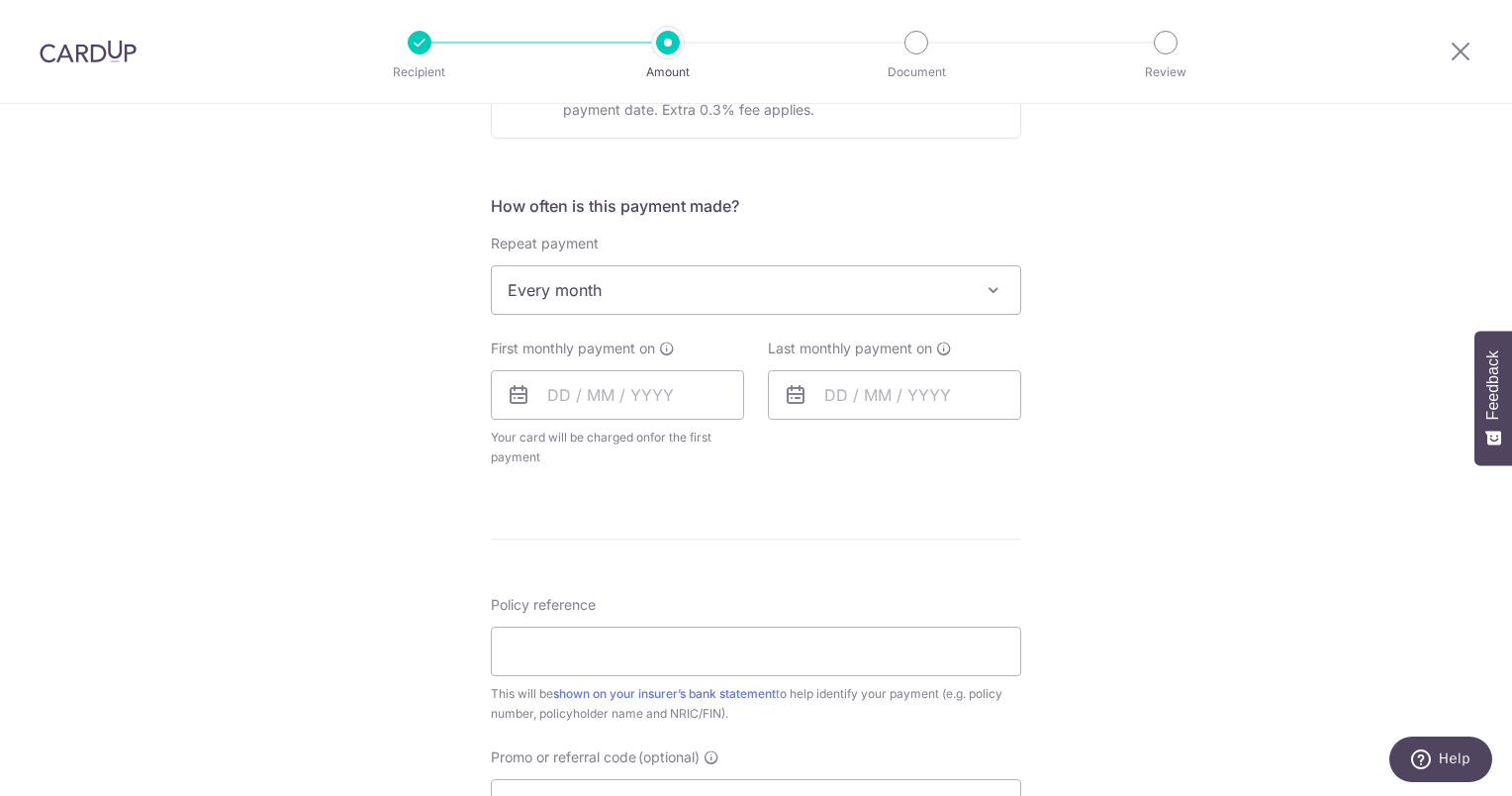scroll, scrollTop: 693, scrollLeft: 0, axis: vertical 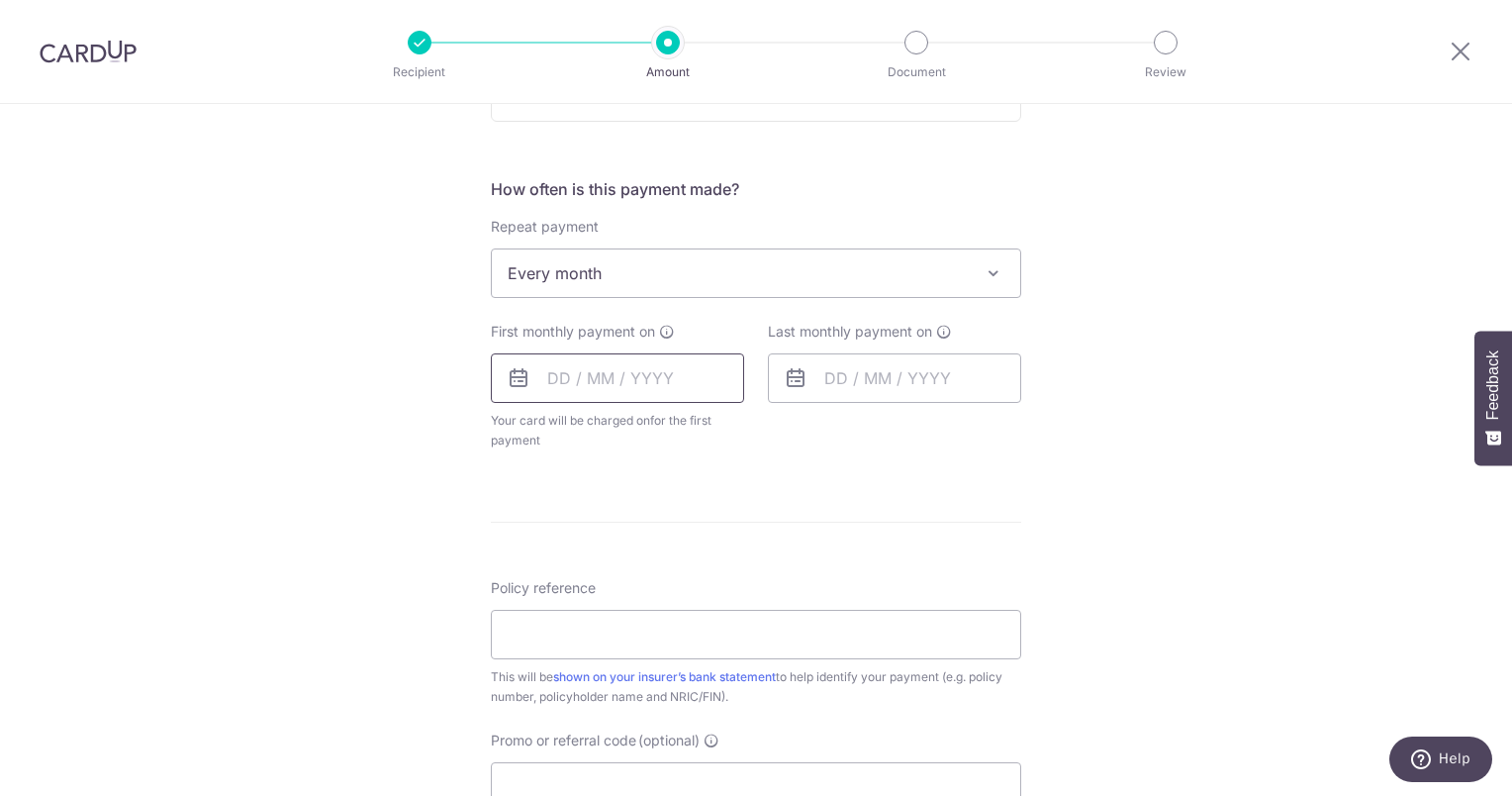 click at bounding box center (617, 378) 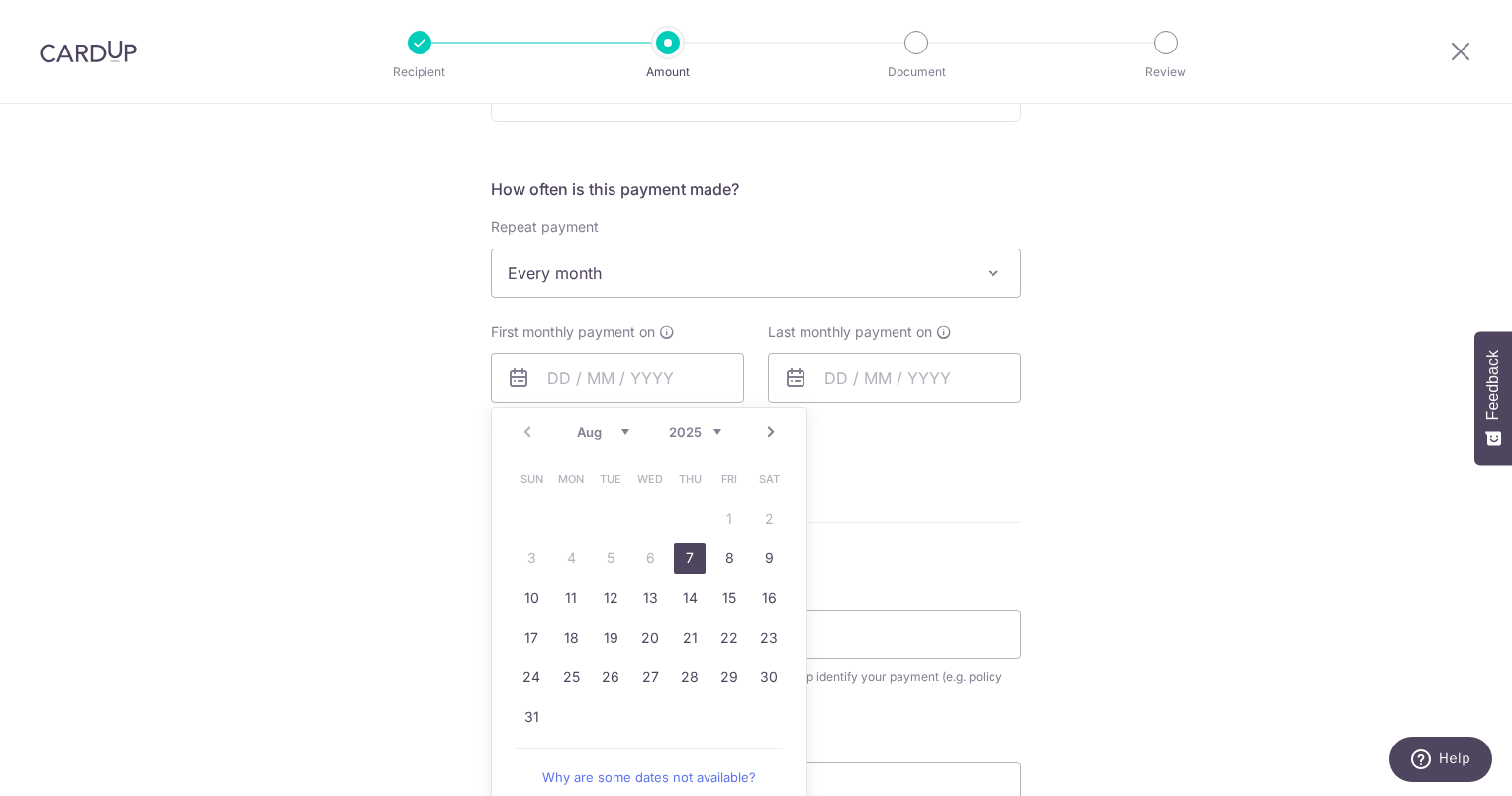 click on "Next" at bounding box center [771, 432] 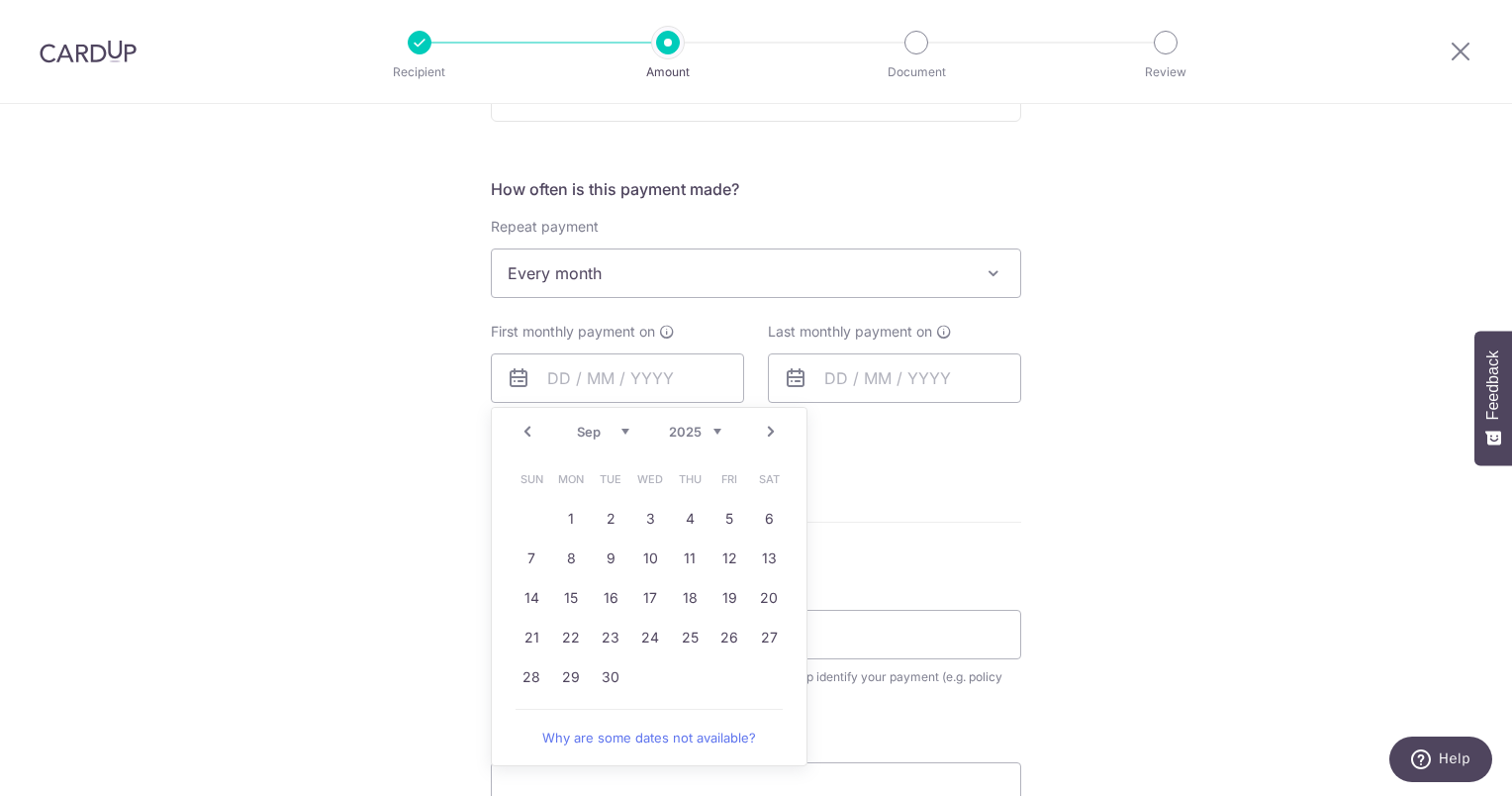click on "Next" at bounding box center [771, 432] 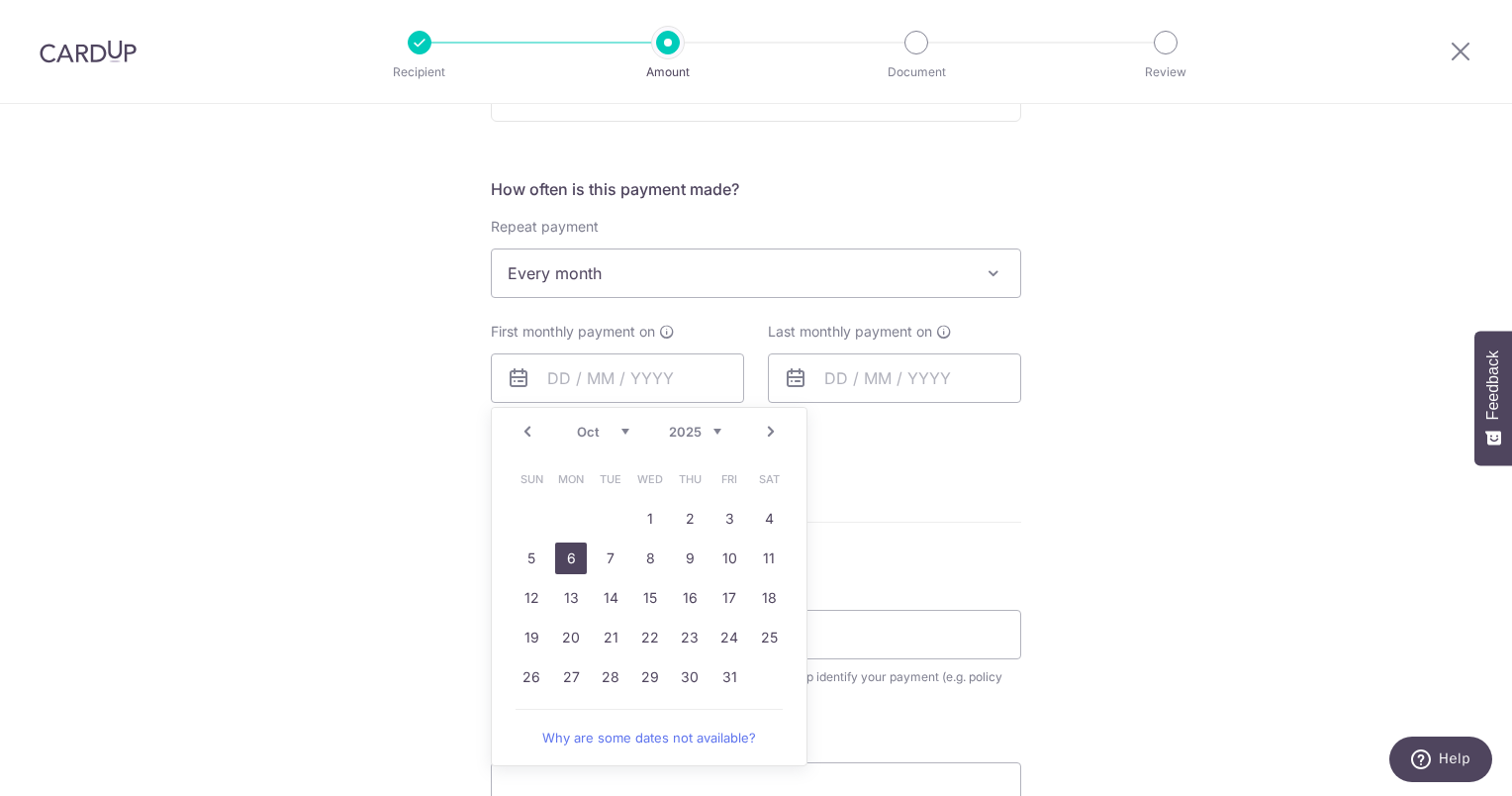 click on "6" at bounding box center [571, 558] 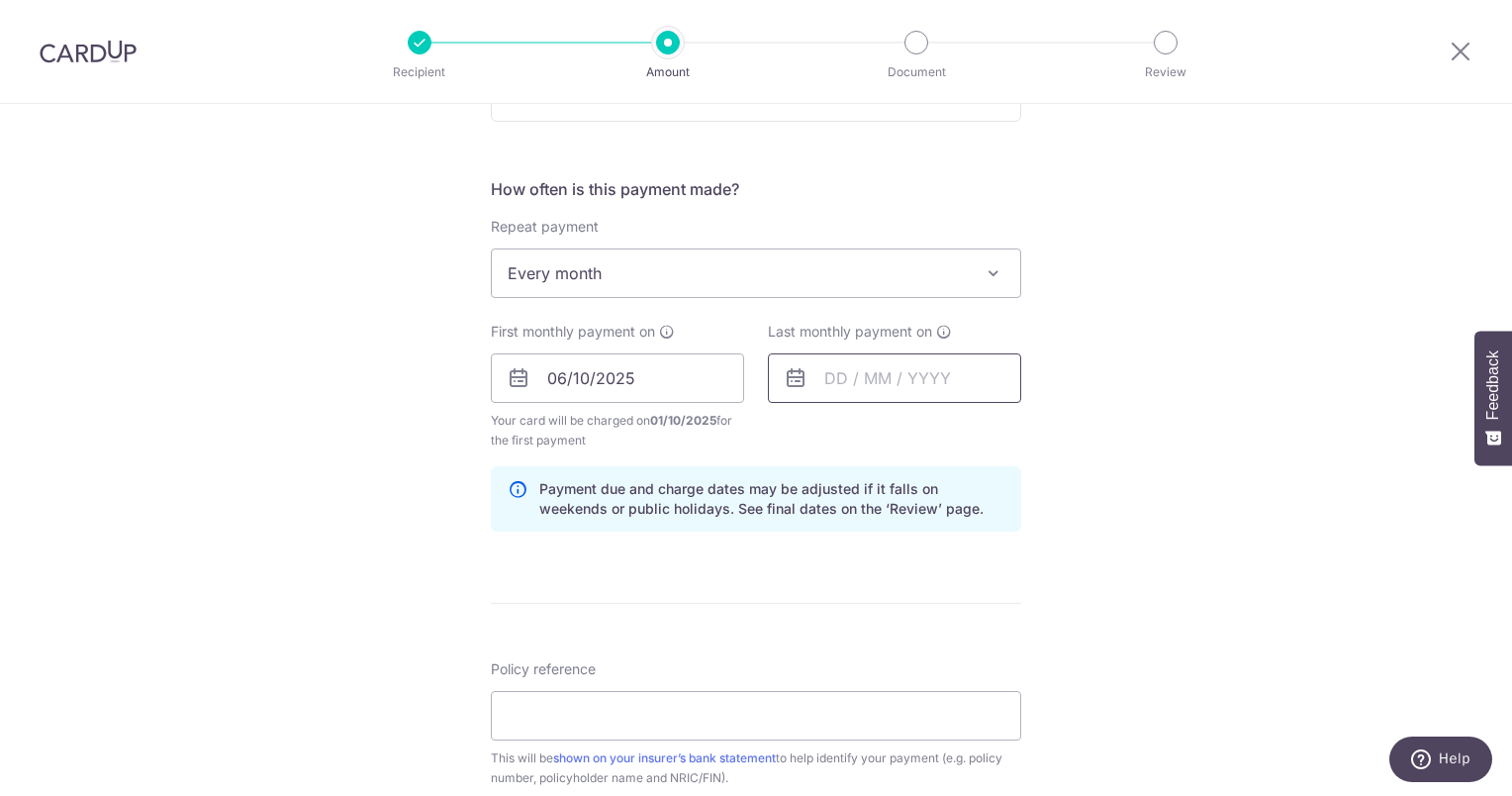 click at bounding box center (895, 378) 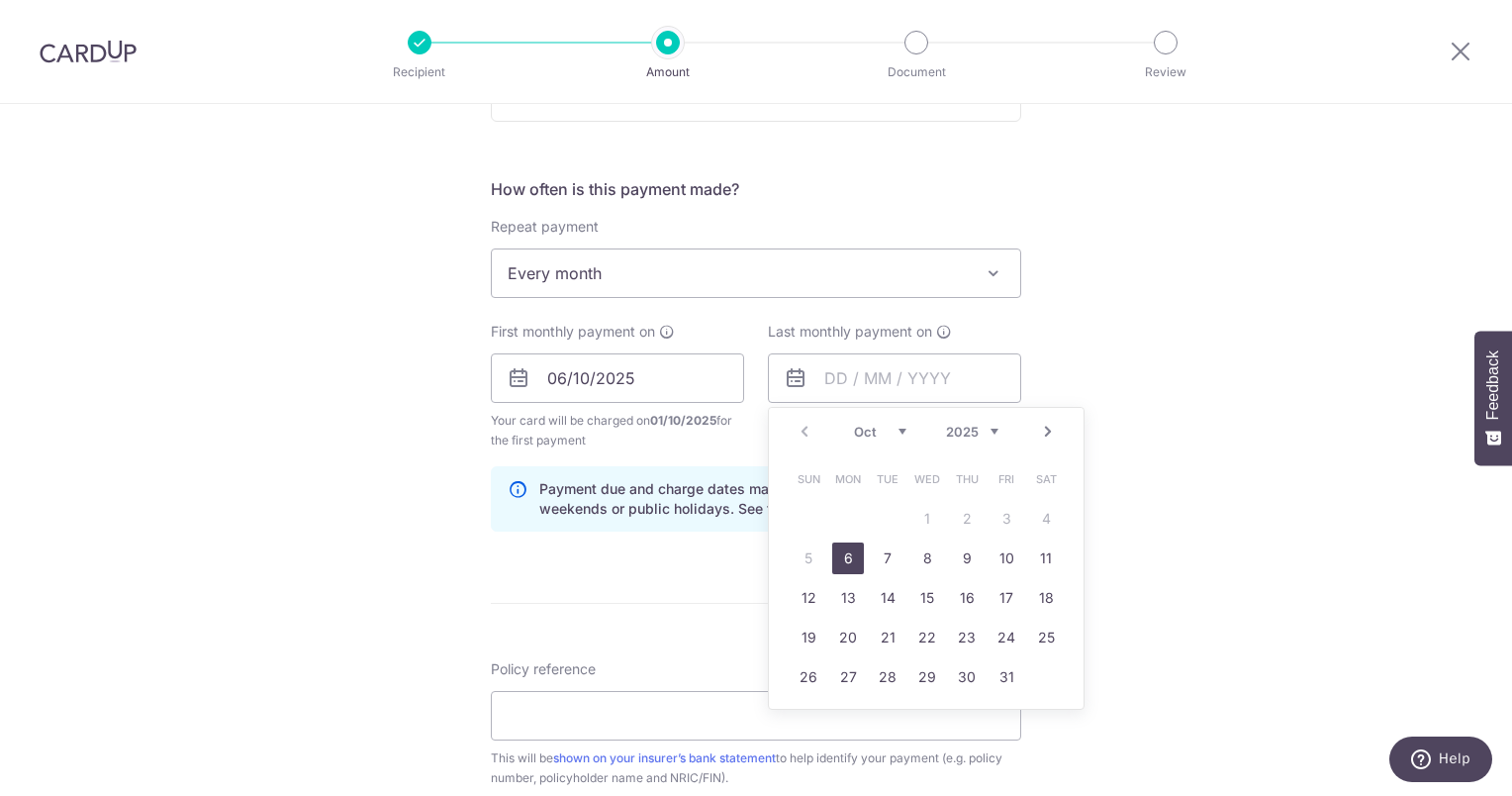 click on "Next" at bounding box center (1048, 432) 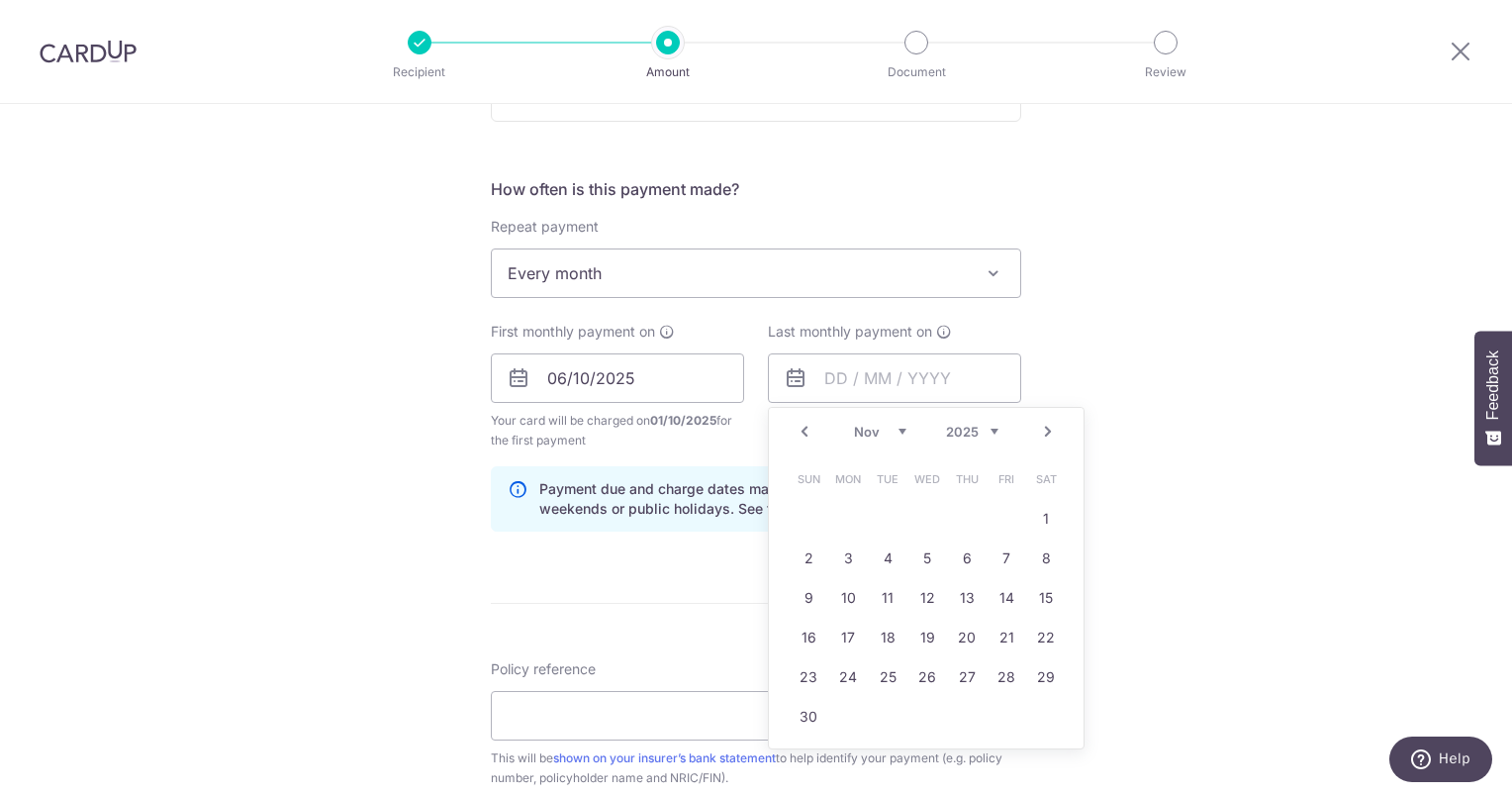 click on "Next" at bounding box center (1048, 432) 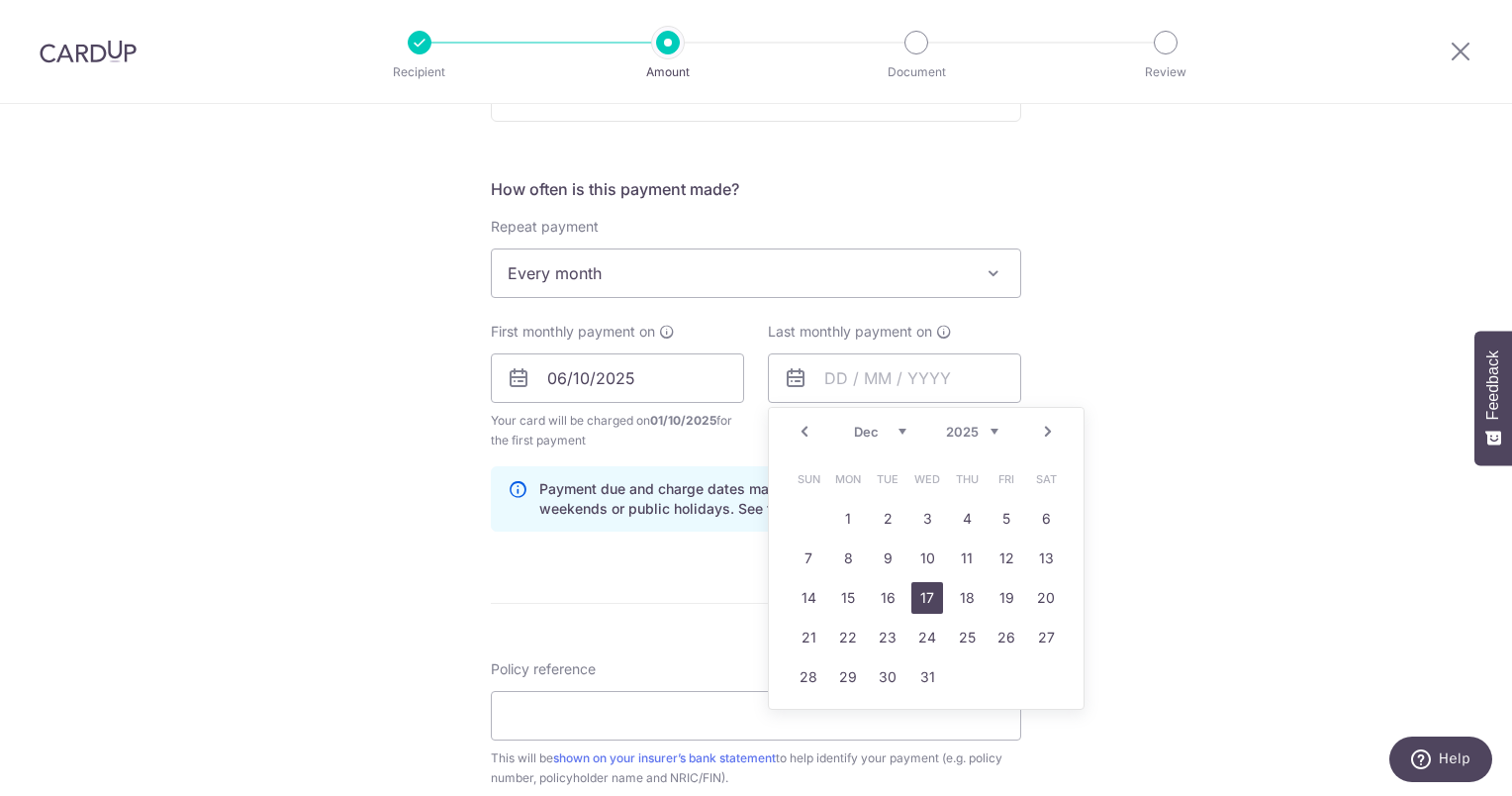 click on "17" at bounding box center [927, 598] 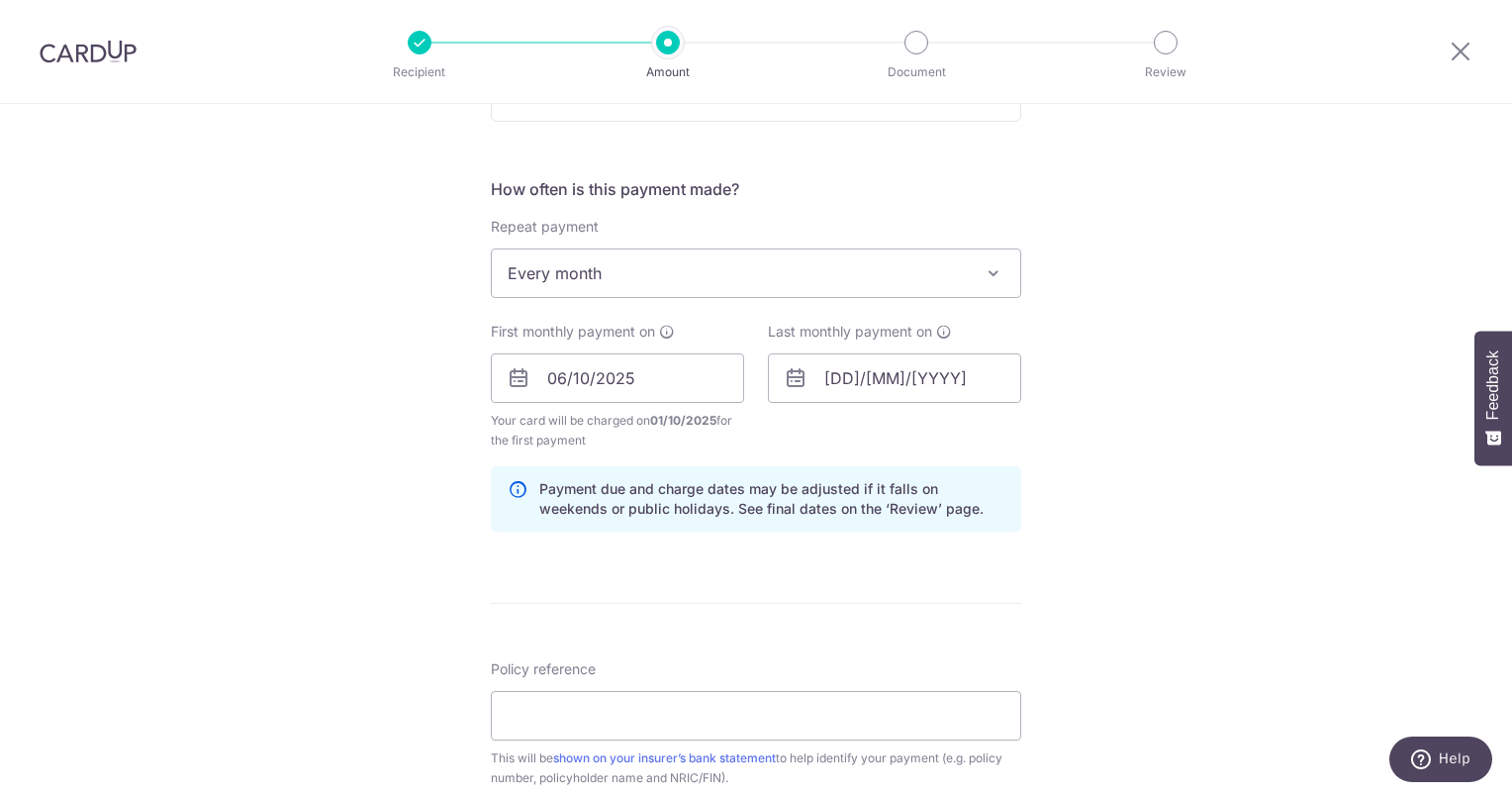 scroll, scrollTop: 1089, scrollLeft: 0, axis: vertical 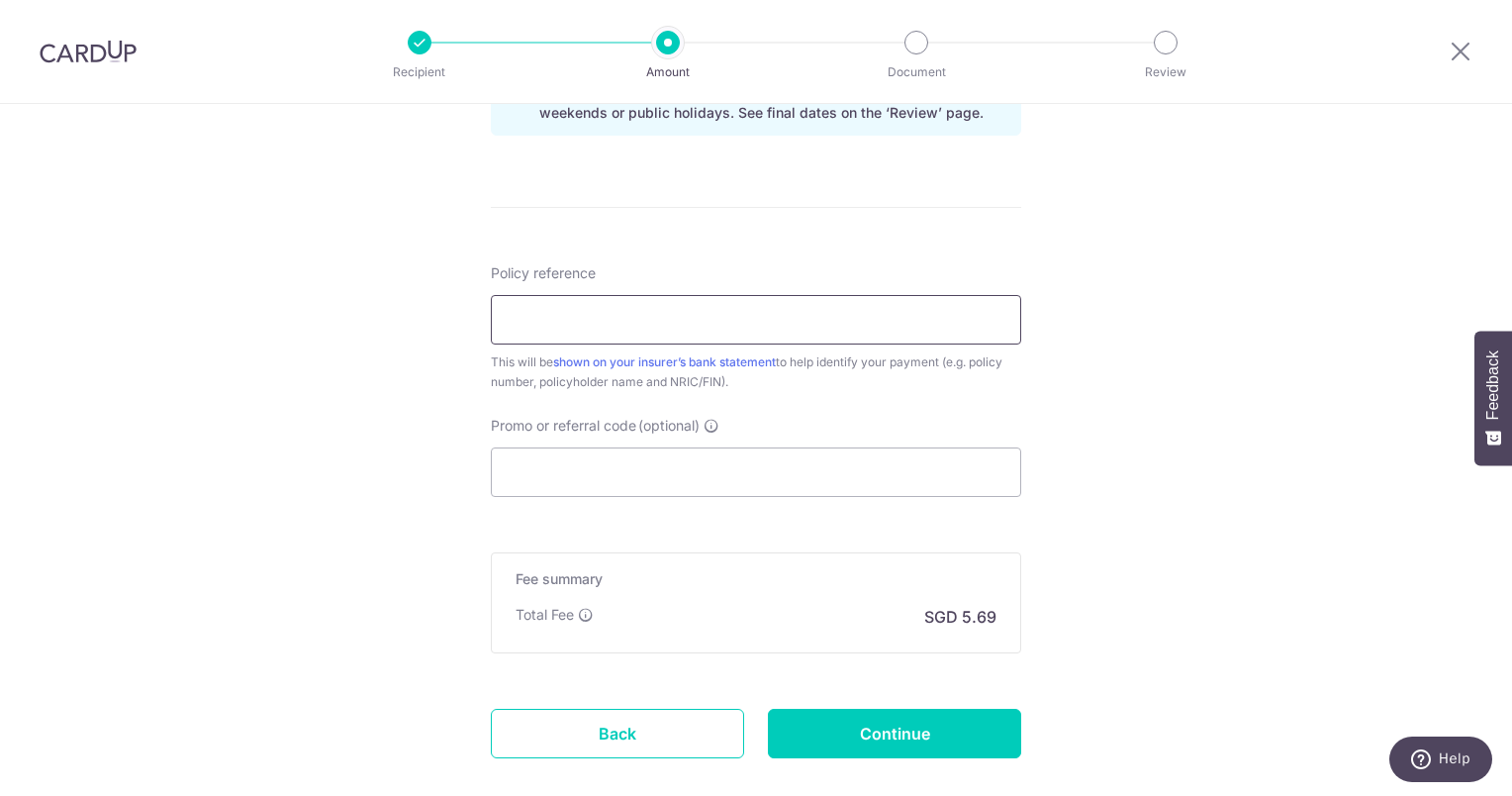 click on "Policy reference" at bounding box center [756, 320] 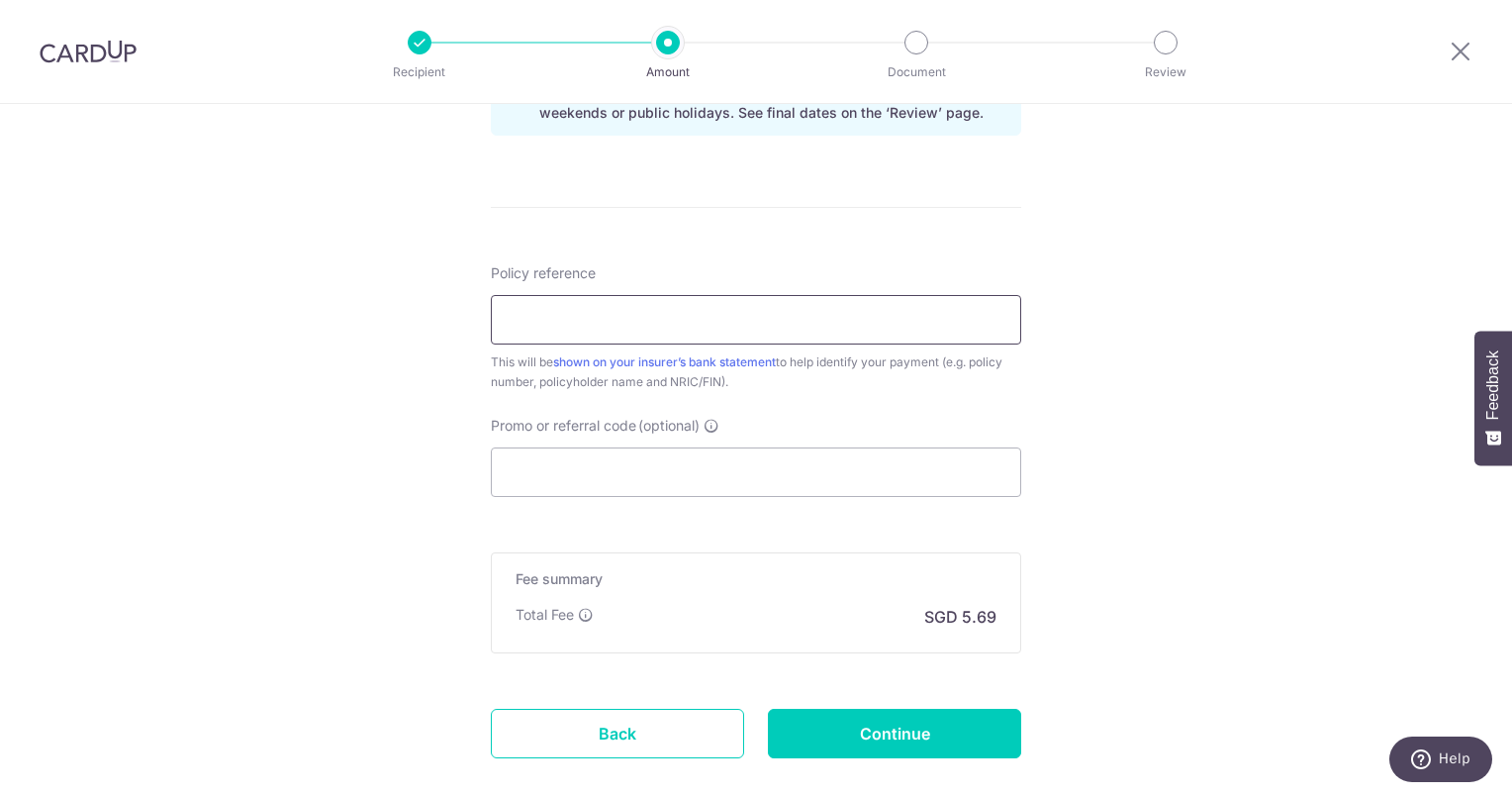 type on "L548033995 S9126776D" 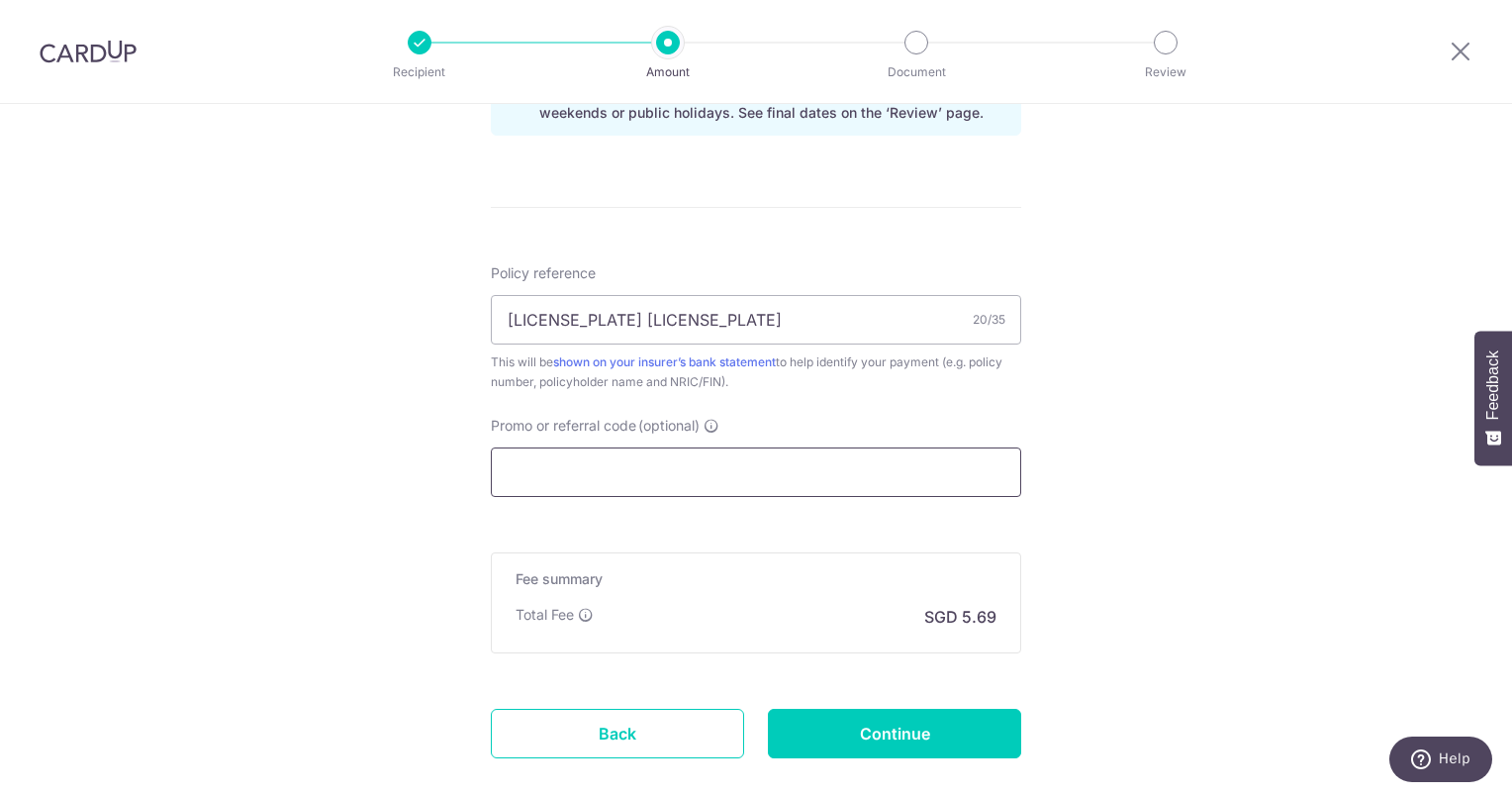click on "Promo or referral code
(optional)" at bounding box center [756, 472] 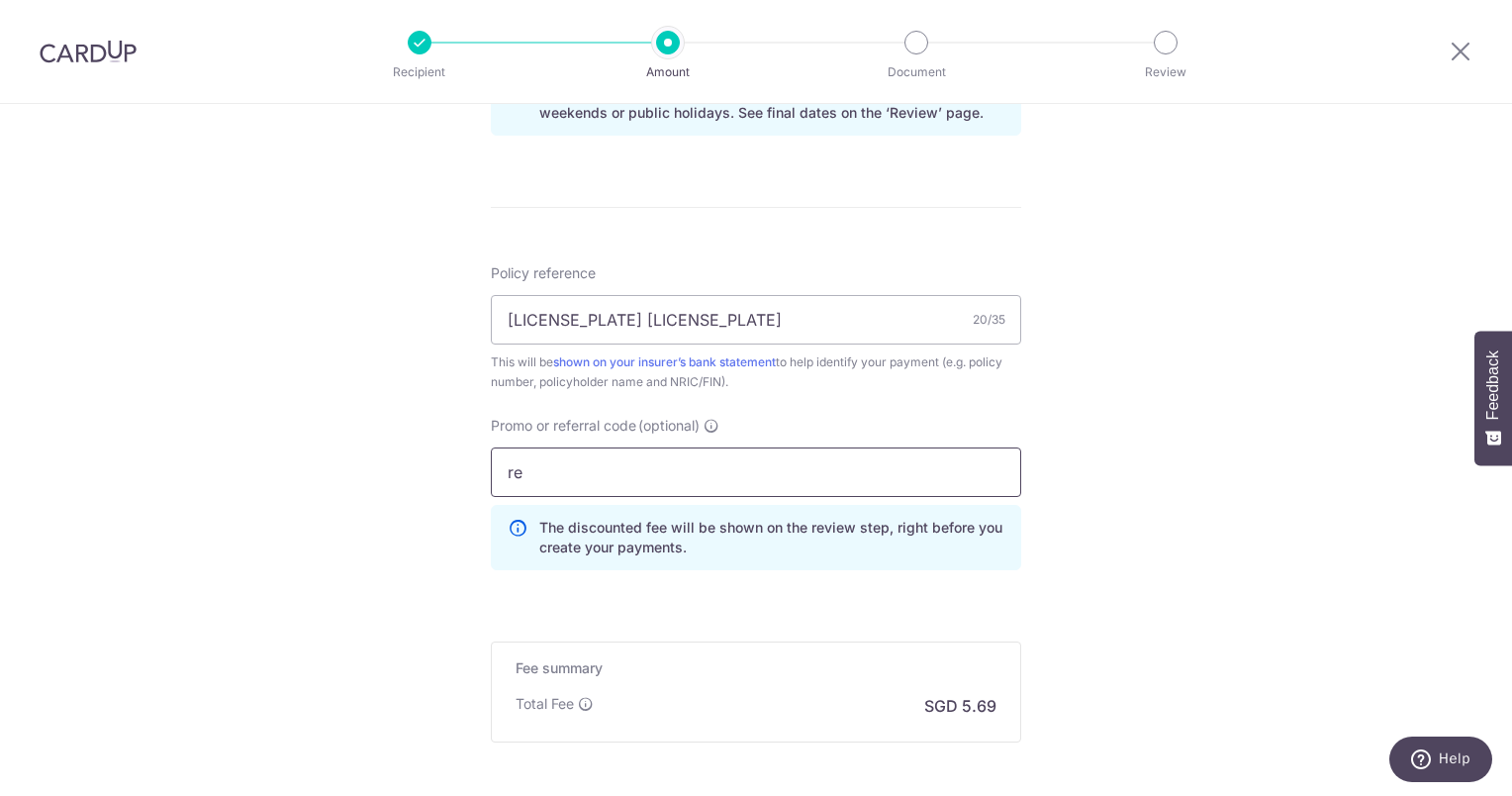 type on "r" 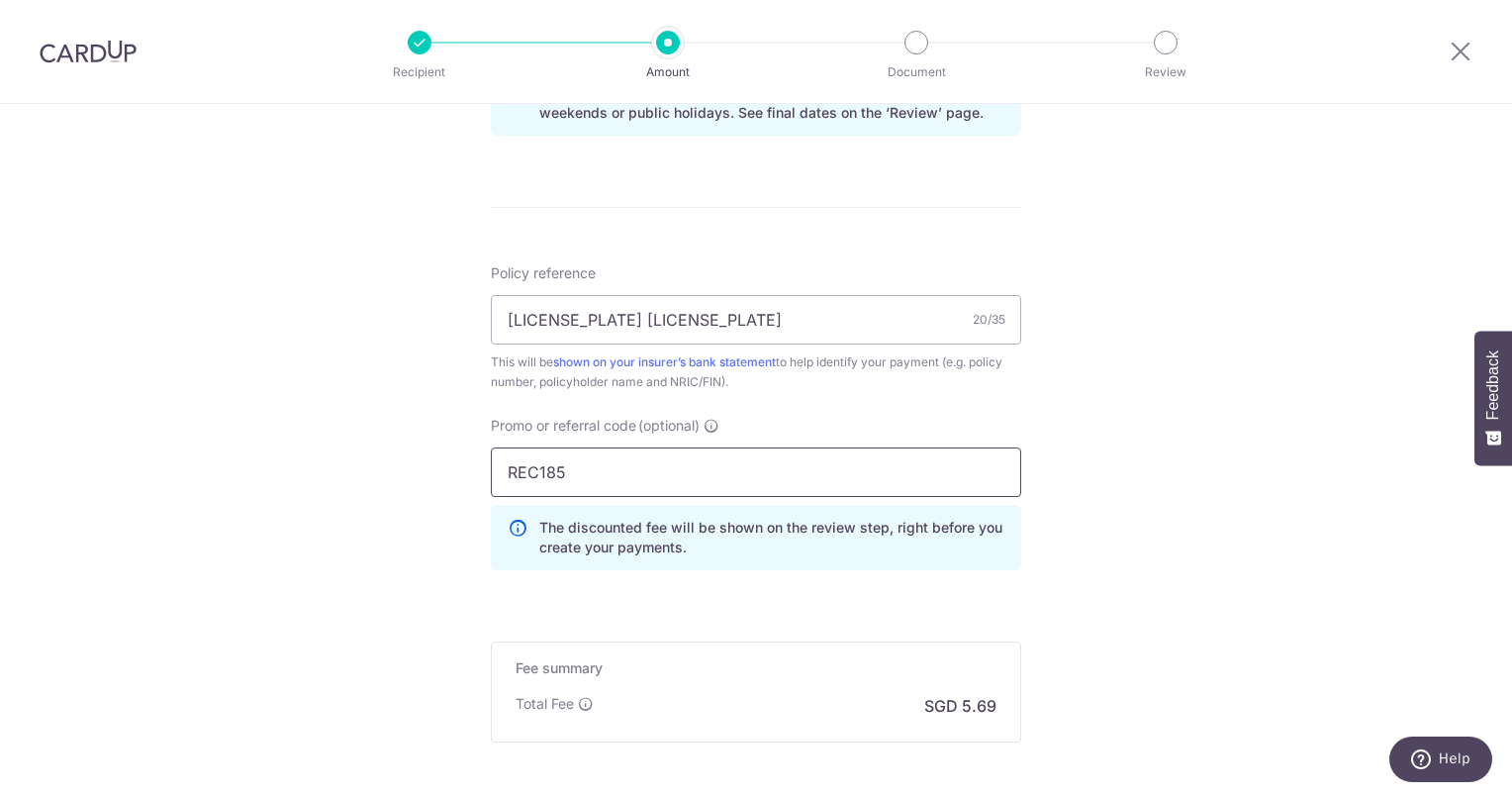 type on "REC185" 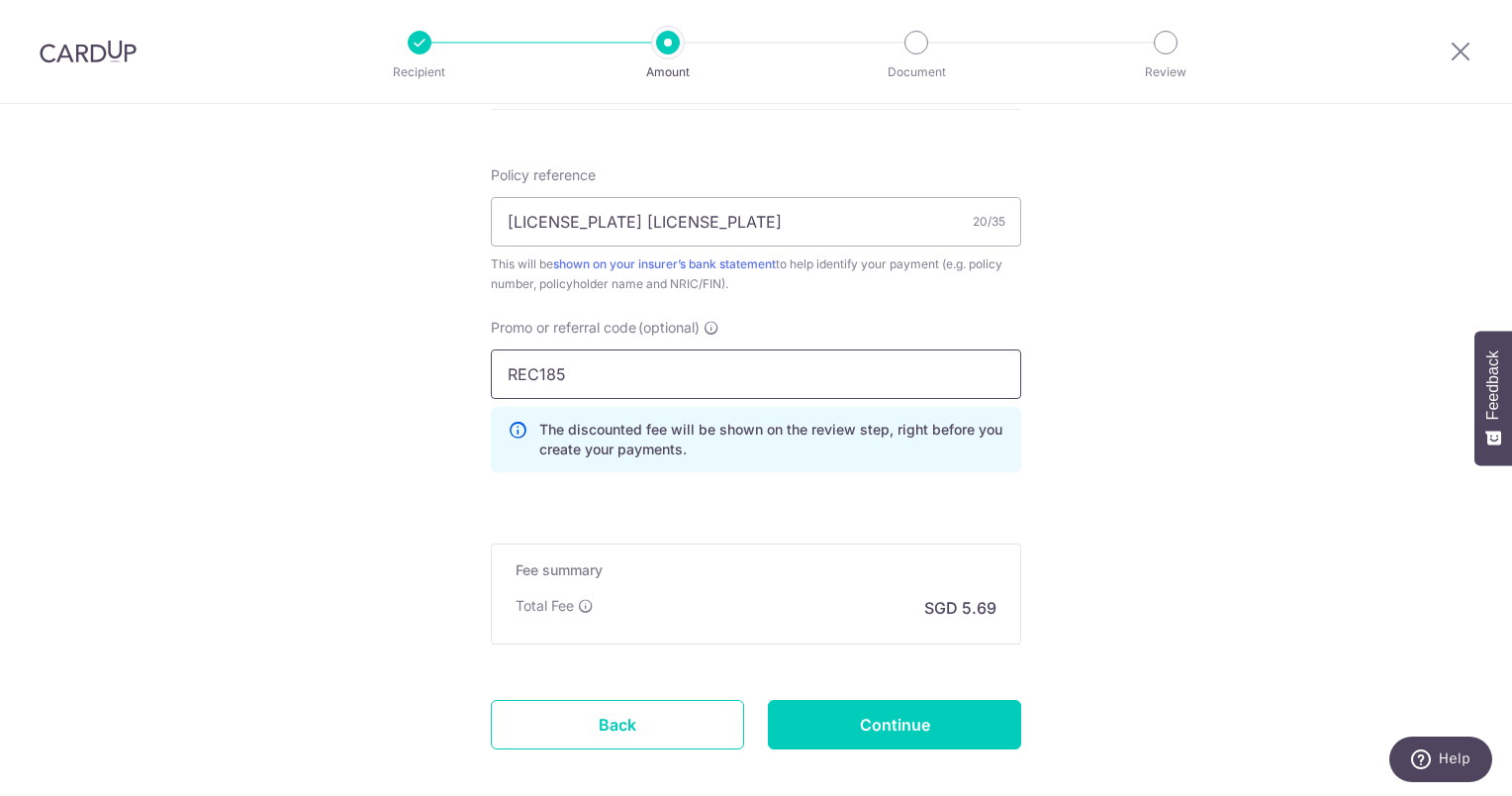 scroll, scrollTop: 1286, scrollLeft: 0, axis: vertical 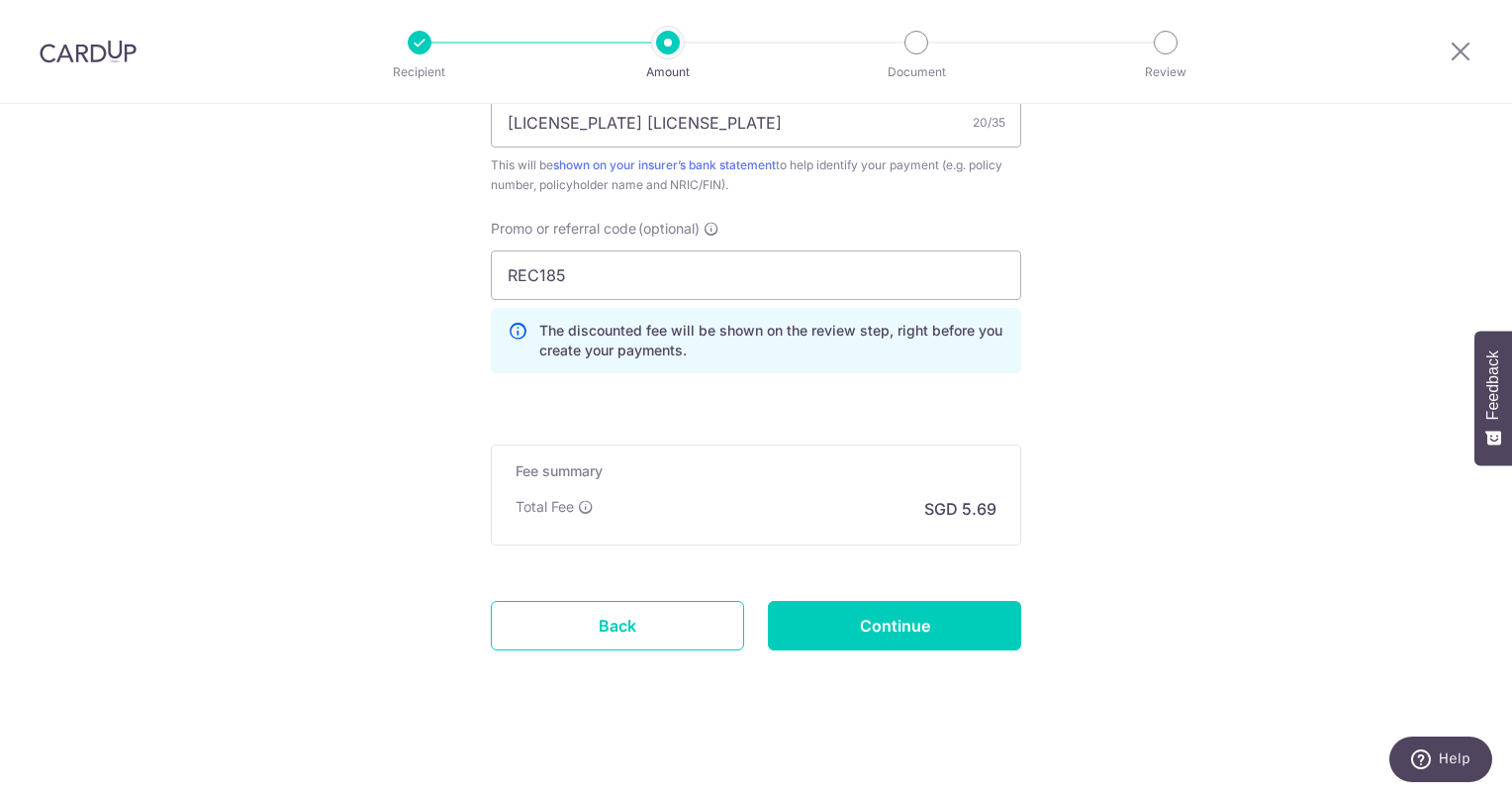 click on "Enter payment amount
SGD
218.86
218.86
Select Card
**** 0002
Add credit card
Your Cards
**** 3657
**** 4512
**** 0002
Secure 256-bit SSL
Text
New card details
Card
Secure 256-bit SSL" at bounding box center [756, -173] 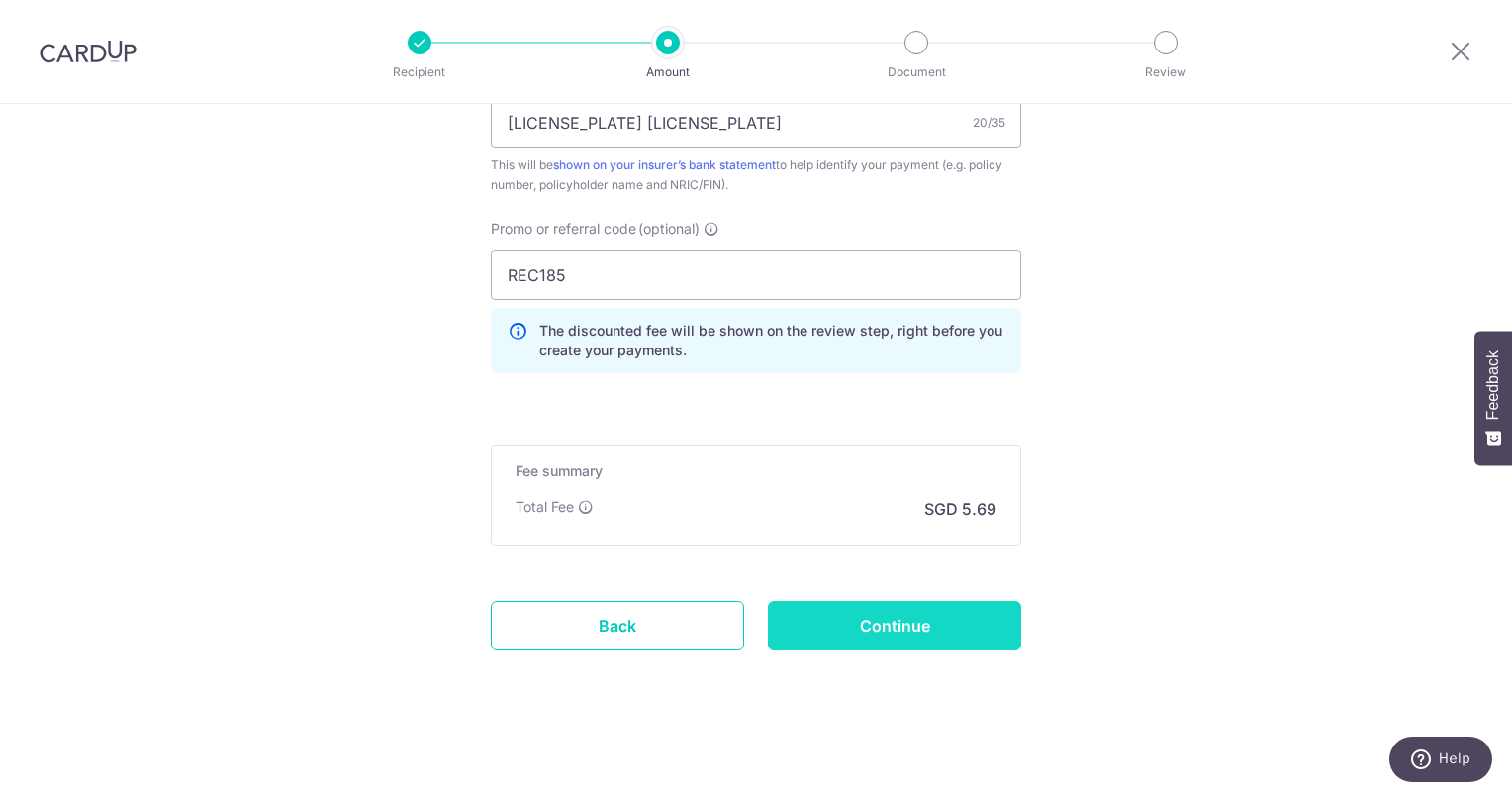 click on "Continue" at bounding box center (895, 626) 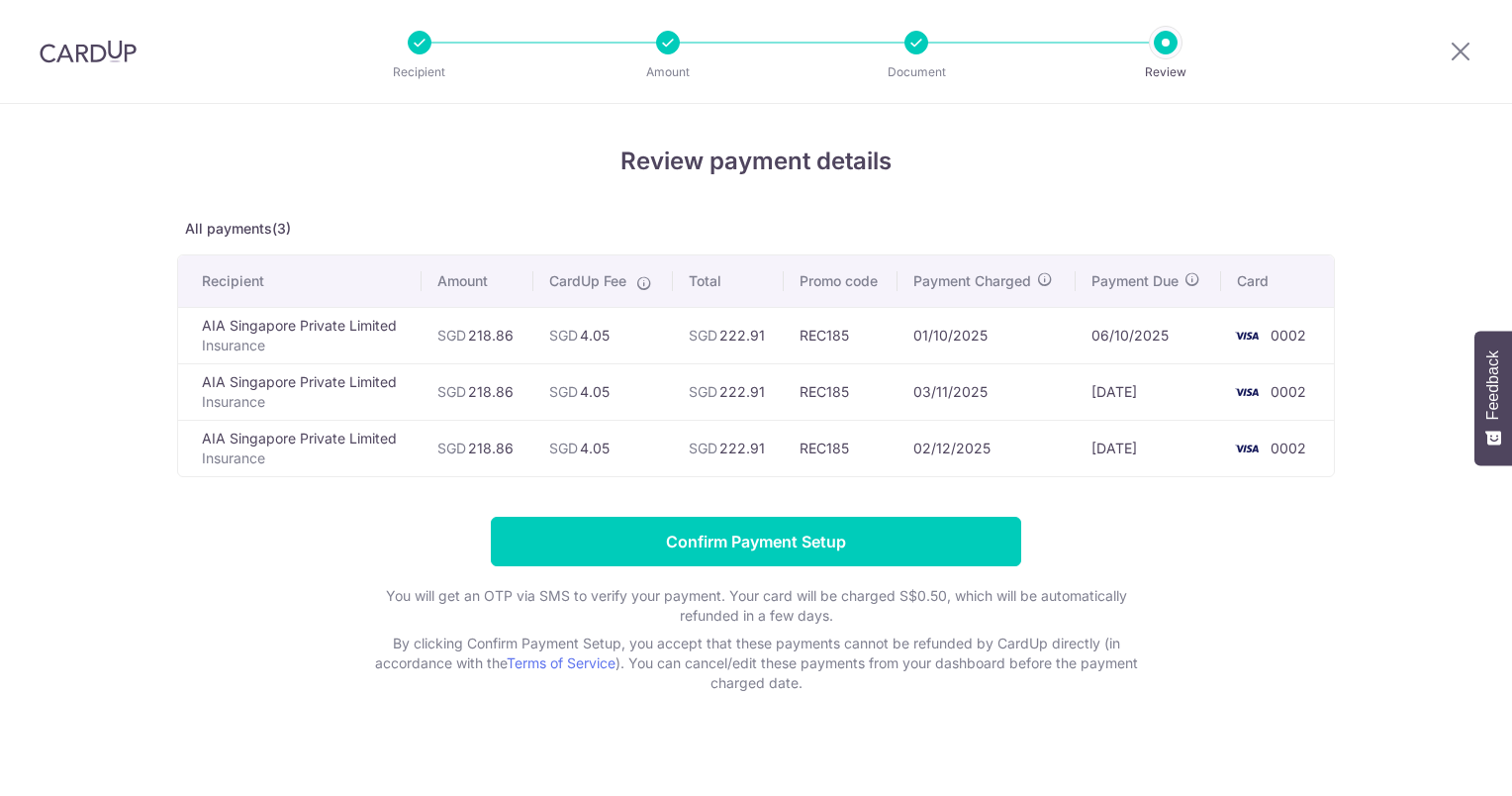 scroll, scrollTop: 0, scrollLeft: 0, axis: both 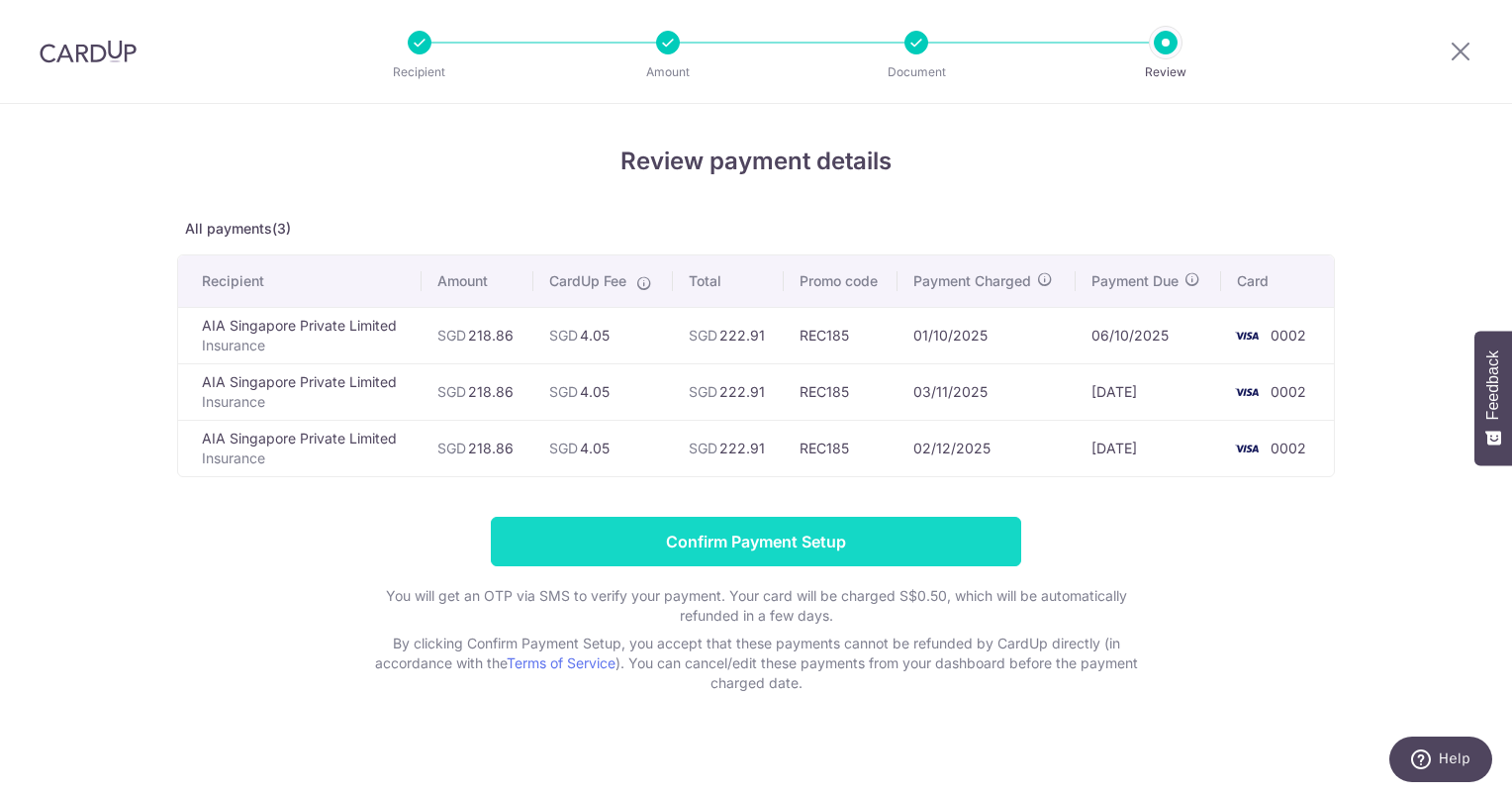 click on "Confirm Payment Setup" at bounding box center [756, 542] 